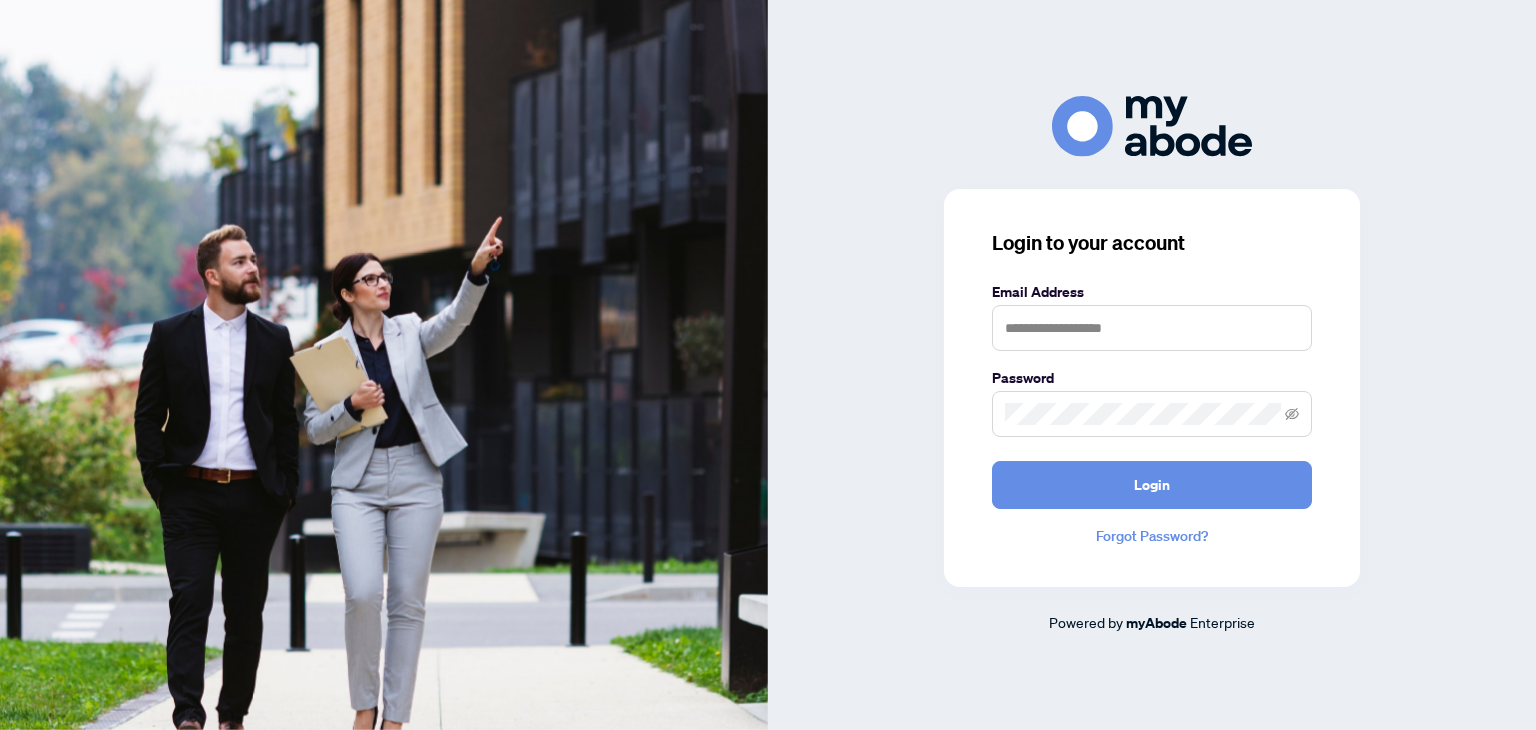 scroll, scrollTop: 0, scrollLeft: 0, axis: both 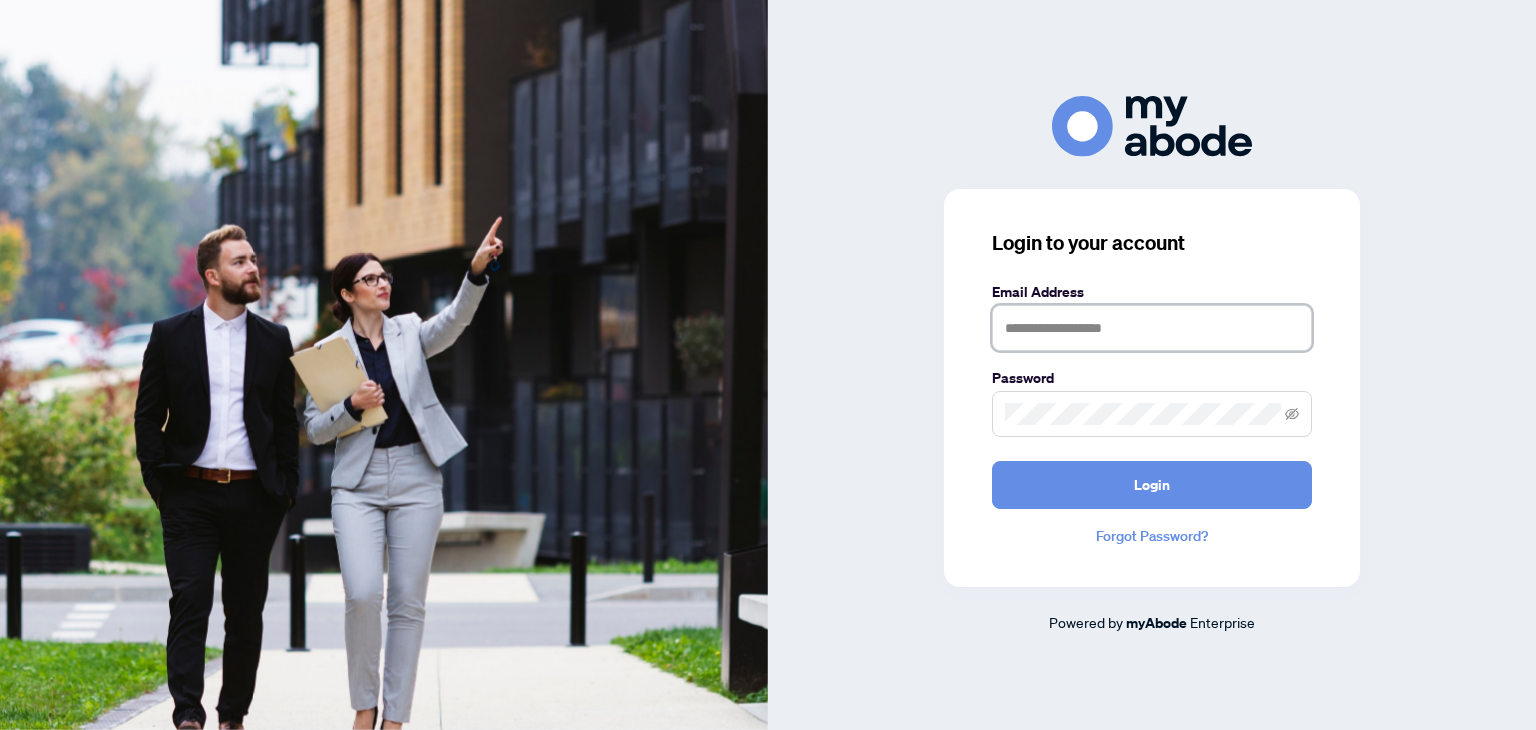click at bounding box center [1152, 328] 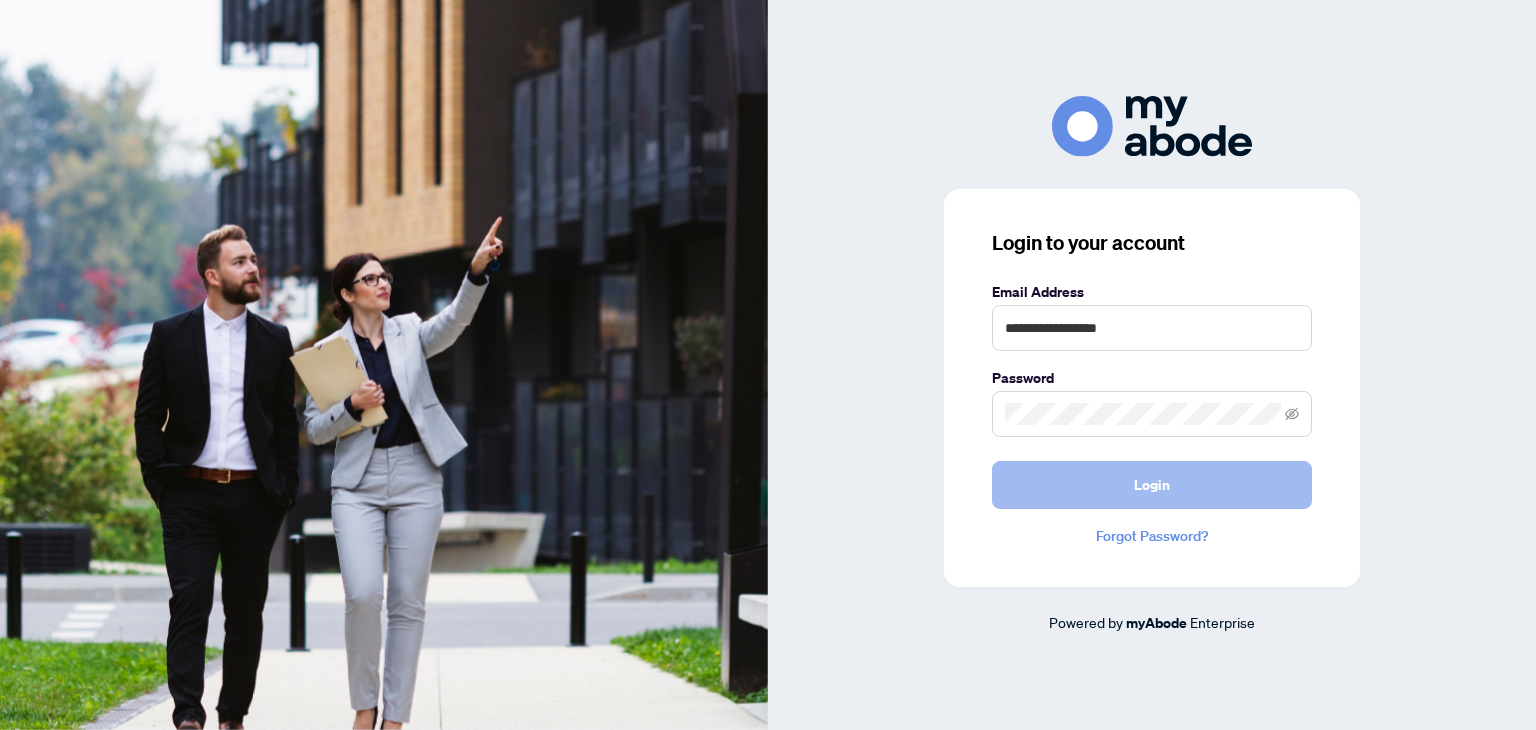 click on "Login" at bounding box center [1152, 485] 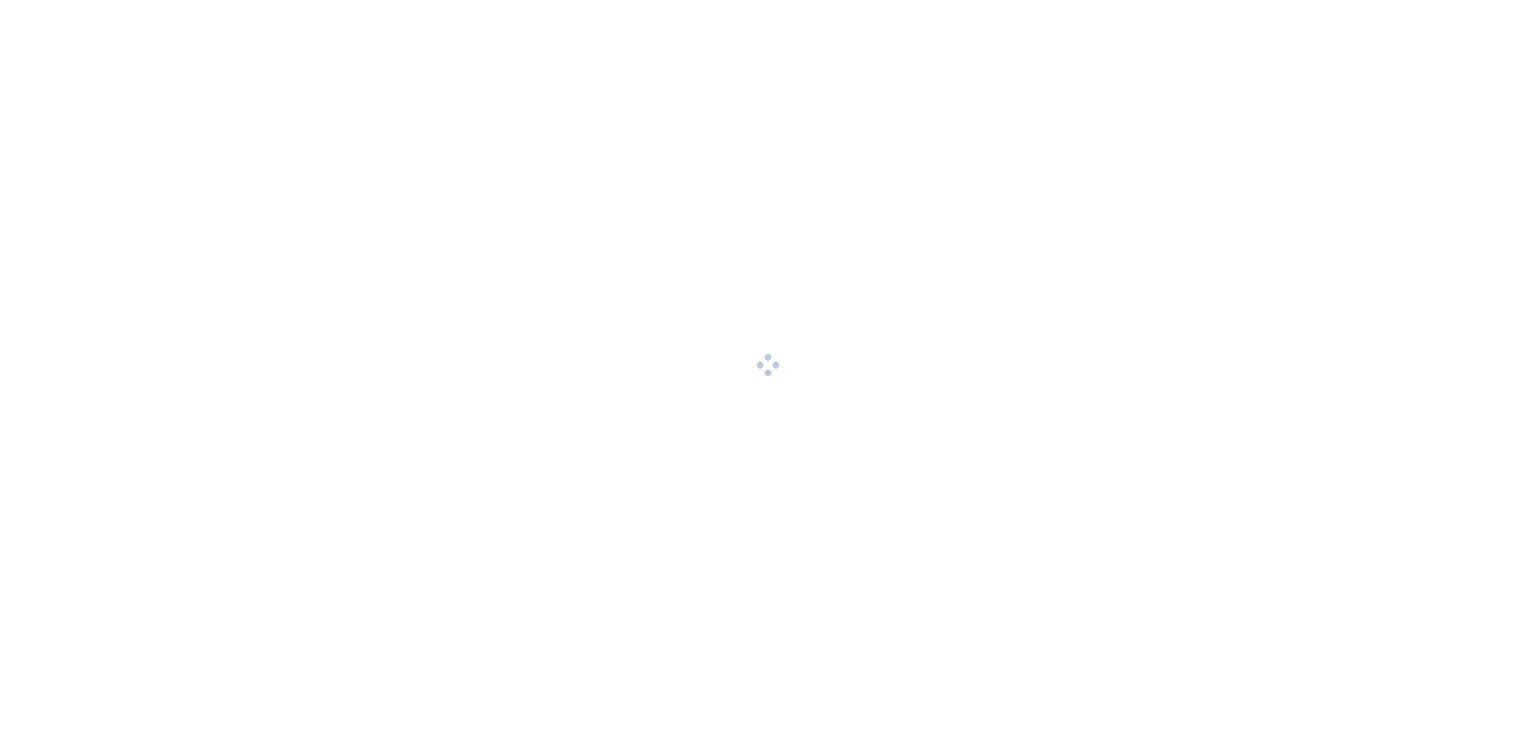 scroll, scrollTop: 0, scrollLeft: 0, axis: both 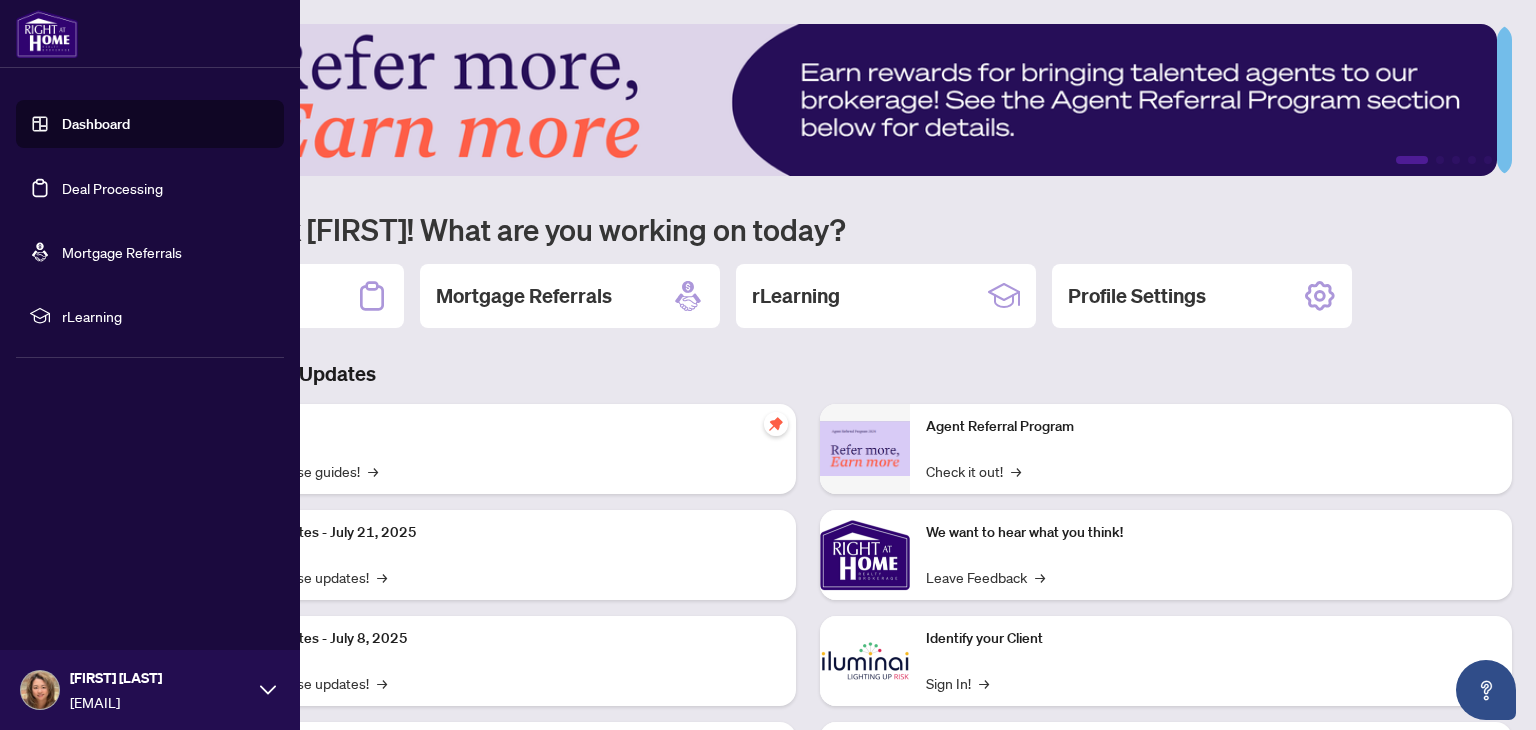 click on "Deal Processing" at bounding box center (112, 188) 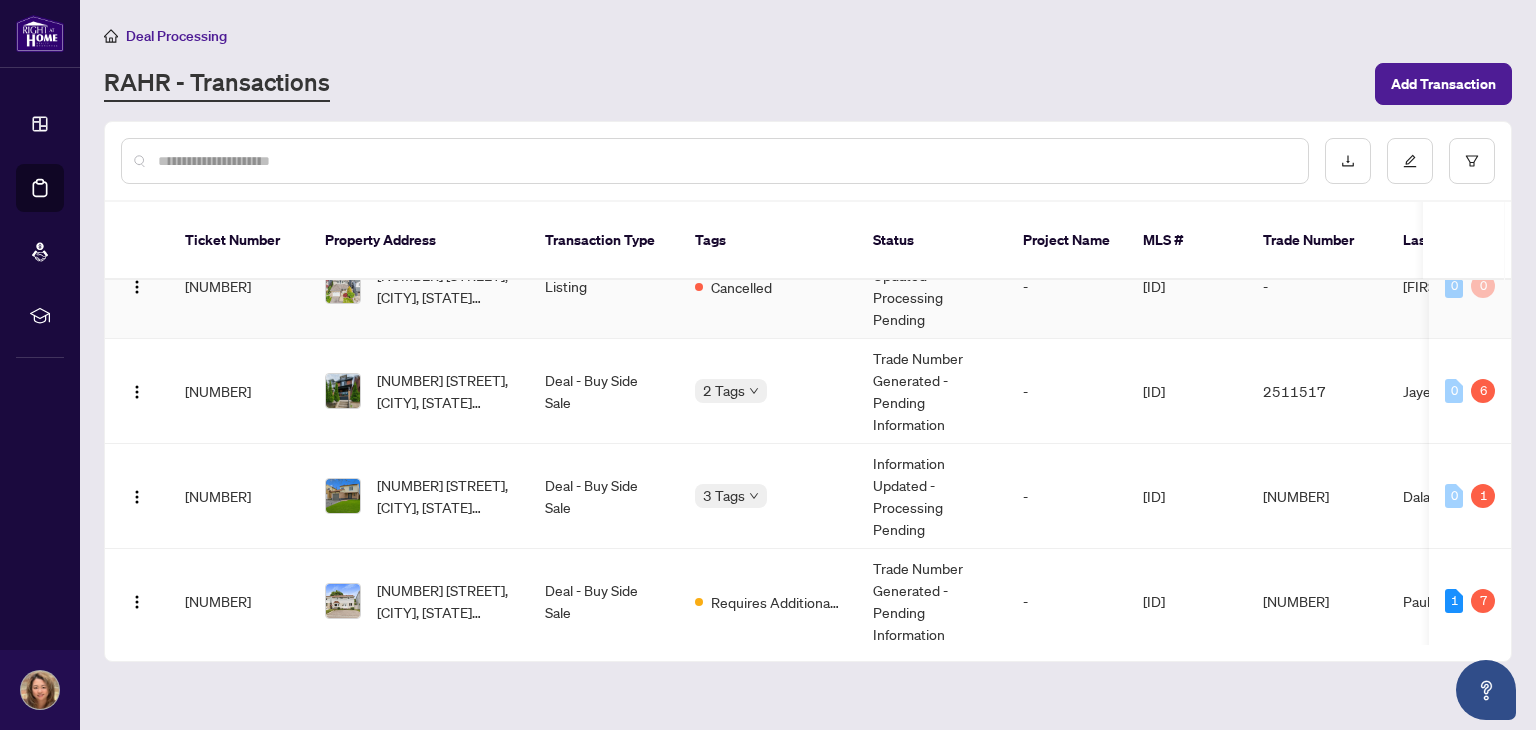 scroll, scrollTop: 152, scrollLeft: 0, axis: vertical 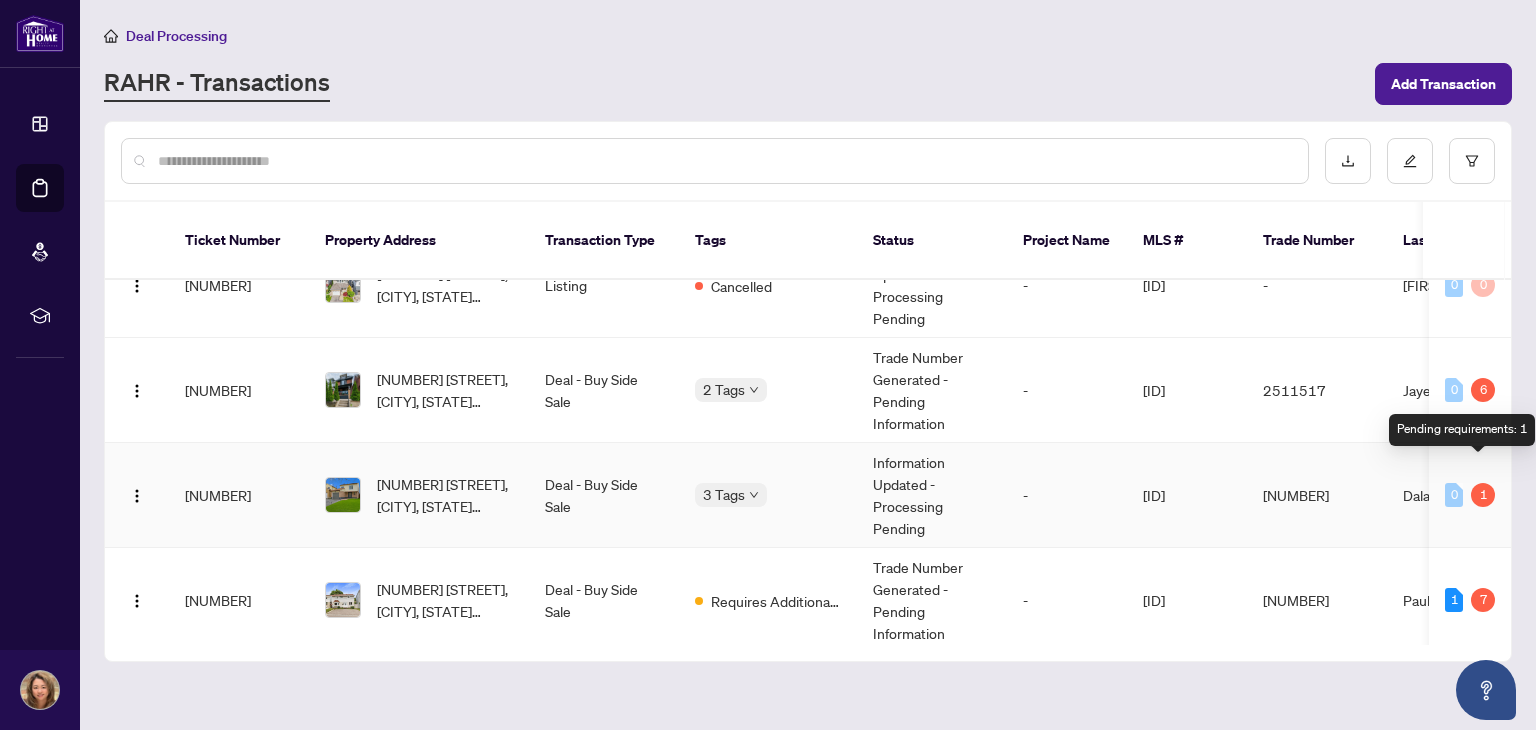 click on "1" at bounding box center (1483, 495) 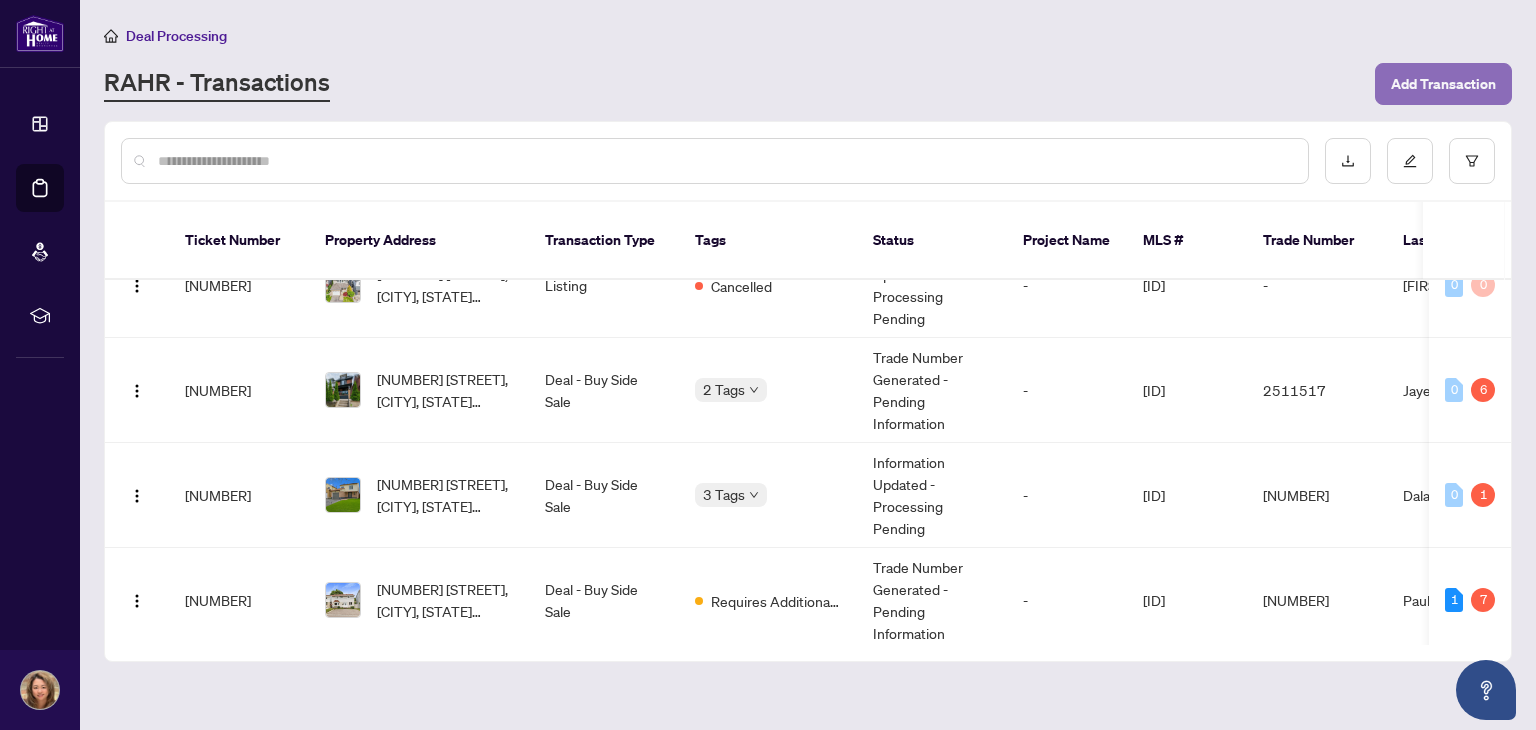 click on "Add Transaction" at bounding box center (1443, 84) 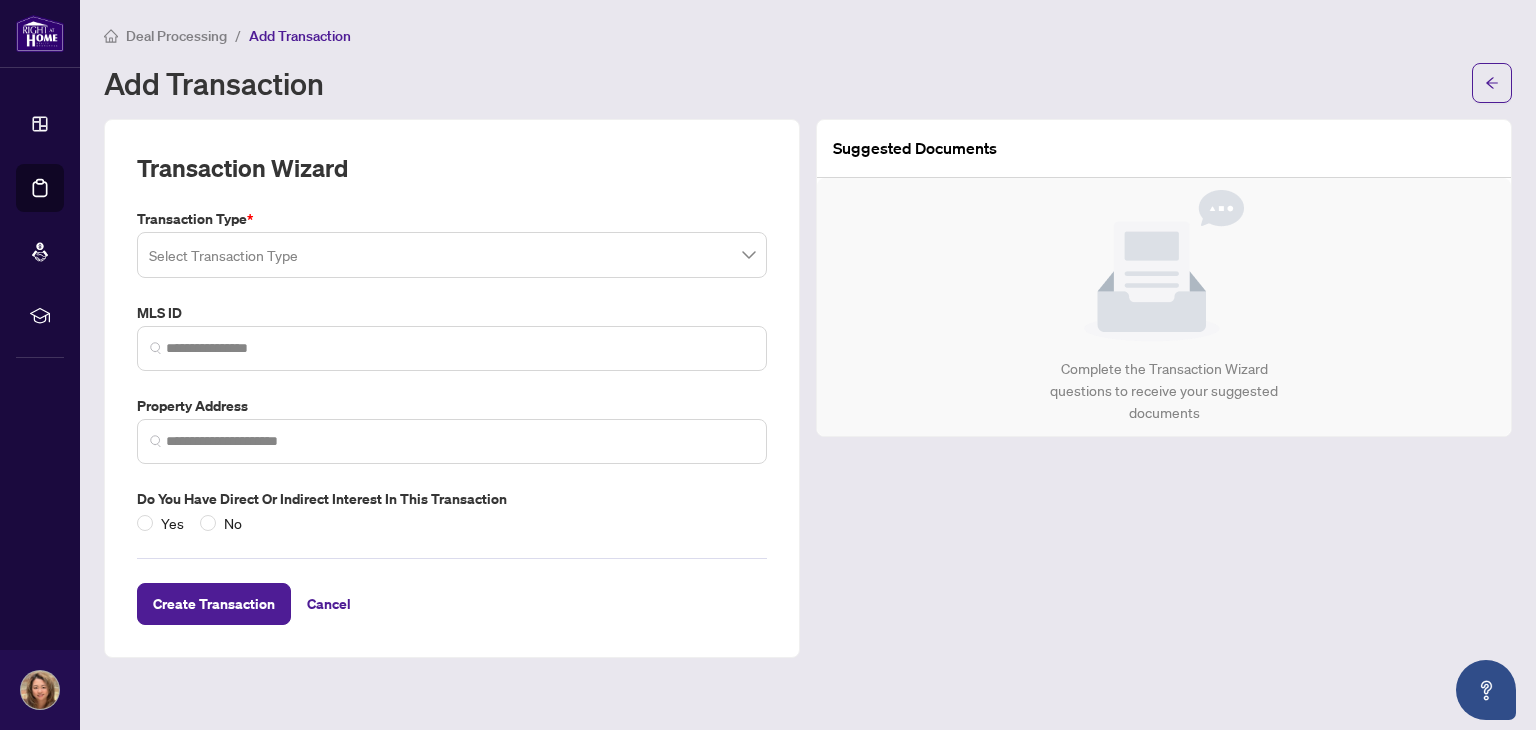 click at bounding box center (452, 255) 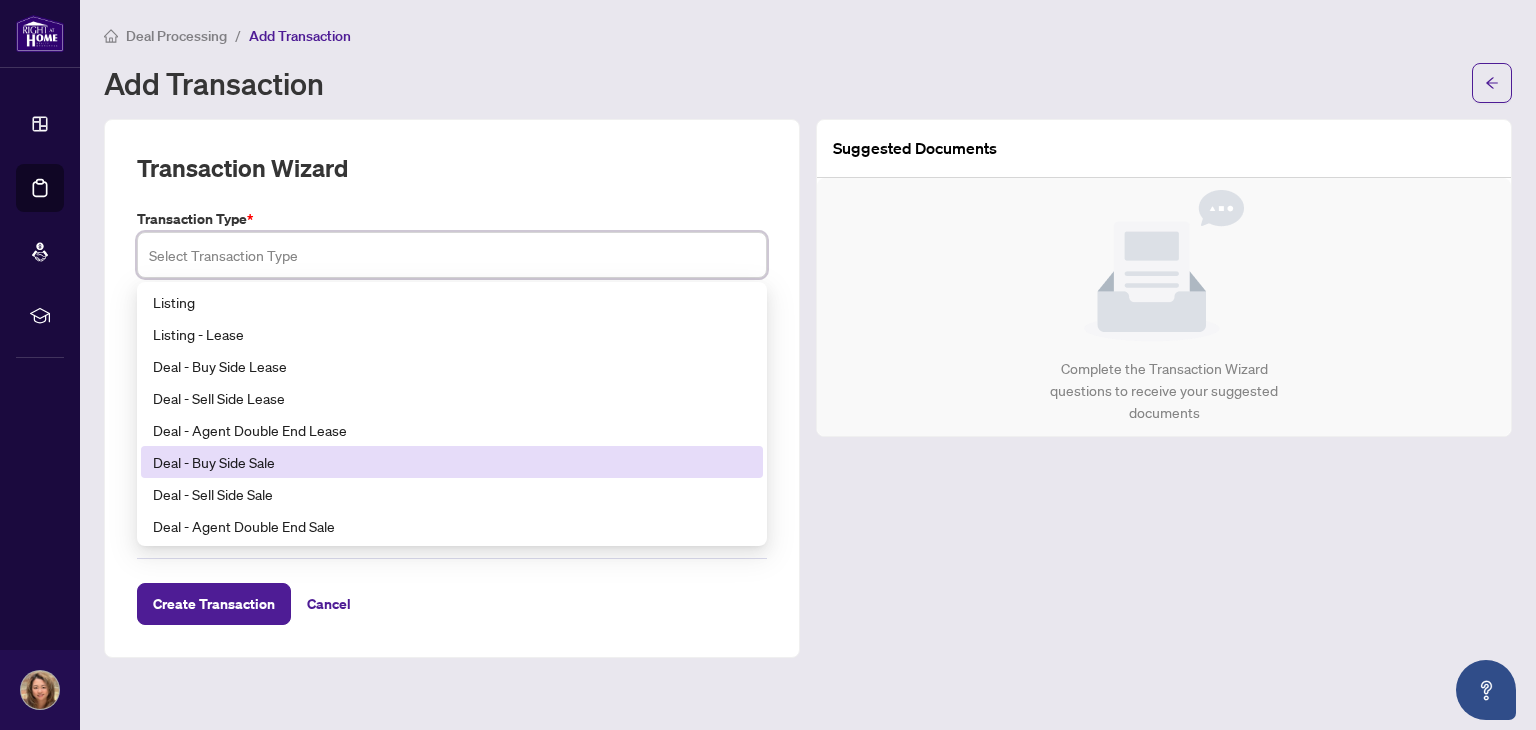 click on "Deal - Buy Side Sale" at bounding box center [452, 462] 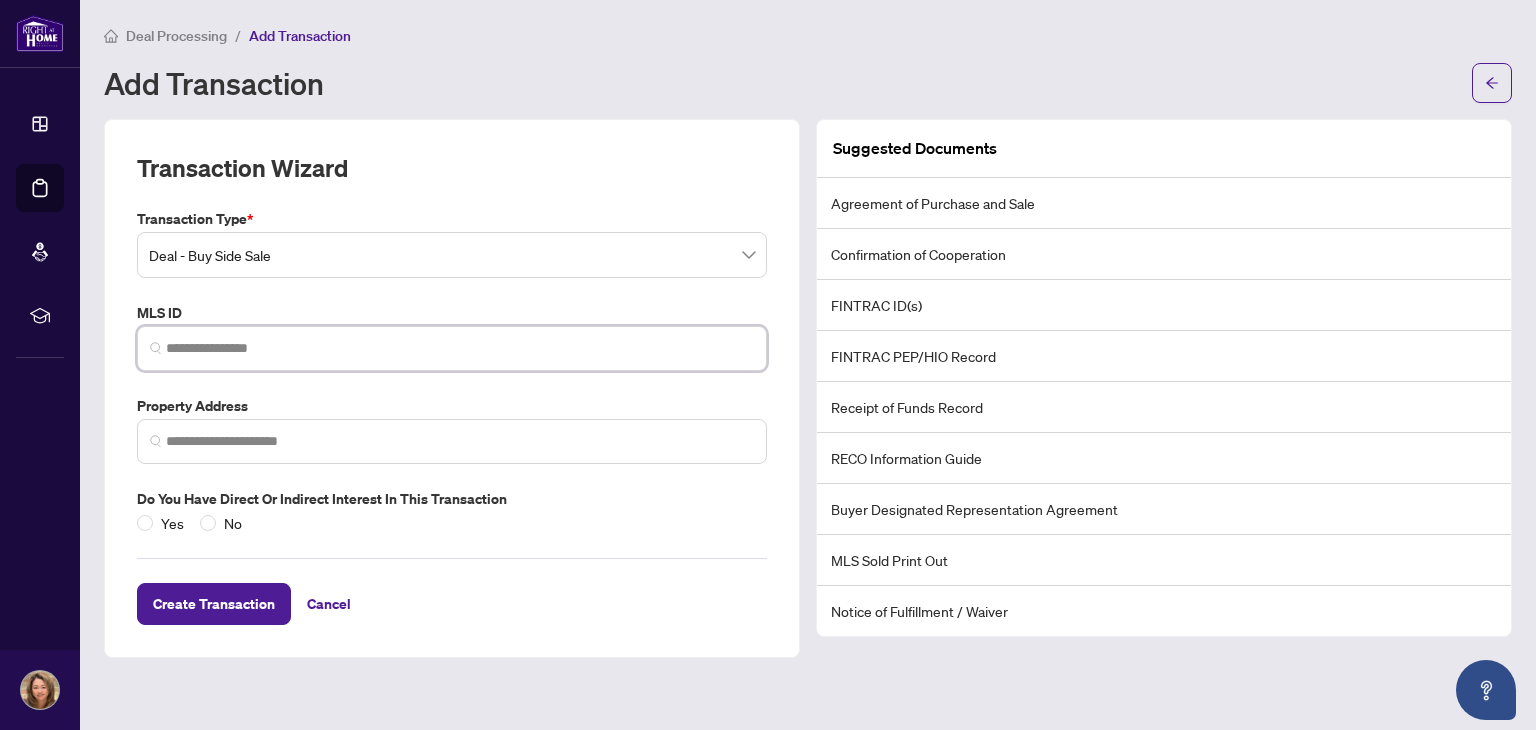 click at bounding box center (460, 348) 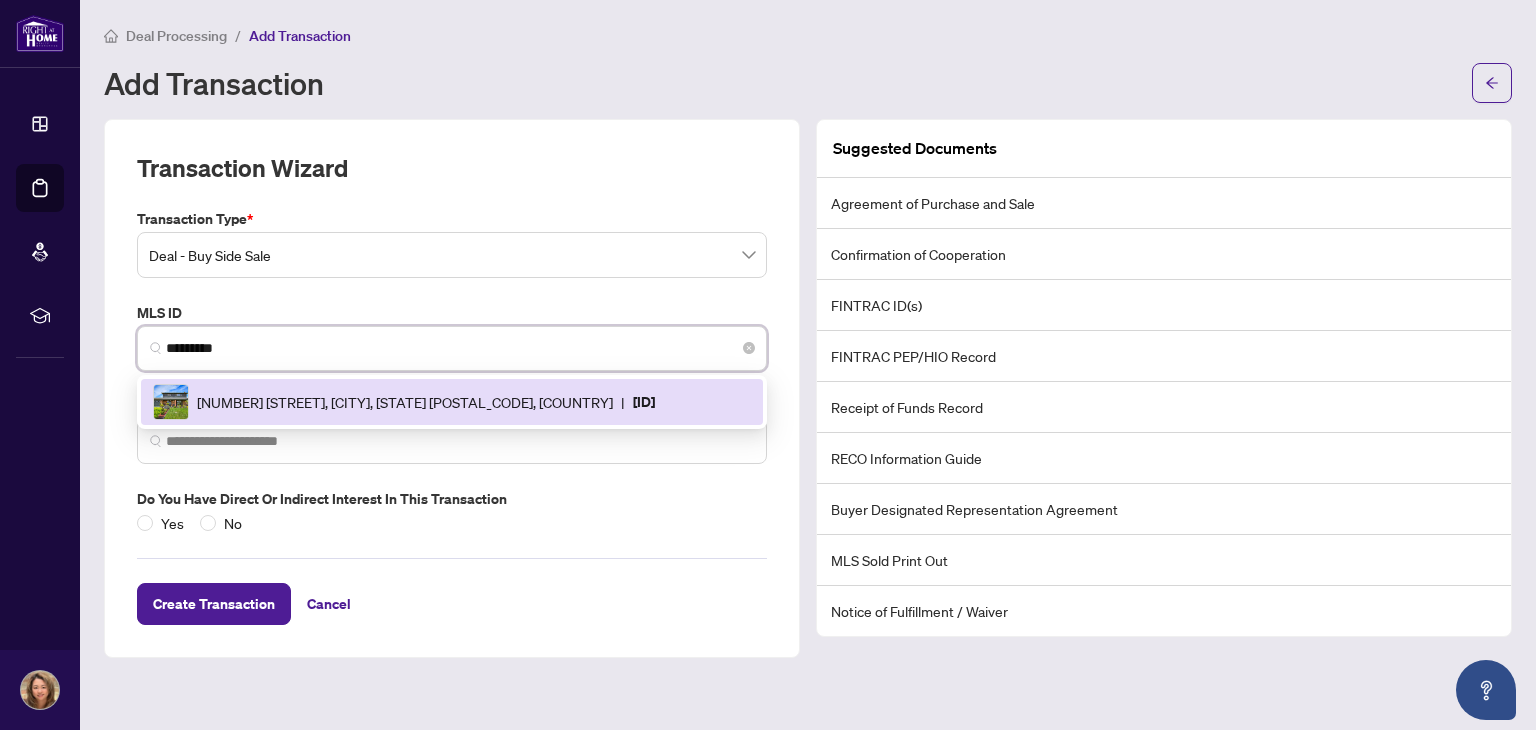click on "[NUMBER] [STREET], [CITY], [STATE] [POSTAL_CODE], [COUNTRY] | [ID]" at bounding box center [452, 402] 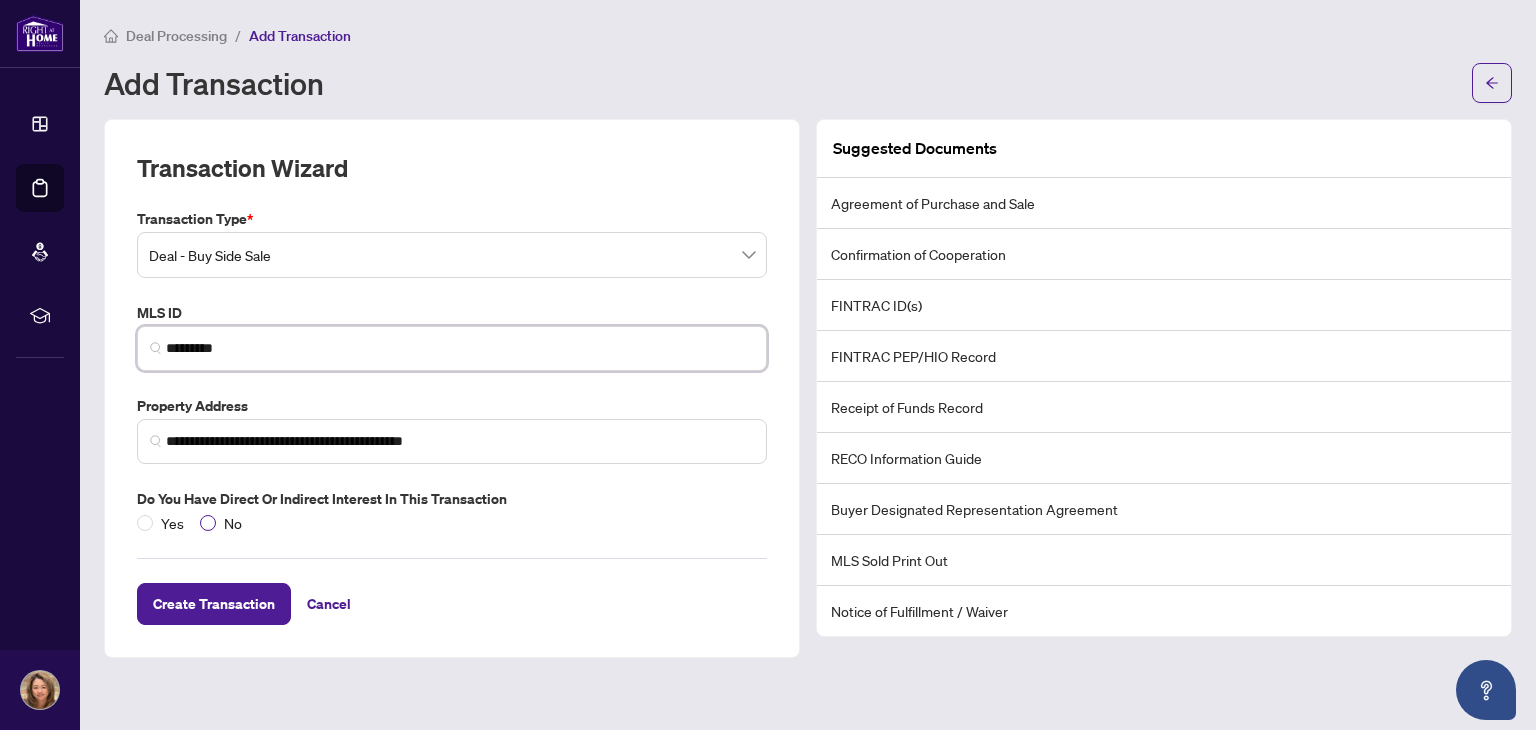 type on "*********" 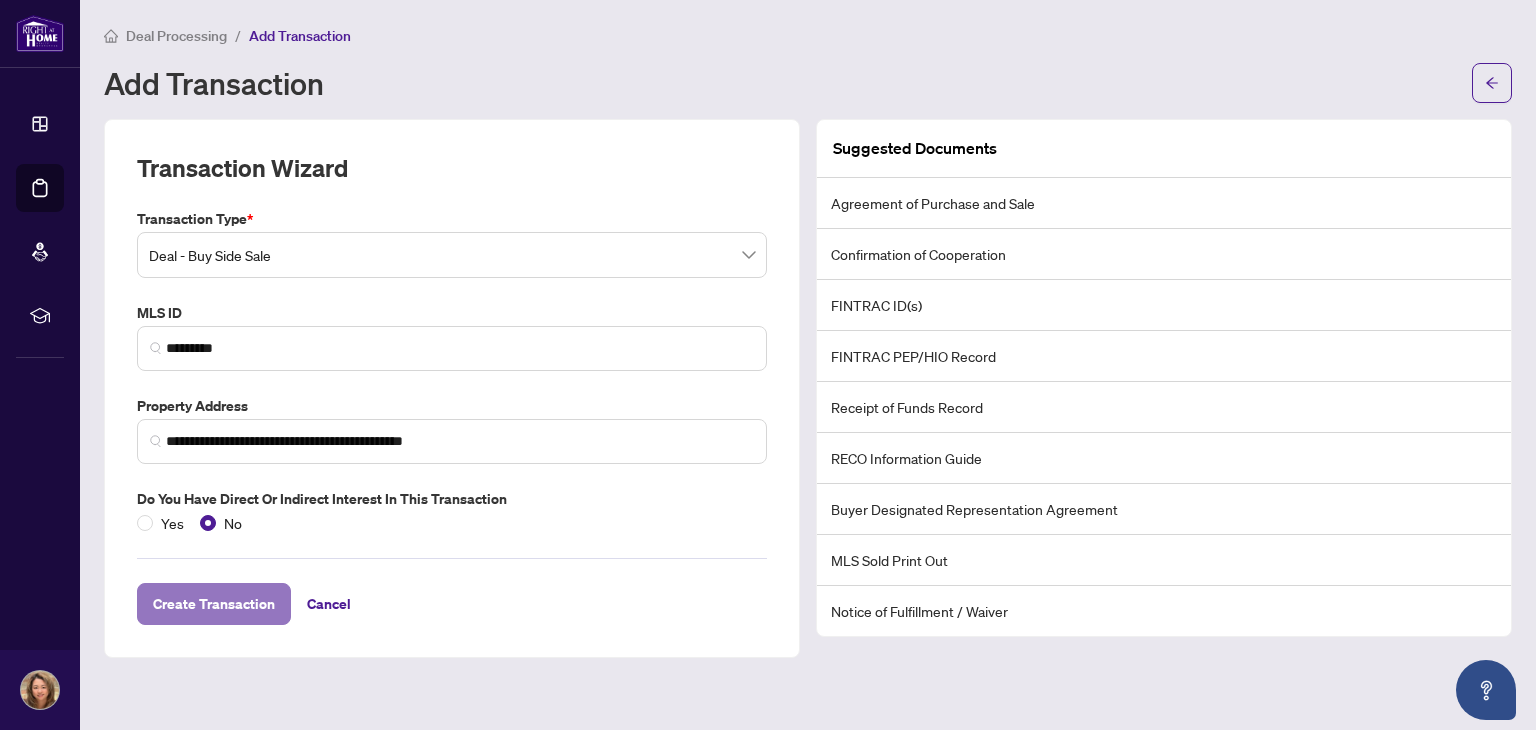 click on "Create Transaction" at bounding box center [214, 604] 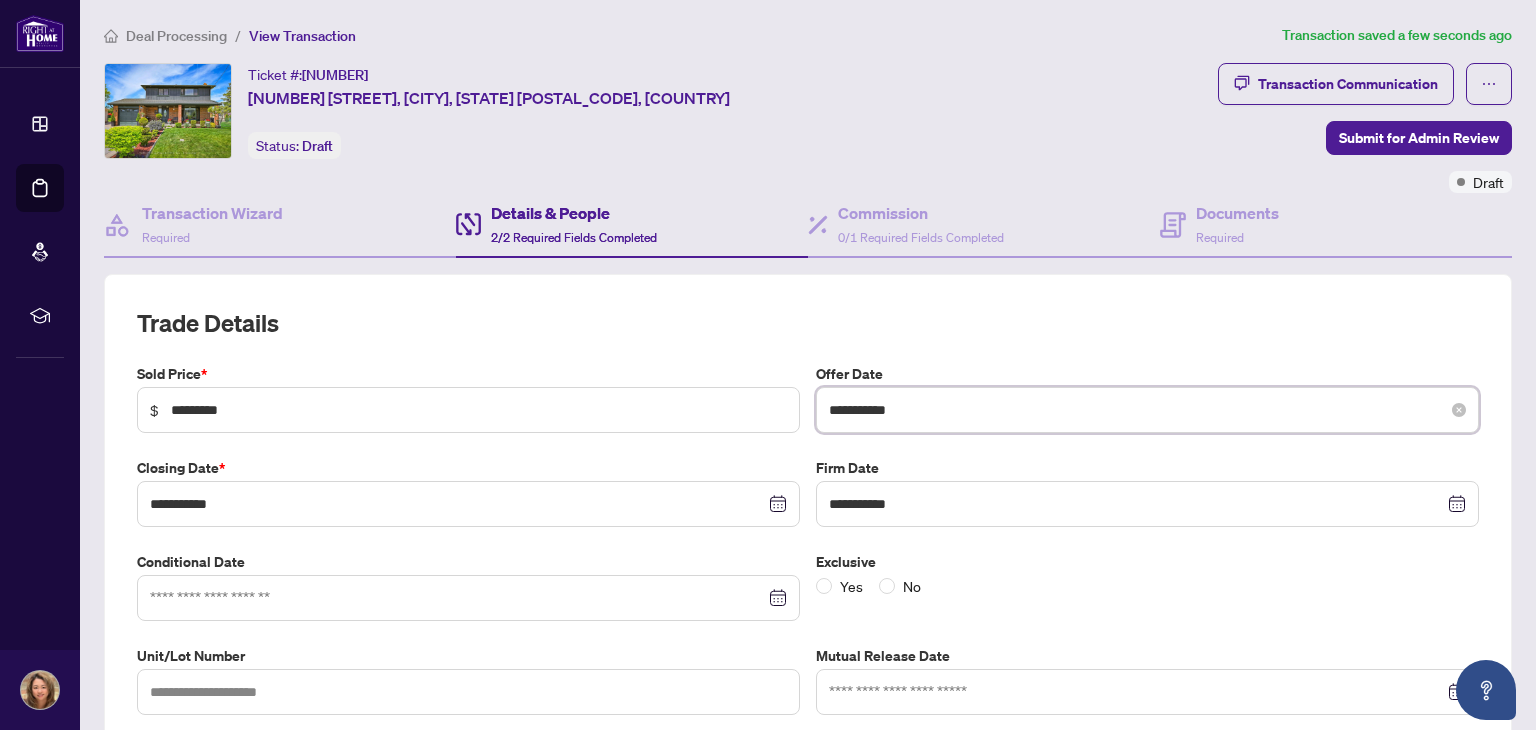 click on "**********" at bounding box center [1136, 410] 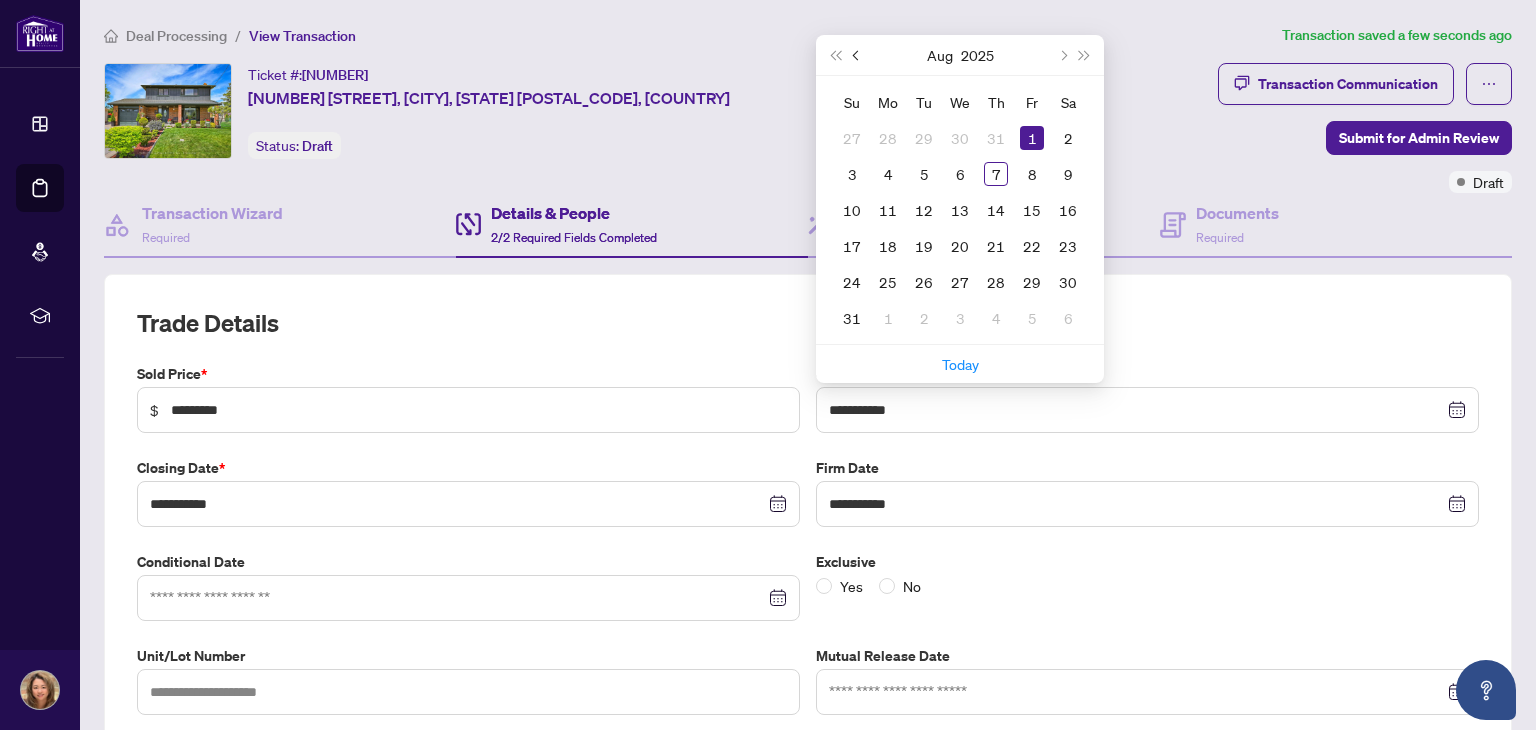 click at bounding box center (858, 55) 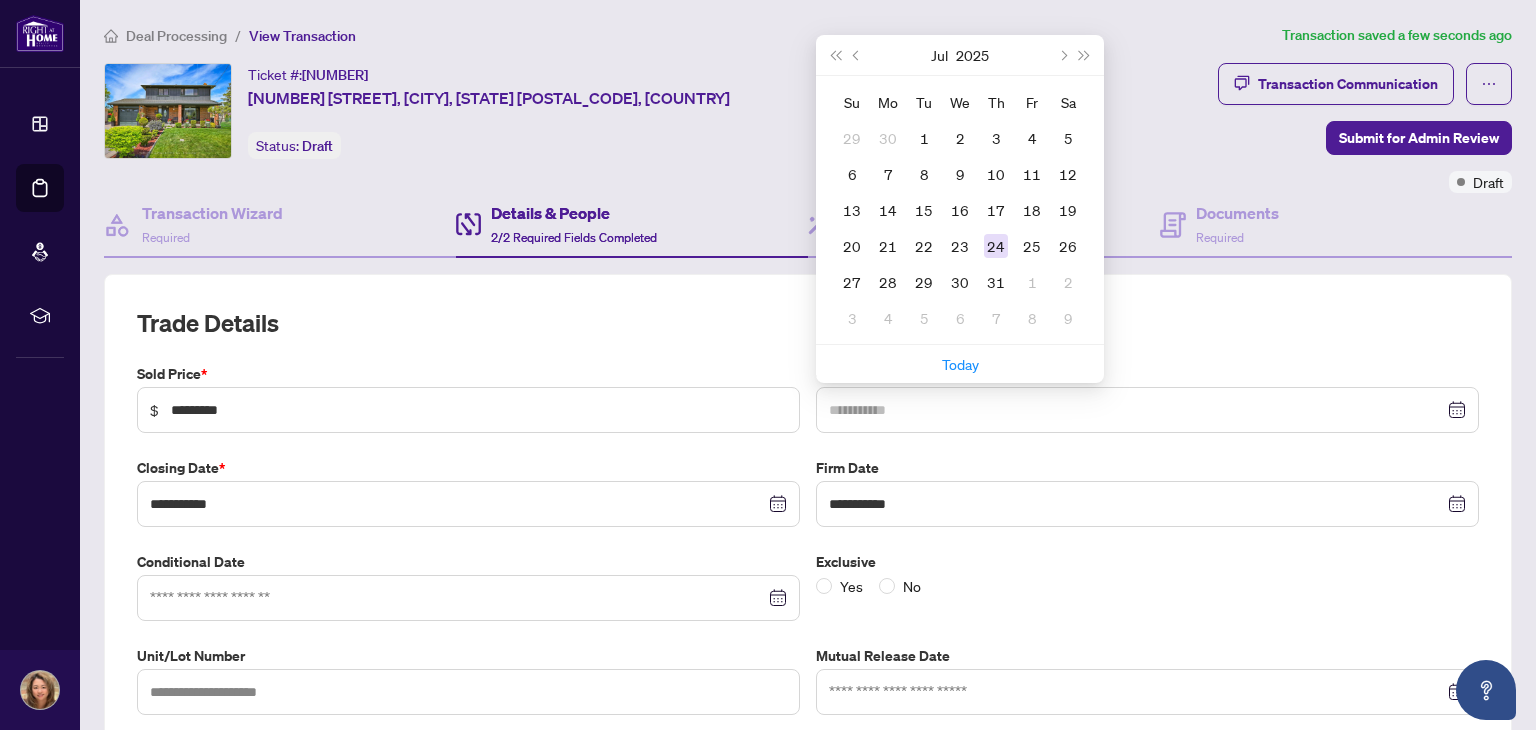 type on "**********" 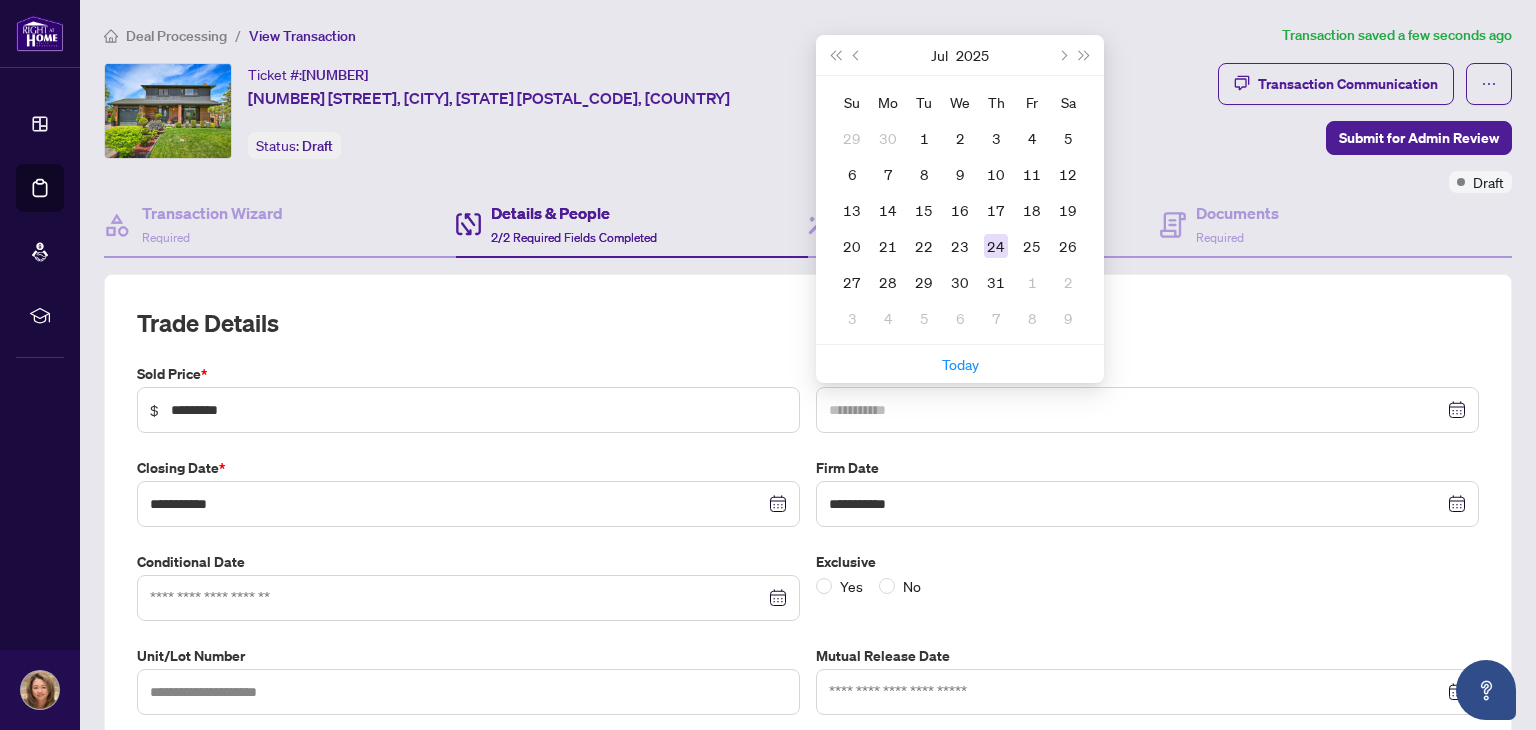 click on "24" at bounding box center [996, 246] 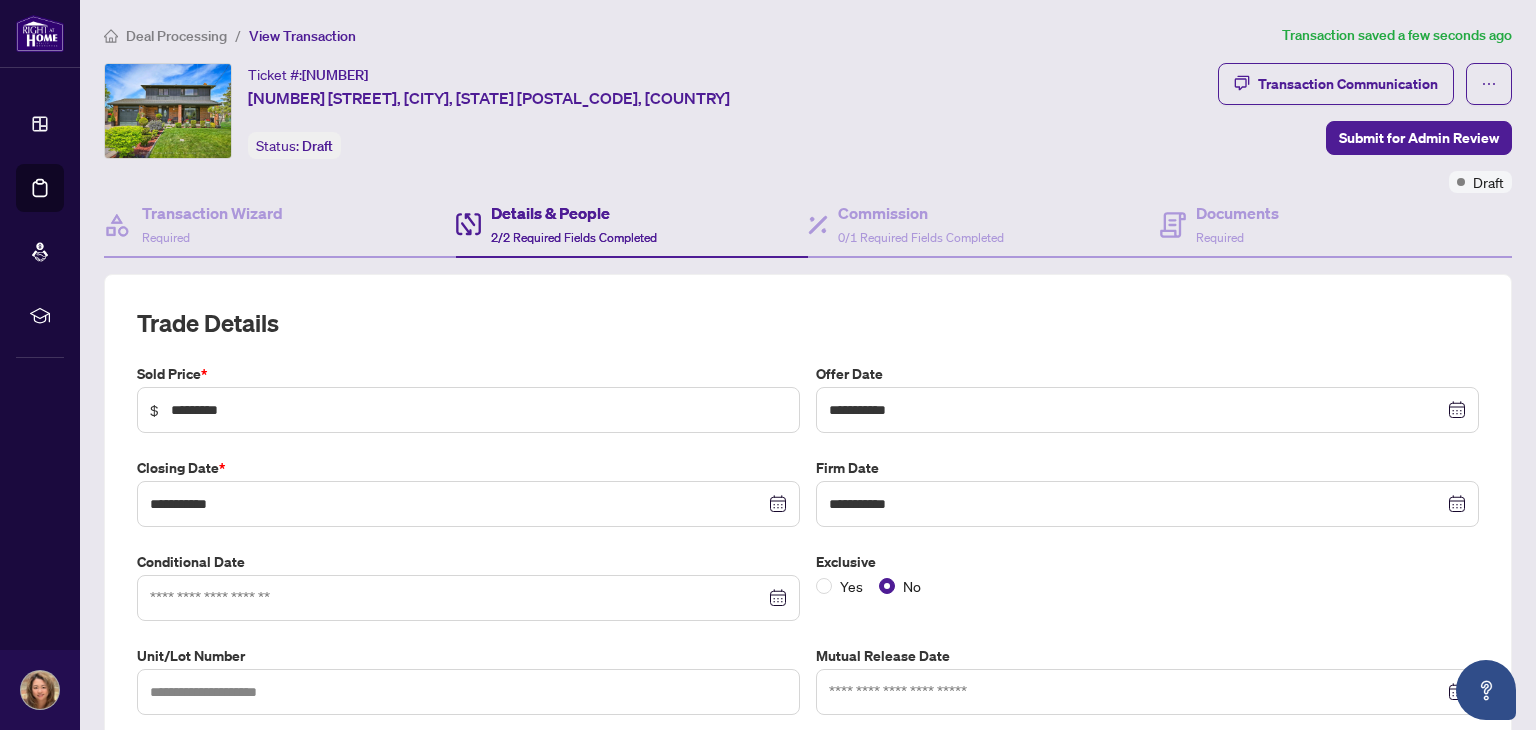 click at bounding box center [468, 598] 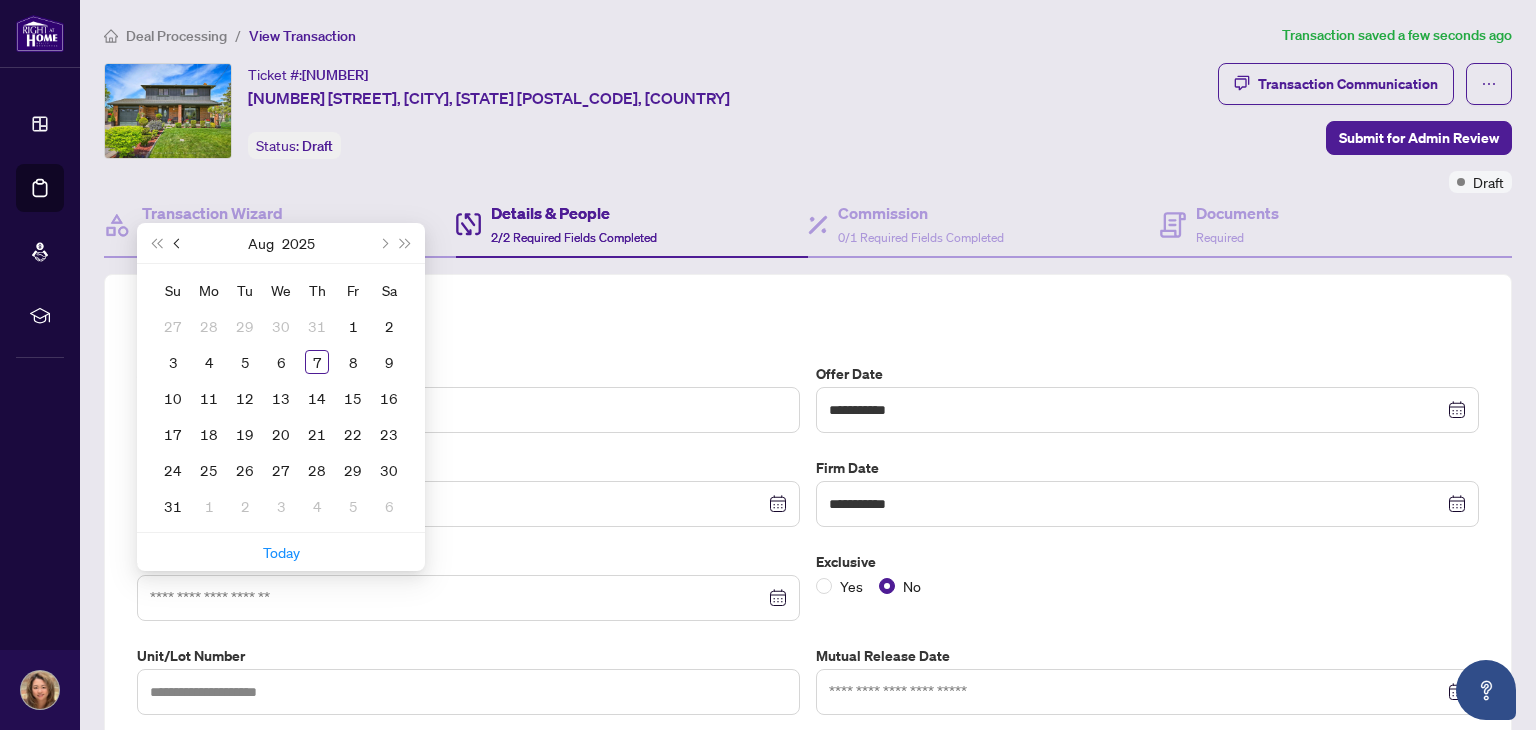 click at bounding box center (179, 243) 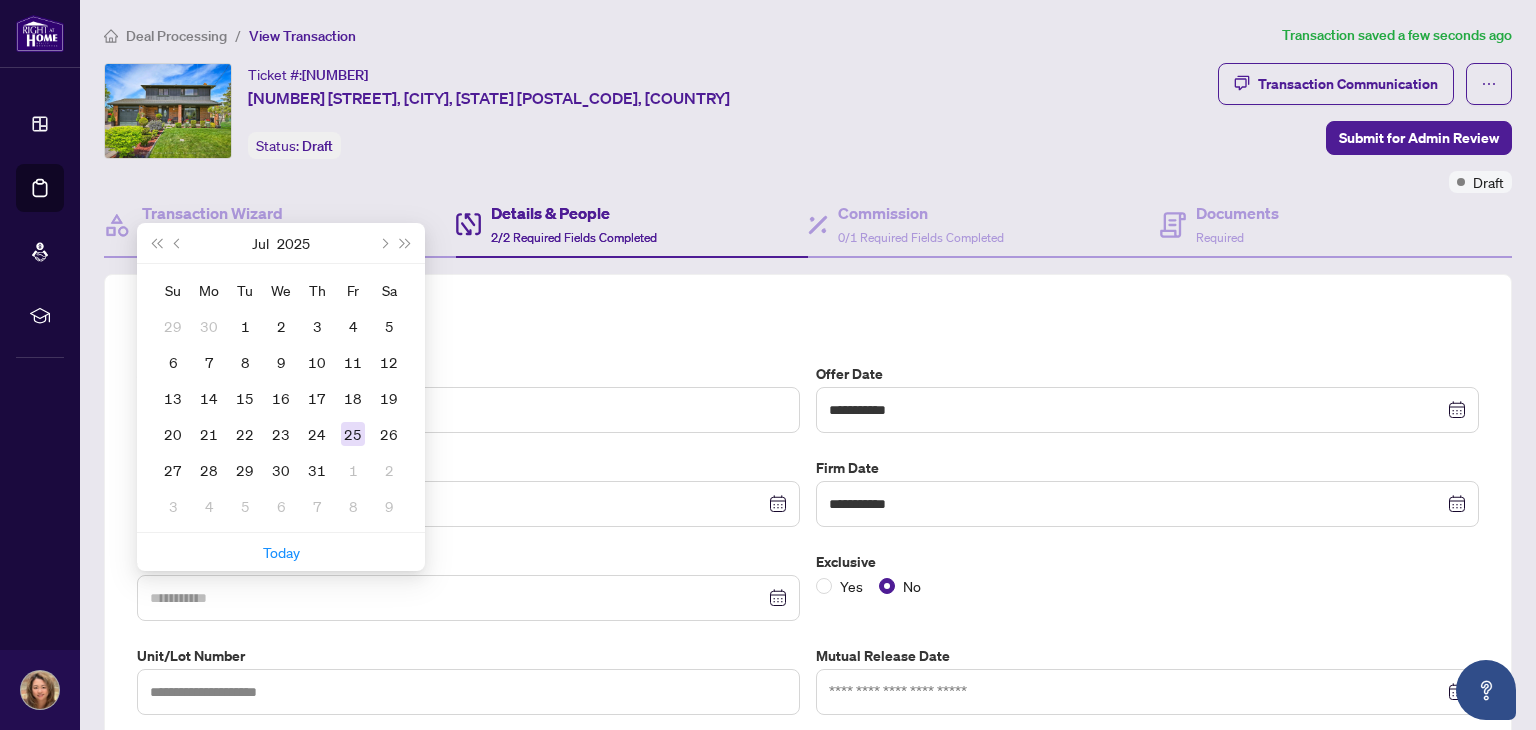 type on "**********" 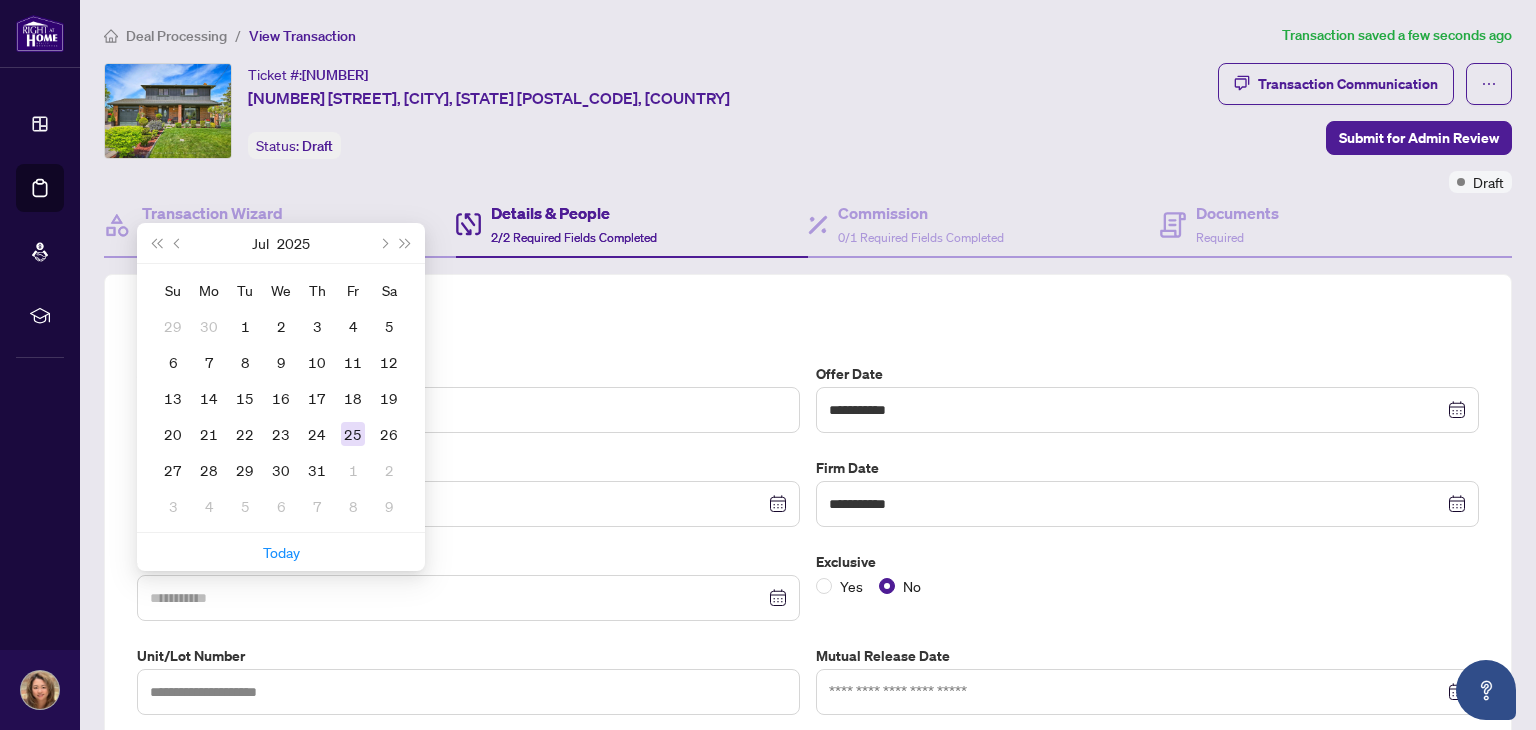 click on "25" at bounding box center [353, 434] 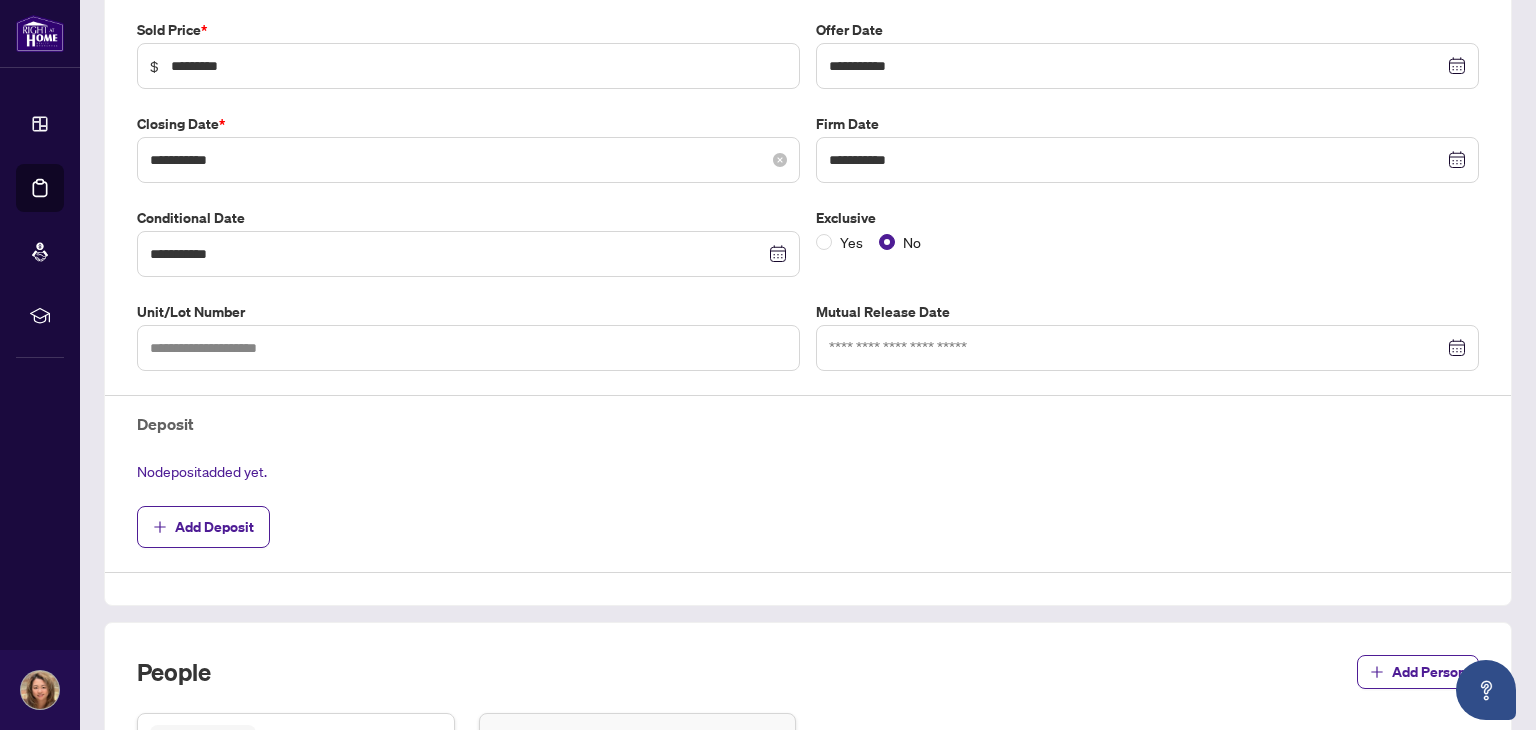 scroll, scrollTop: 364, scrollLeft: 0, axis: vertical 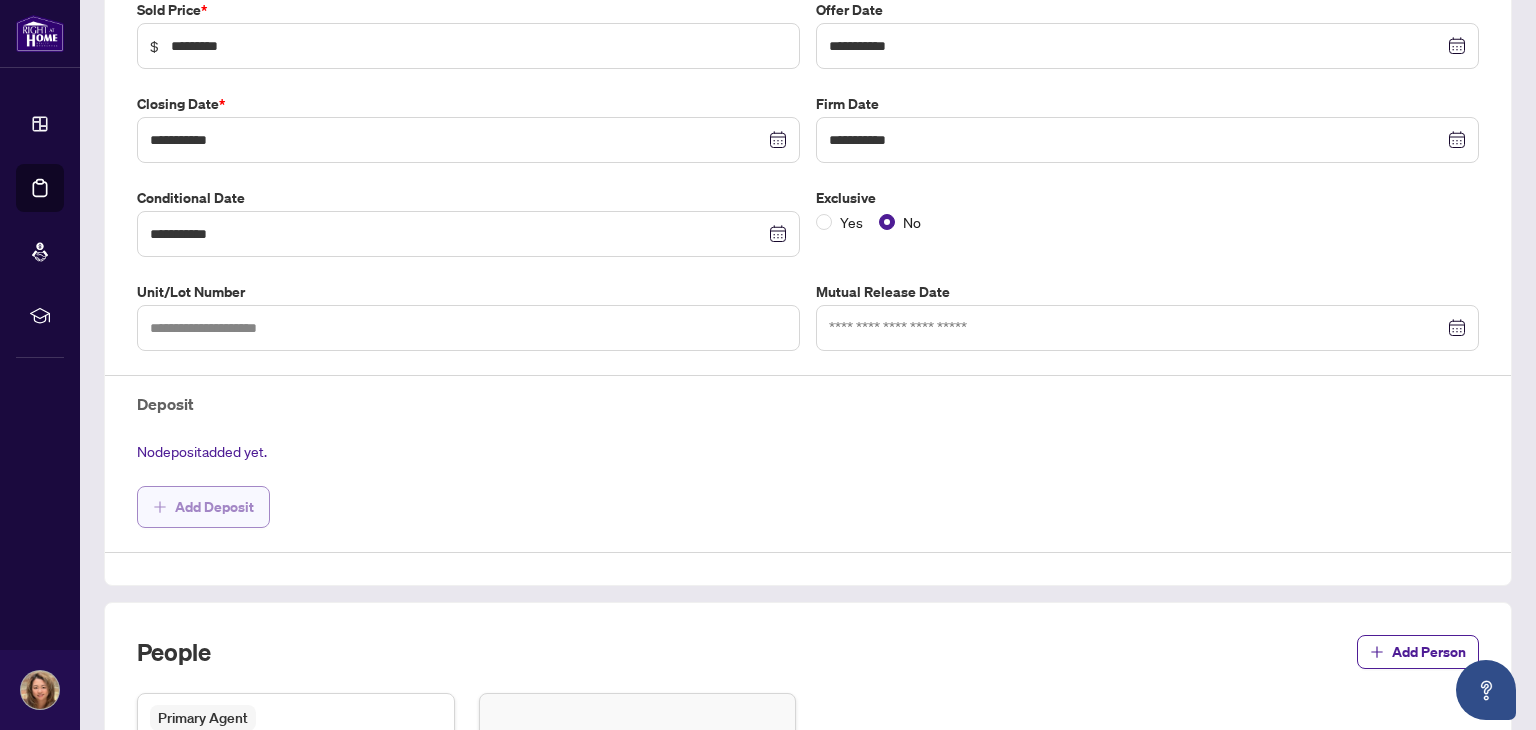 click on "Add Deposit" at bounding box center (214, 507) 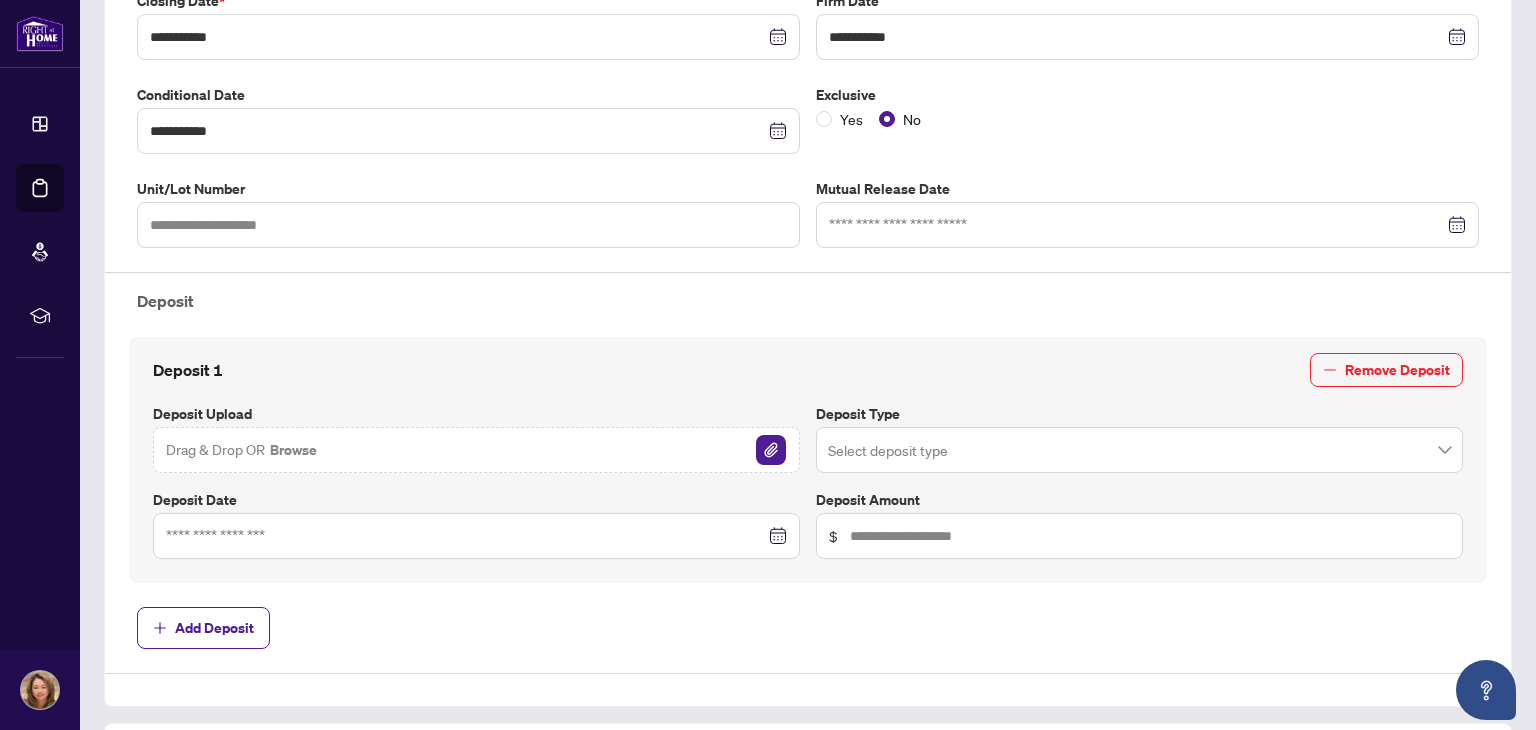 scroll, scrollTop: 496, scrollLeft: 0, axis: vertical 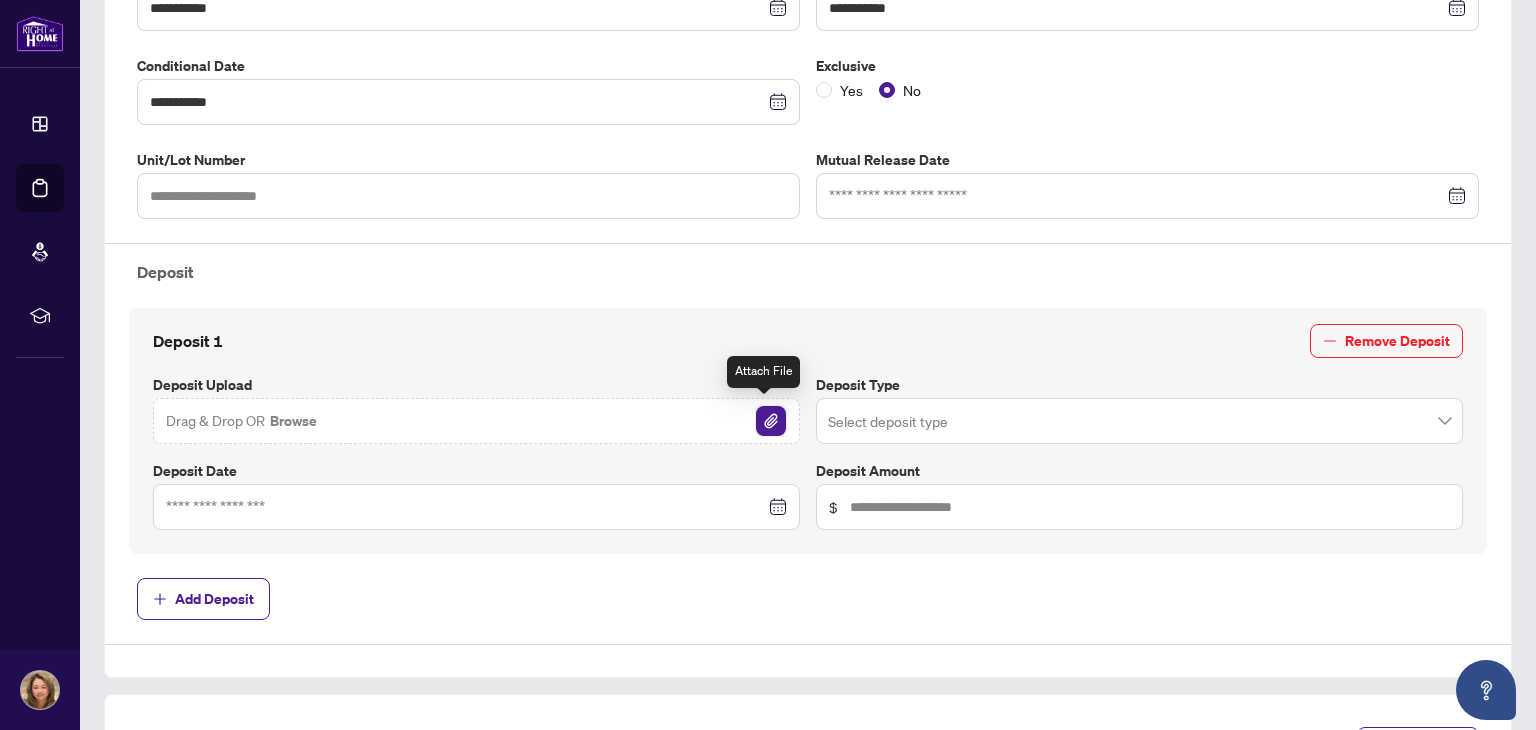 click at bounding box center [771, 421] 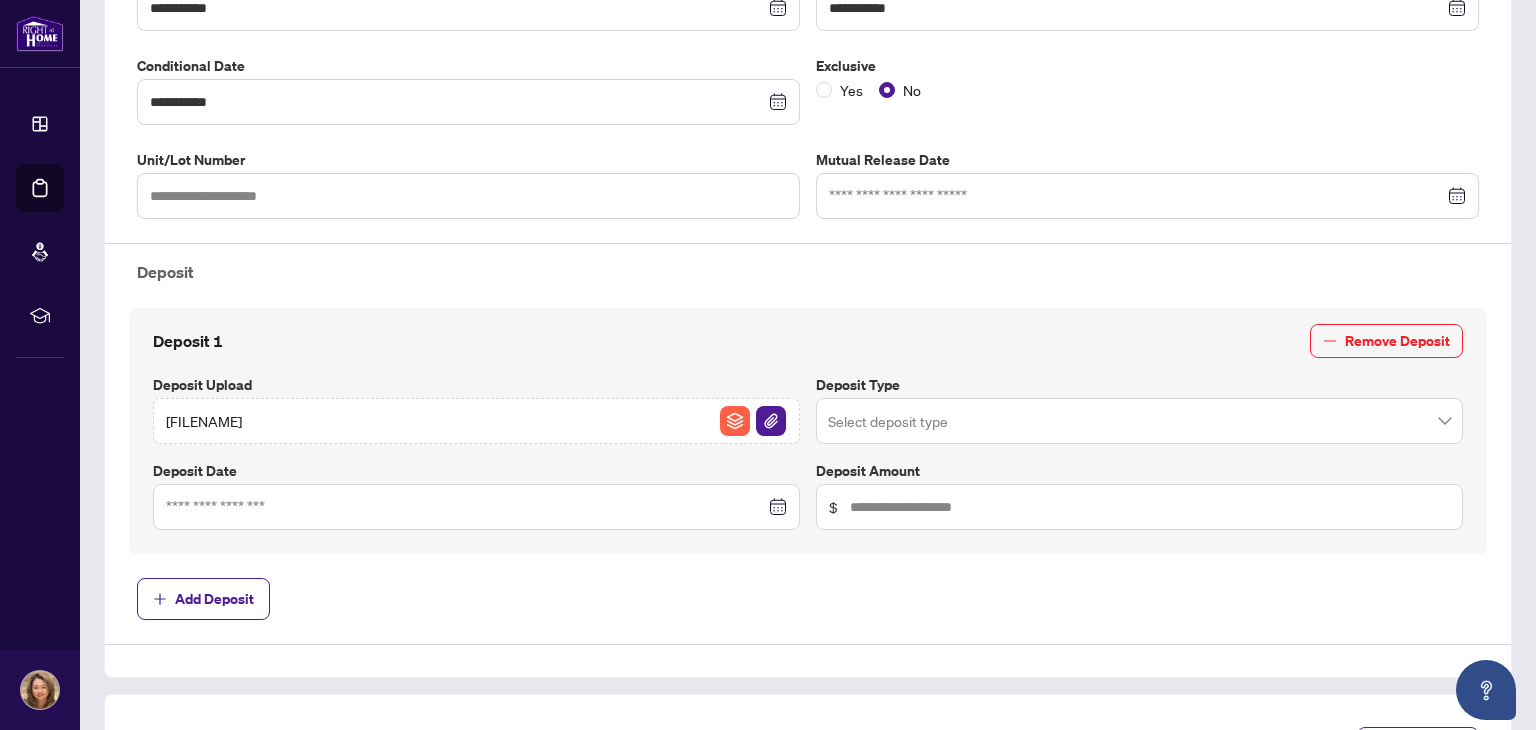 click at bounding box center [1139, 421] 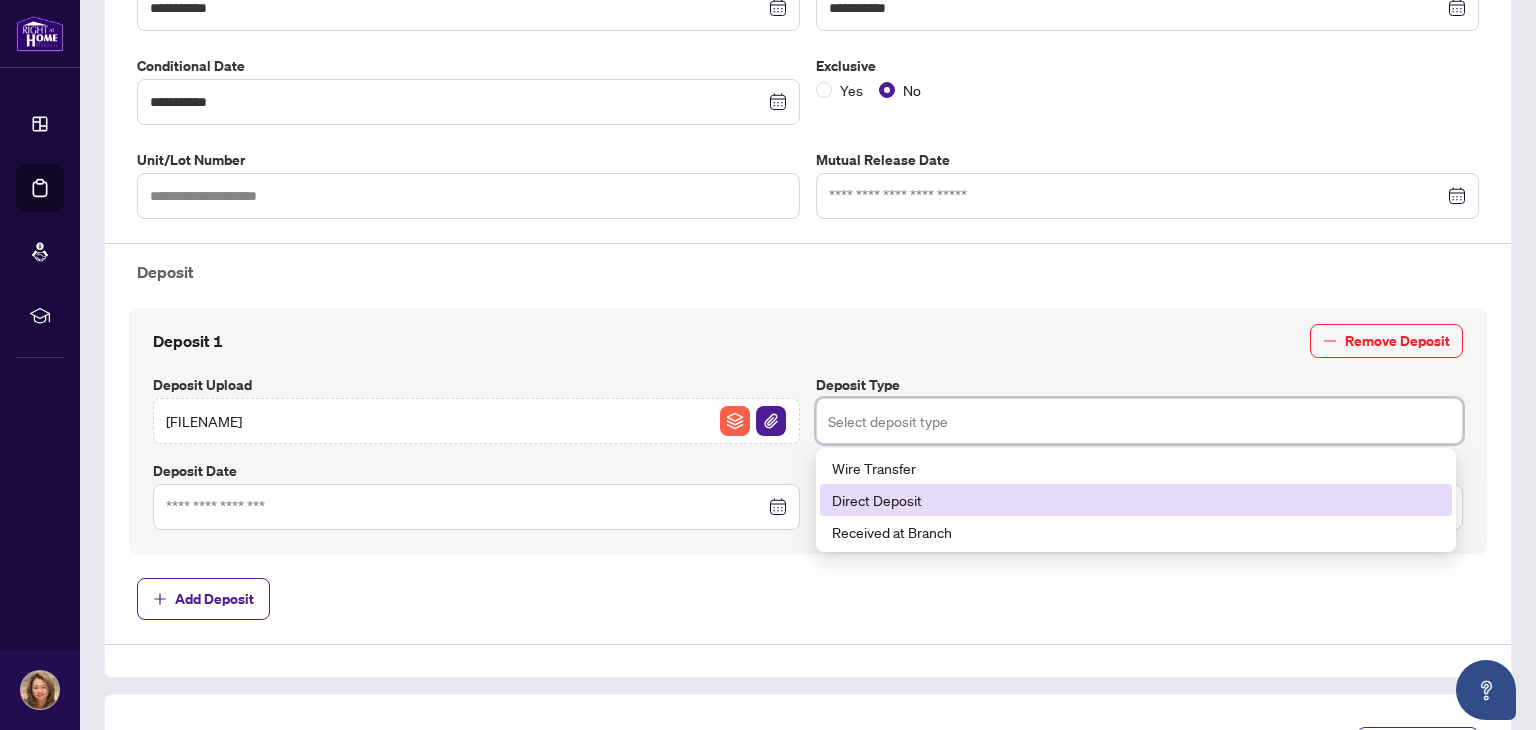 click on "Direct Deposit" at bounding box center (1136, 500) 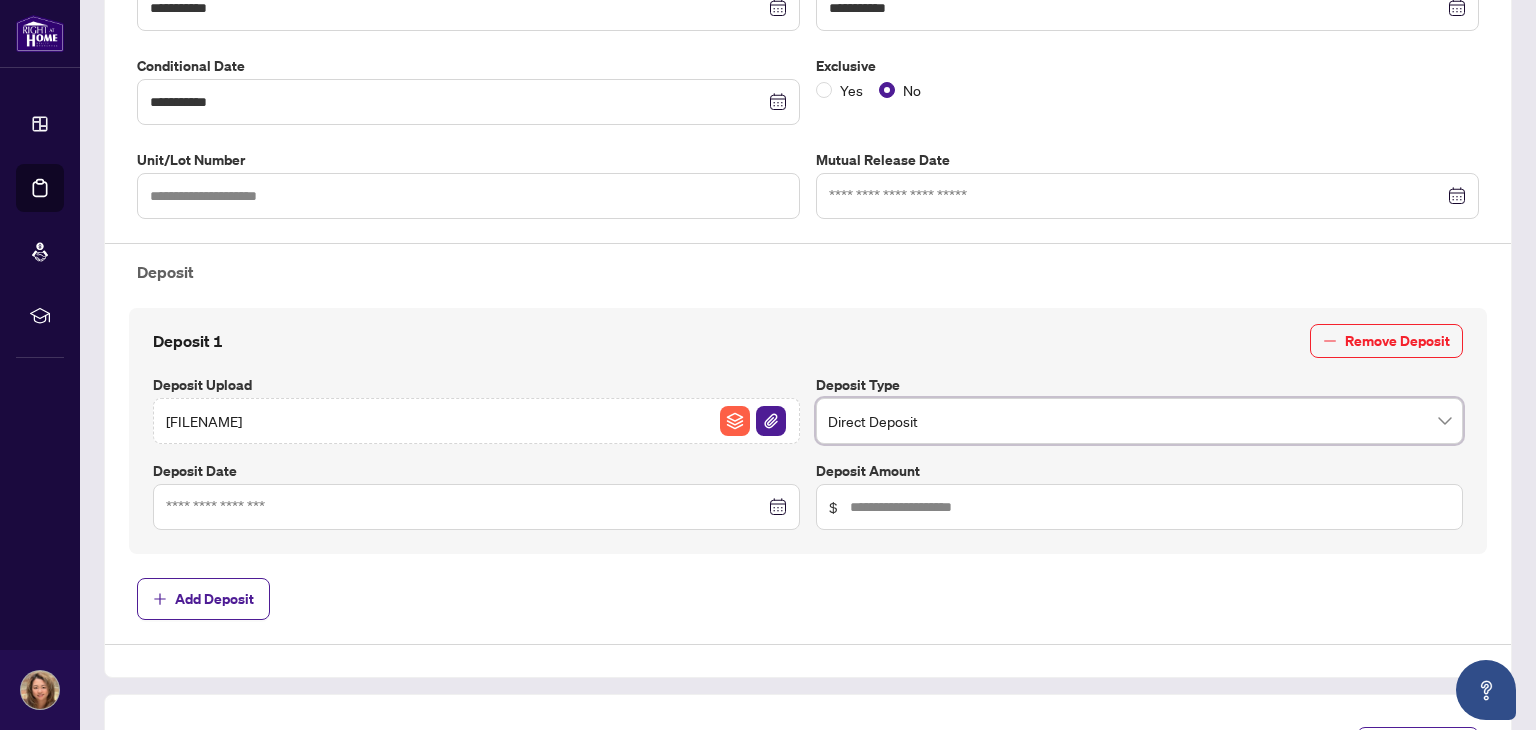 click at bounding box center (476, 507) 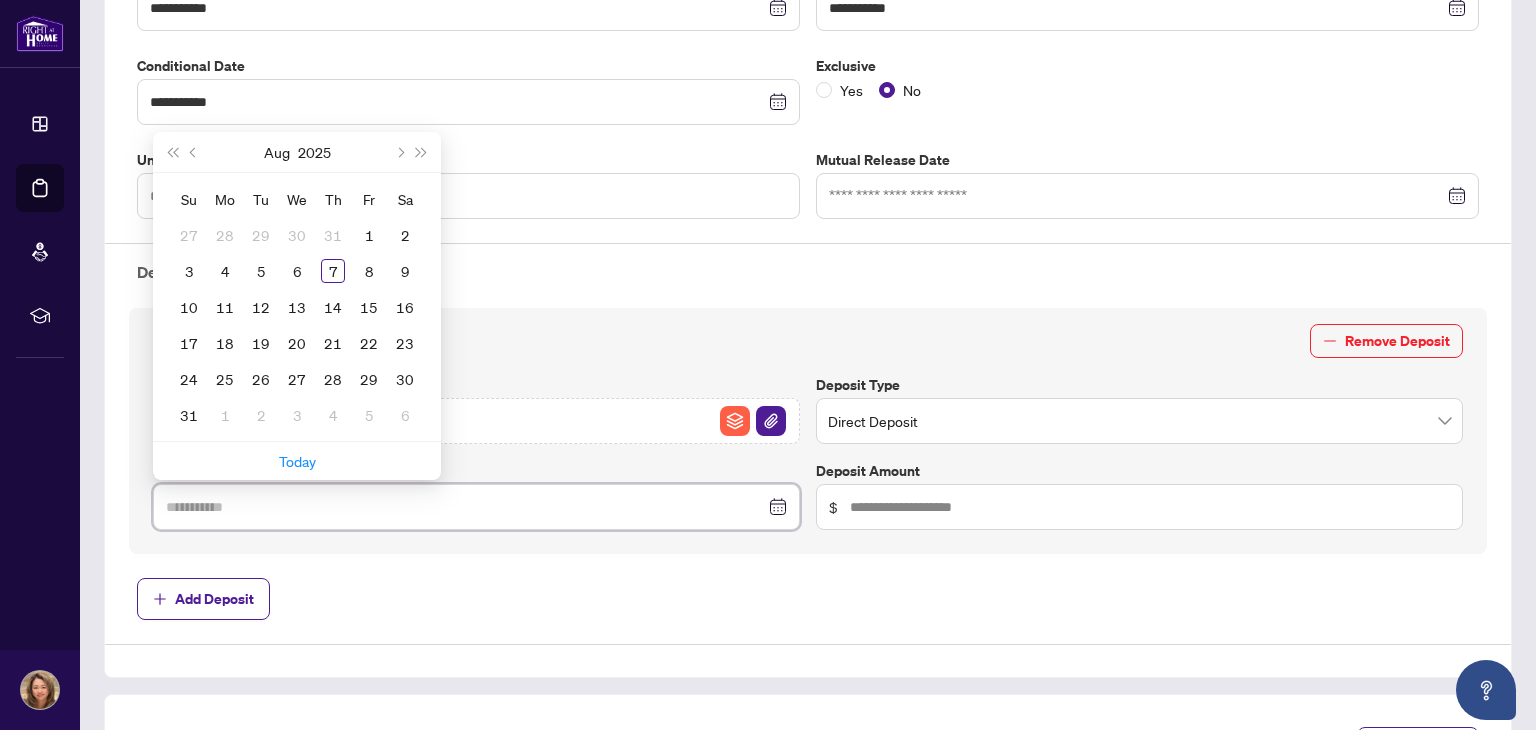 type on "**********" 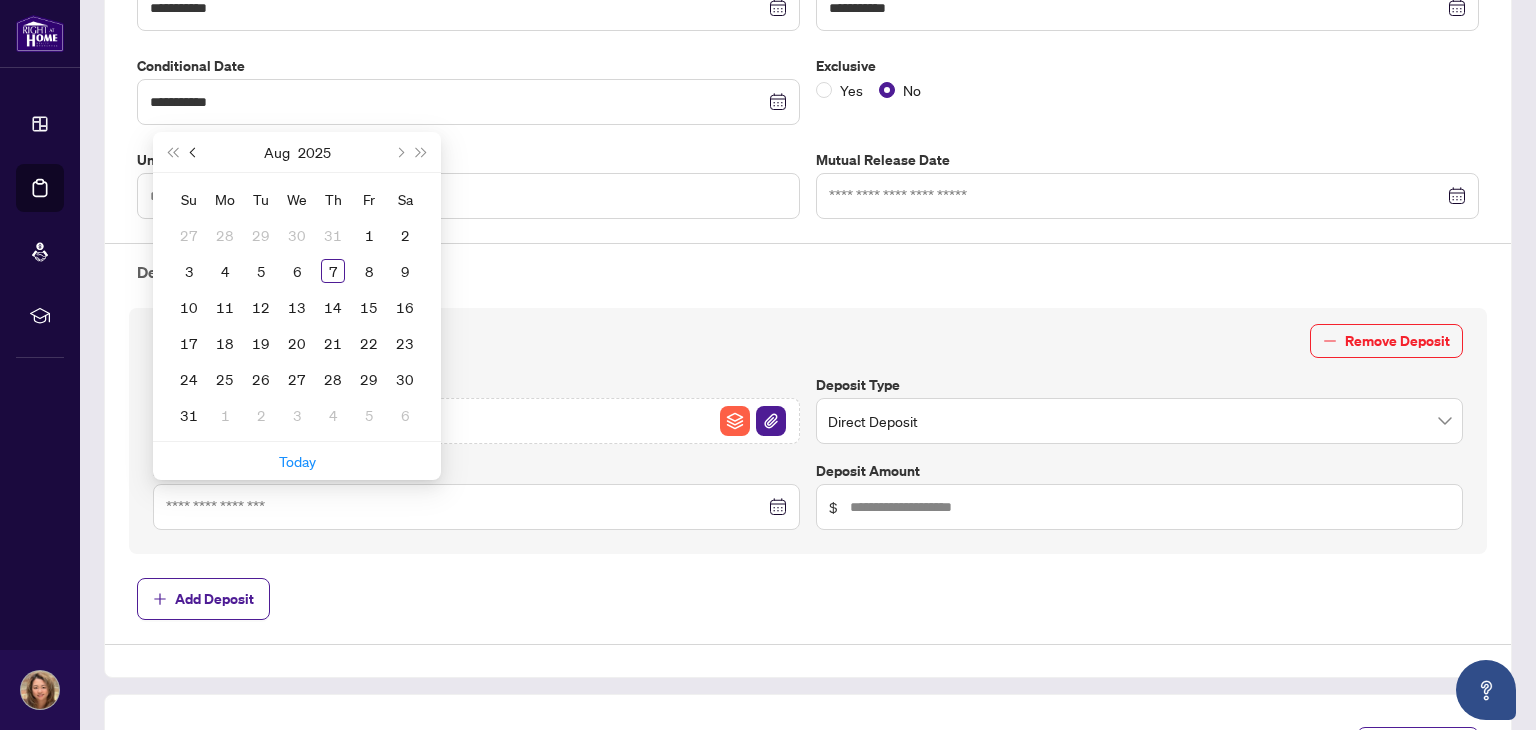 click at bounding box center [195, 152] 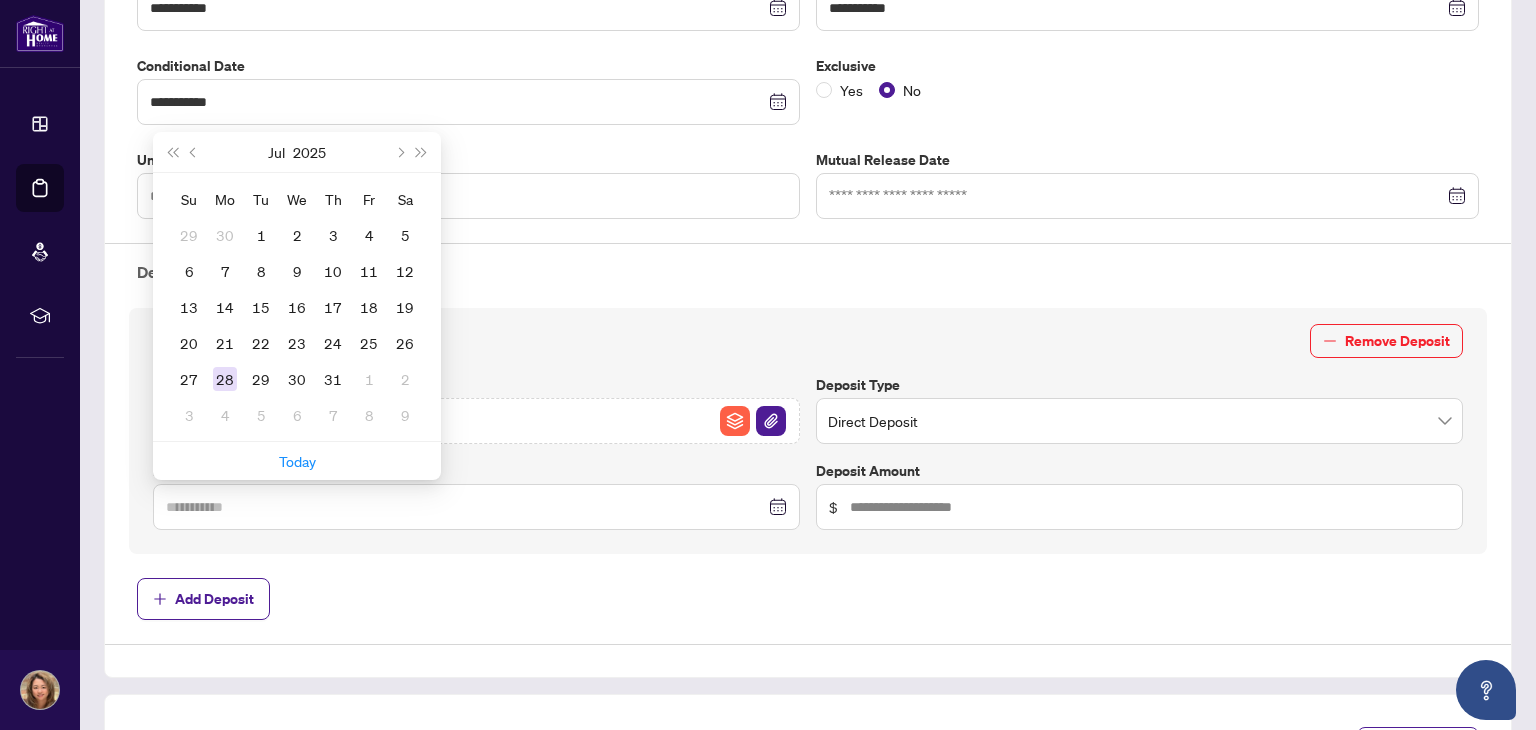 type on "**********" 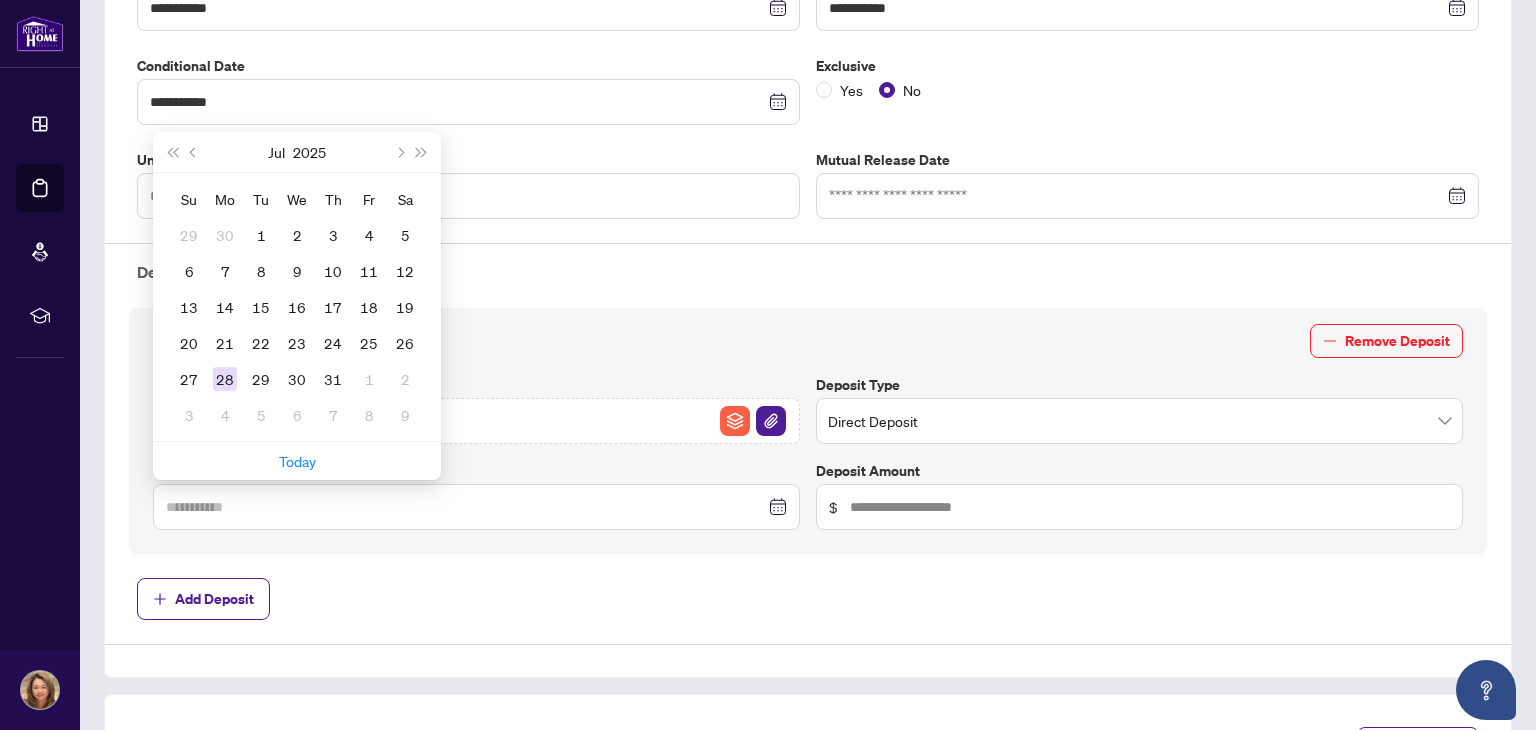 click on "28" at bounding box center [225, 379] 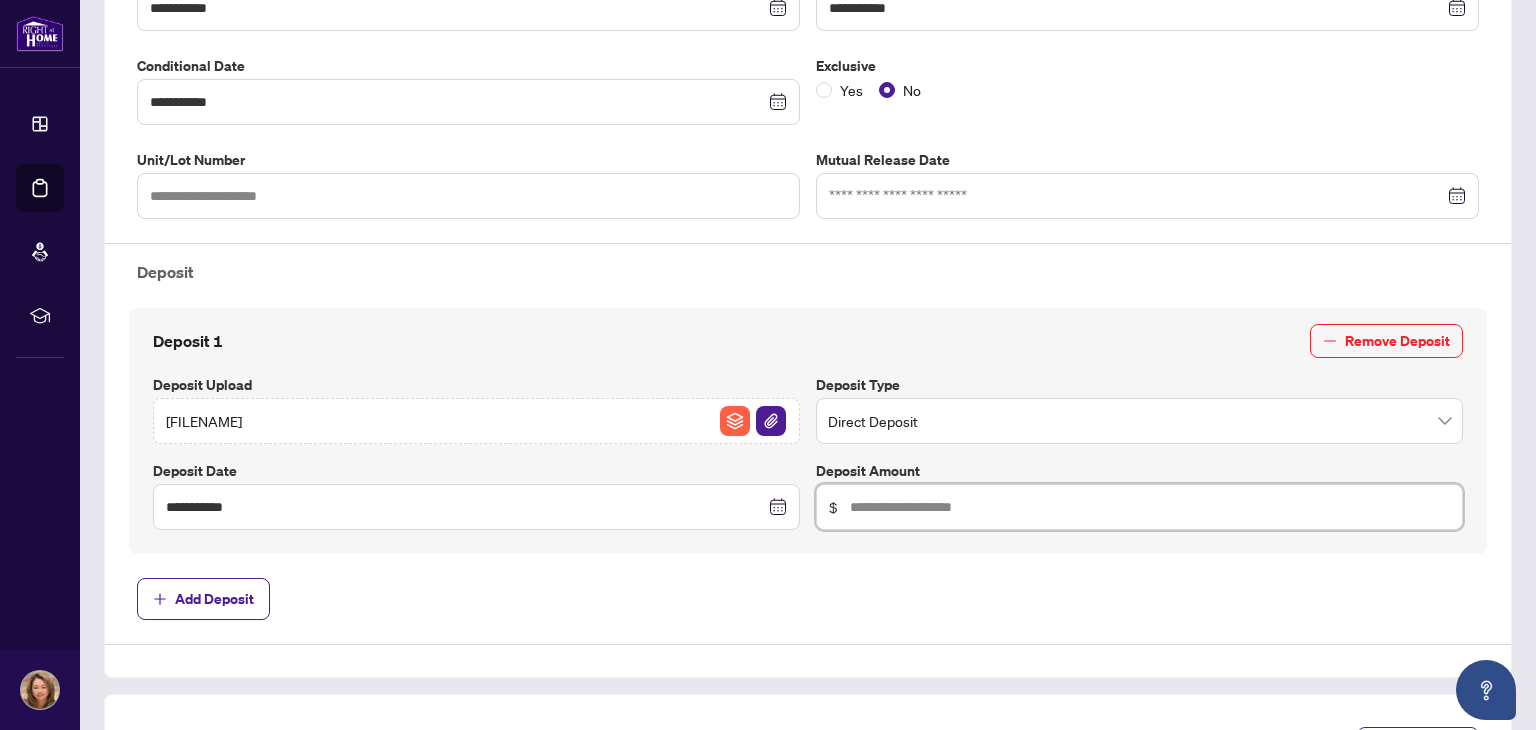 click at bounding box center (1150, 507) 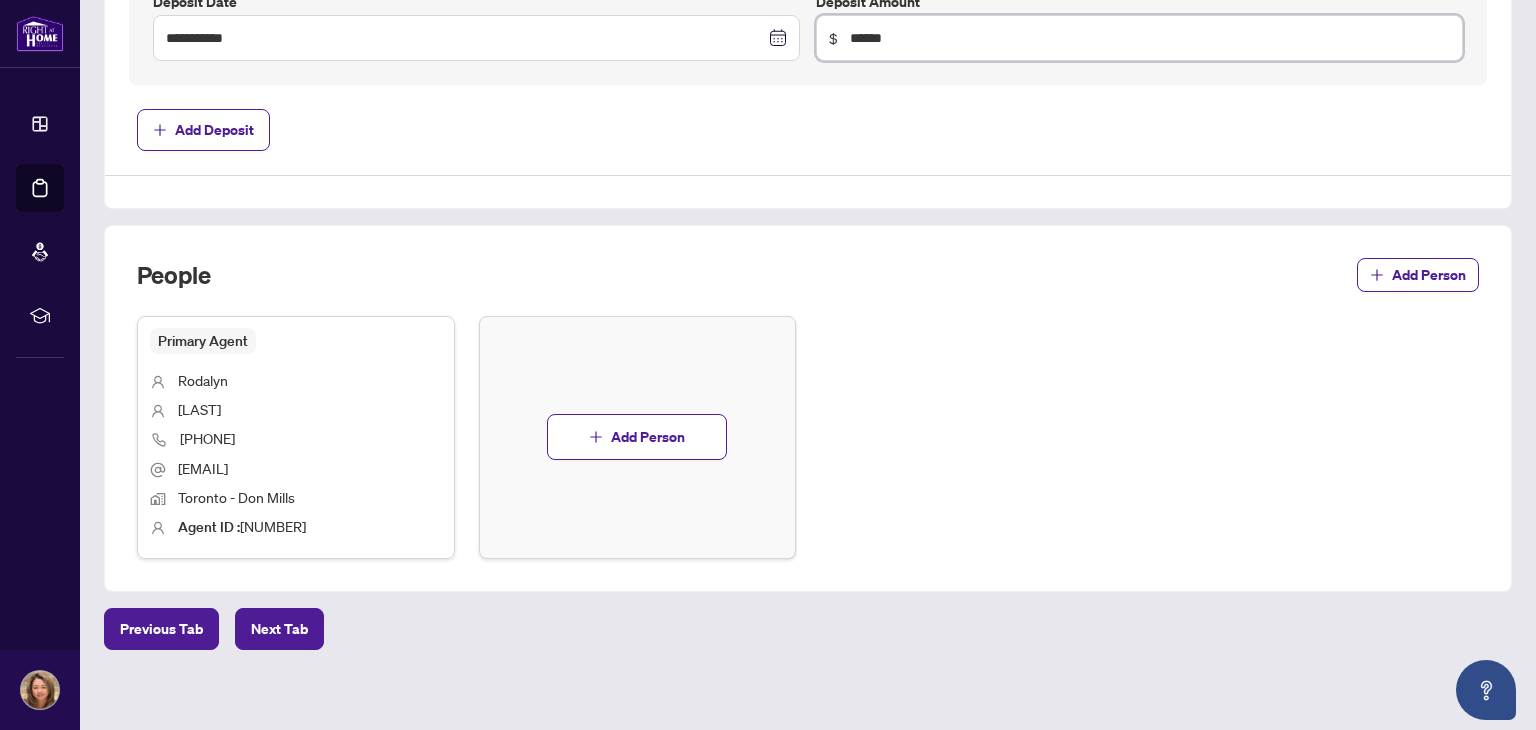 scroll, scrollTop: 971, scrollLeft: 0, axis: vertical 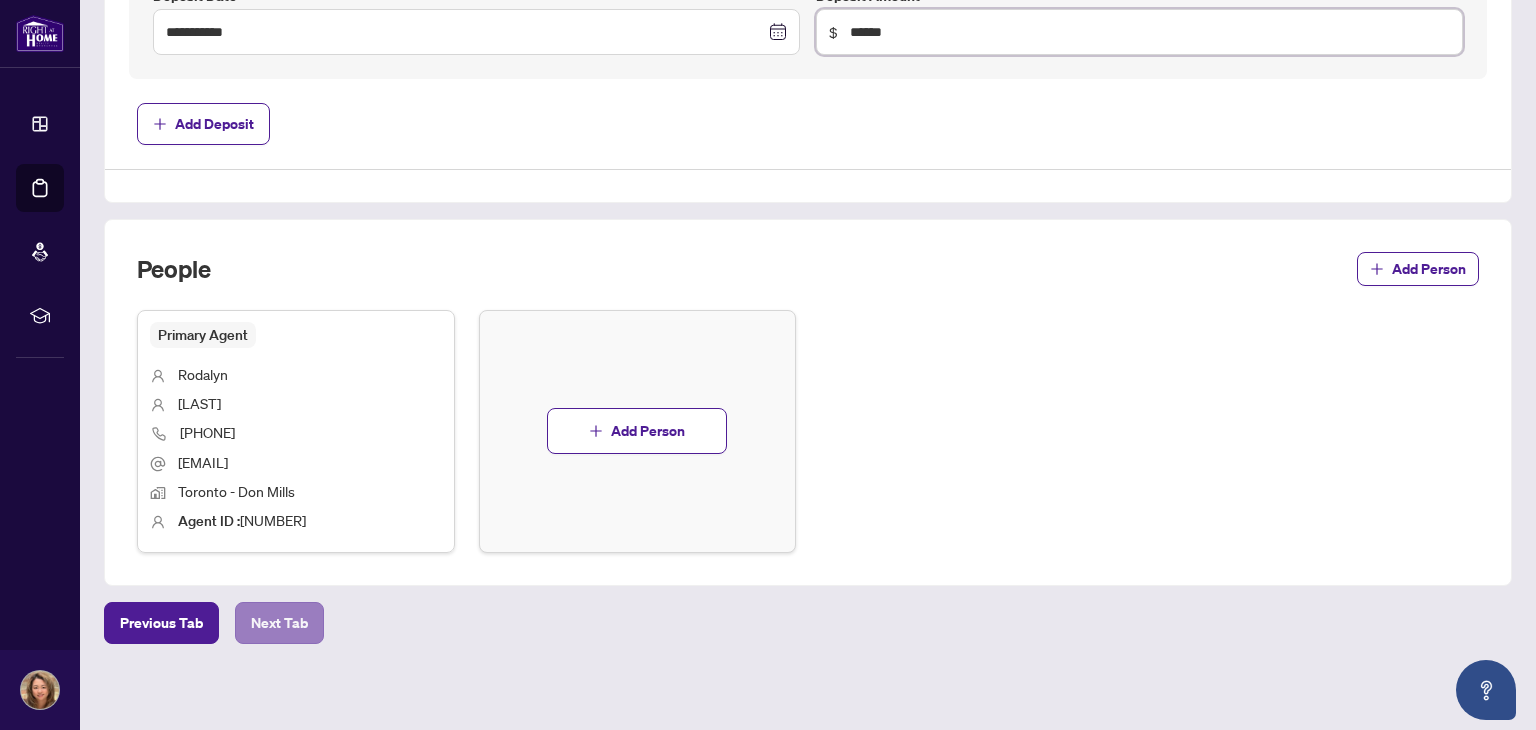 type on "******" 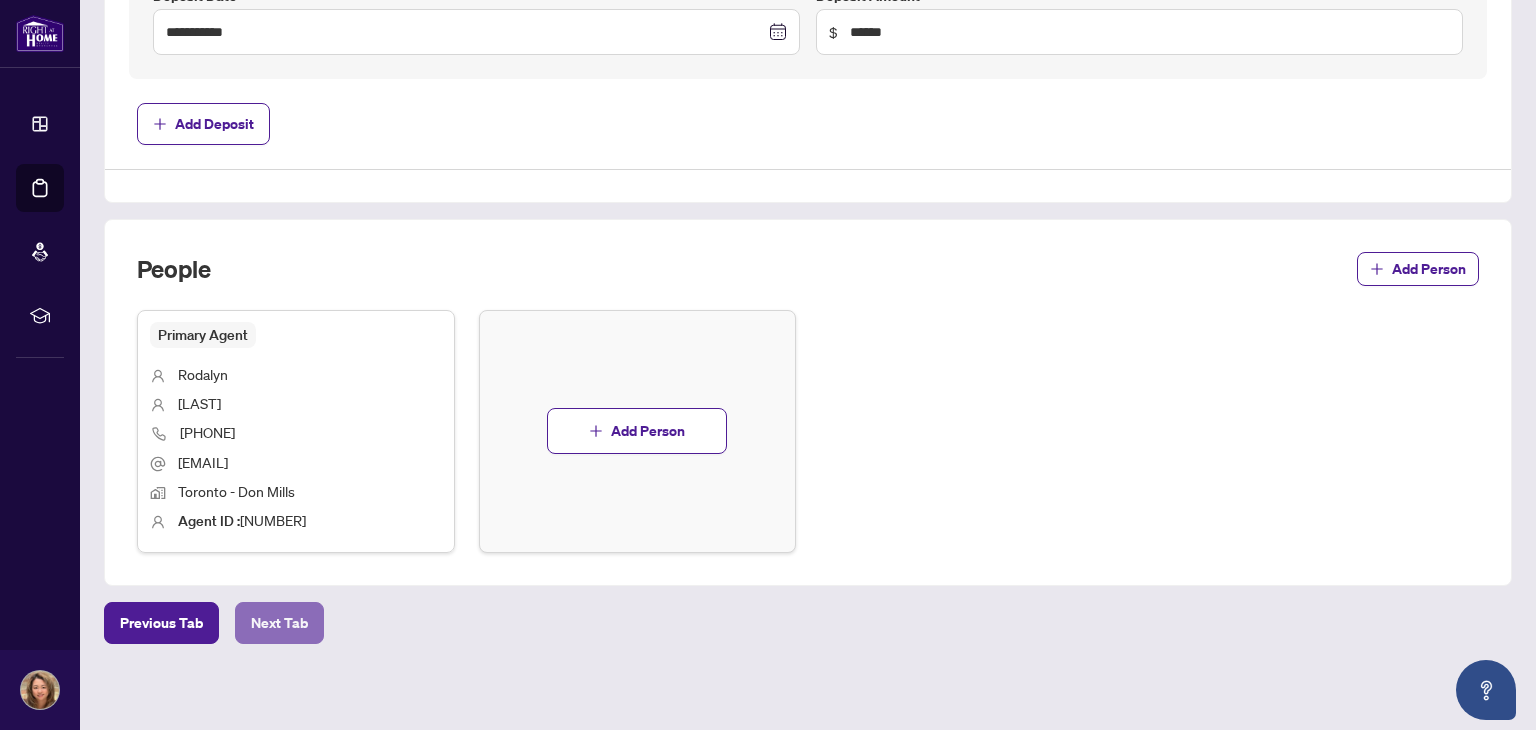 click on "Next Tab" at bounding box center [279, 623] 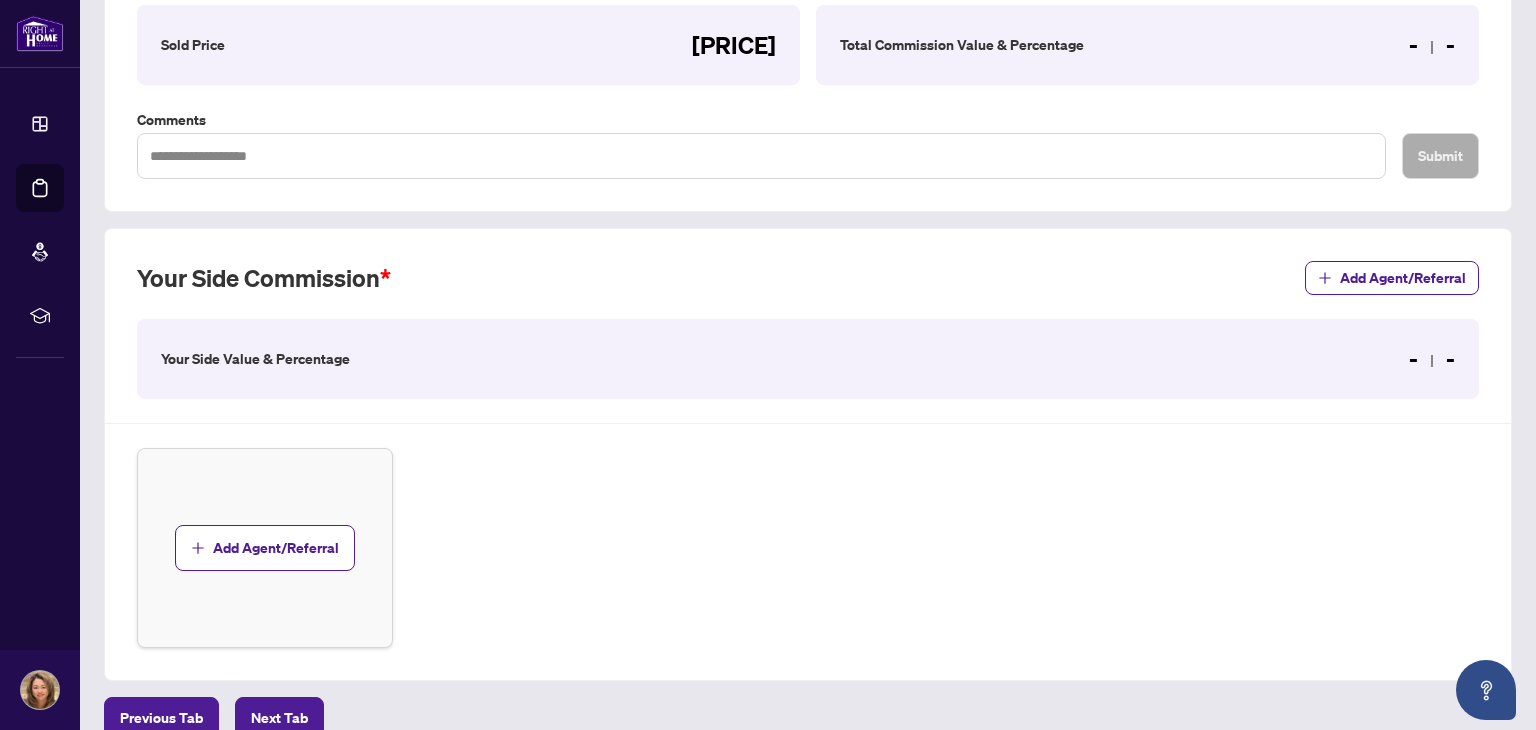 scroll, scrollTop: 327, scrollLeft: 0, axis: vertical 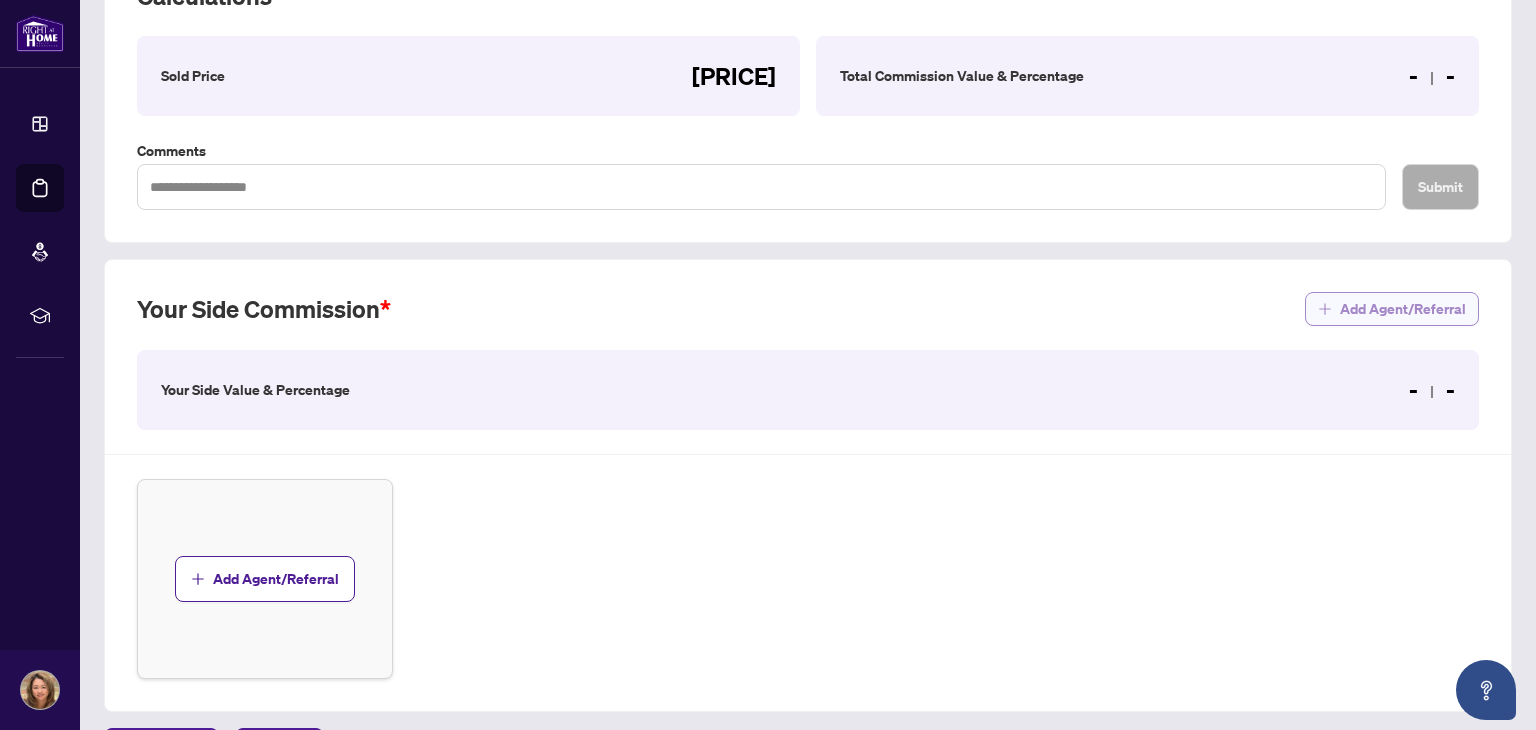 click on "Add Agent/Referral" at bounding box center (1403, 309) 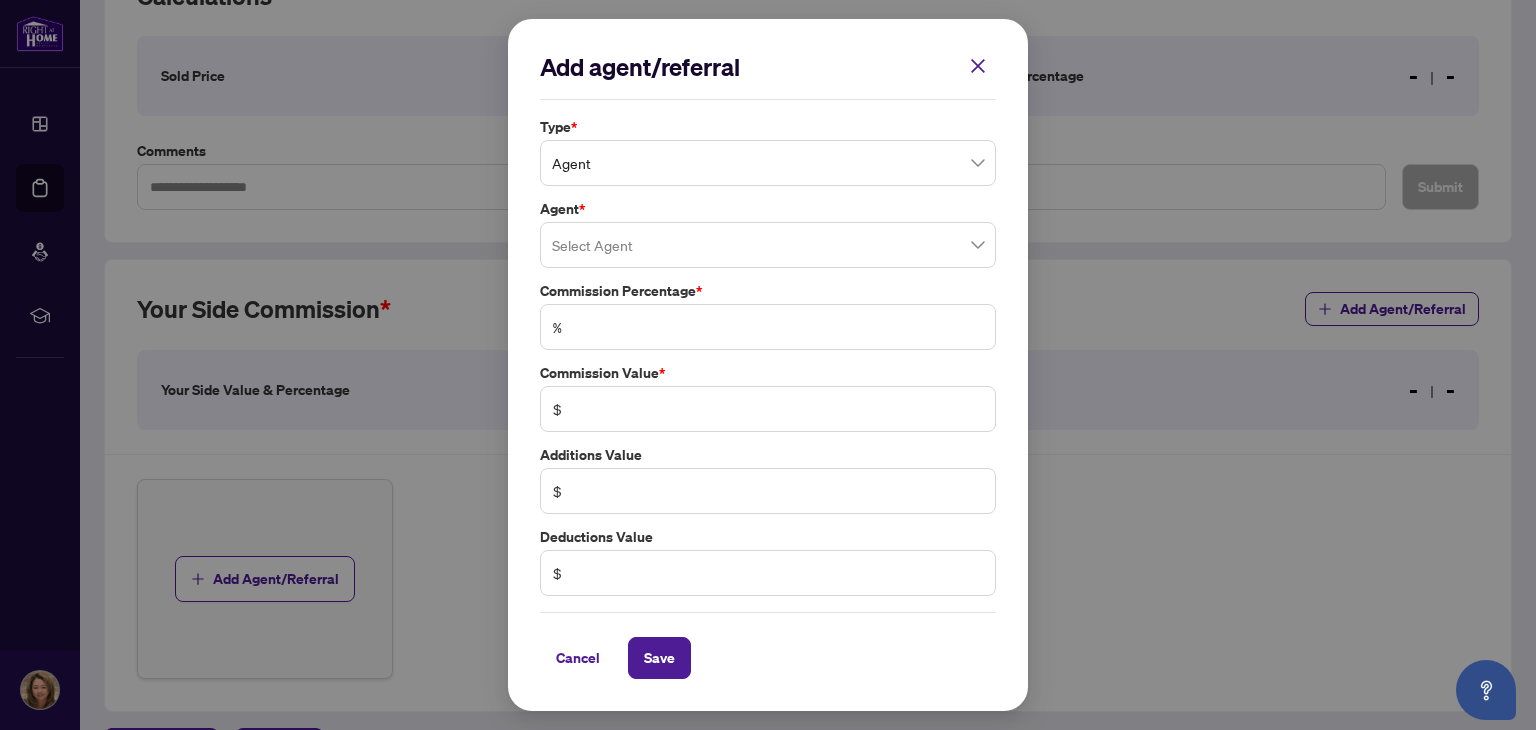 click at bounding box center [768, 245] 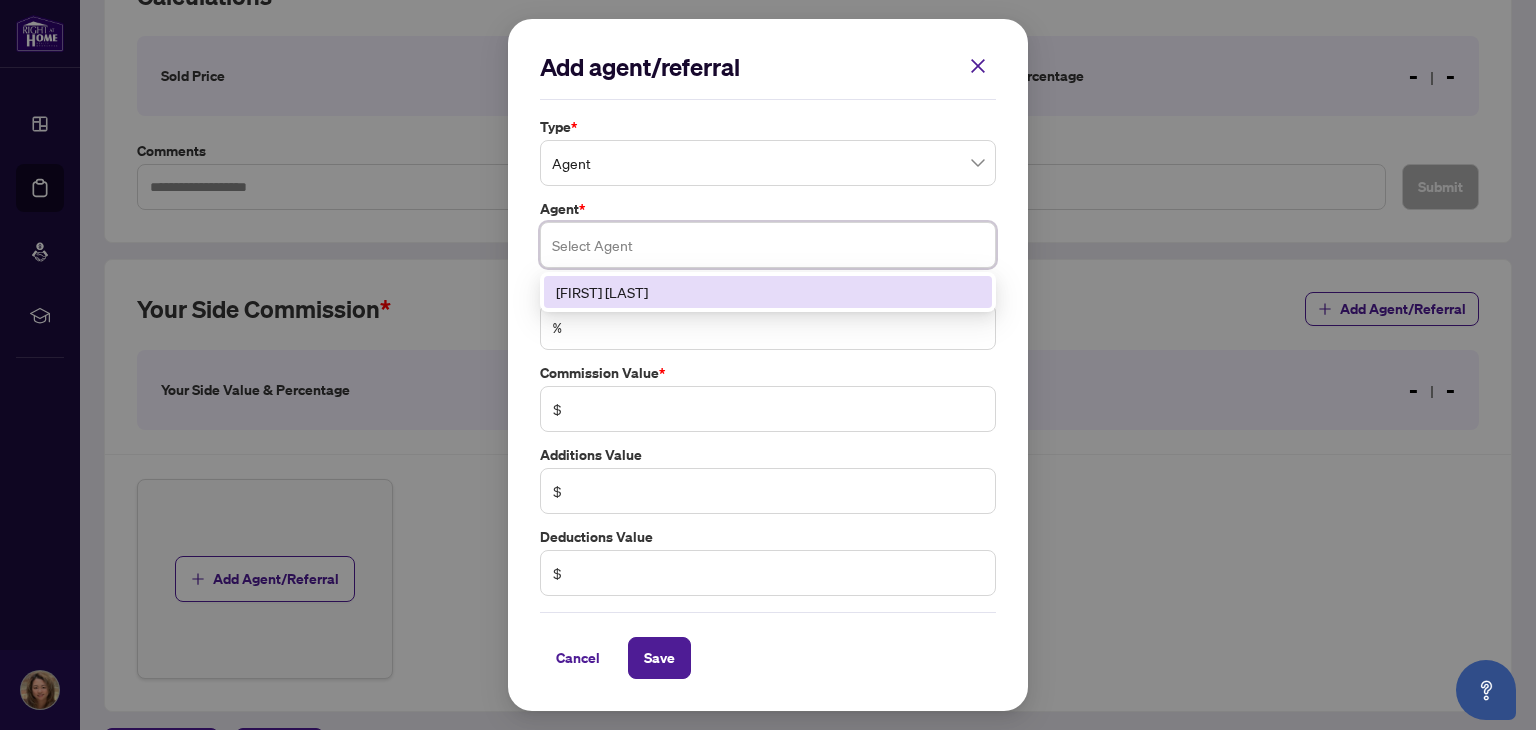 click on "[FIRST] [LAST]" at bounding box center [768, 292] 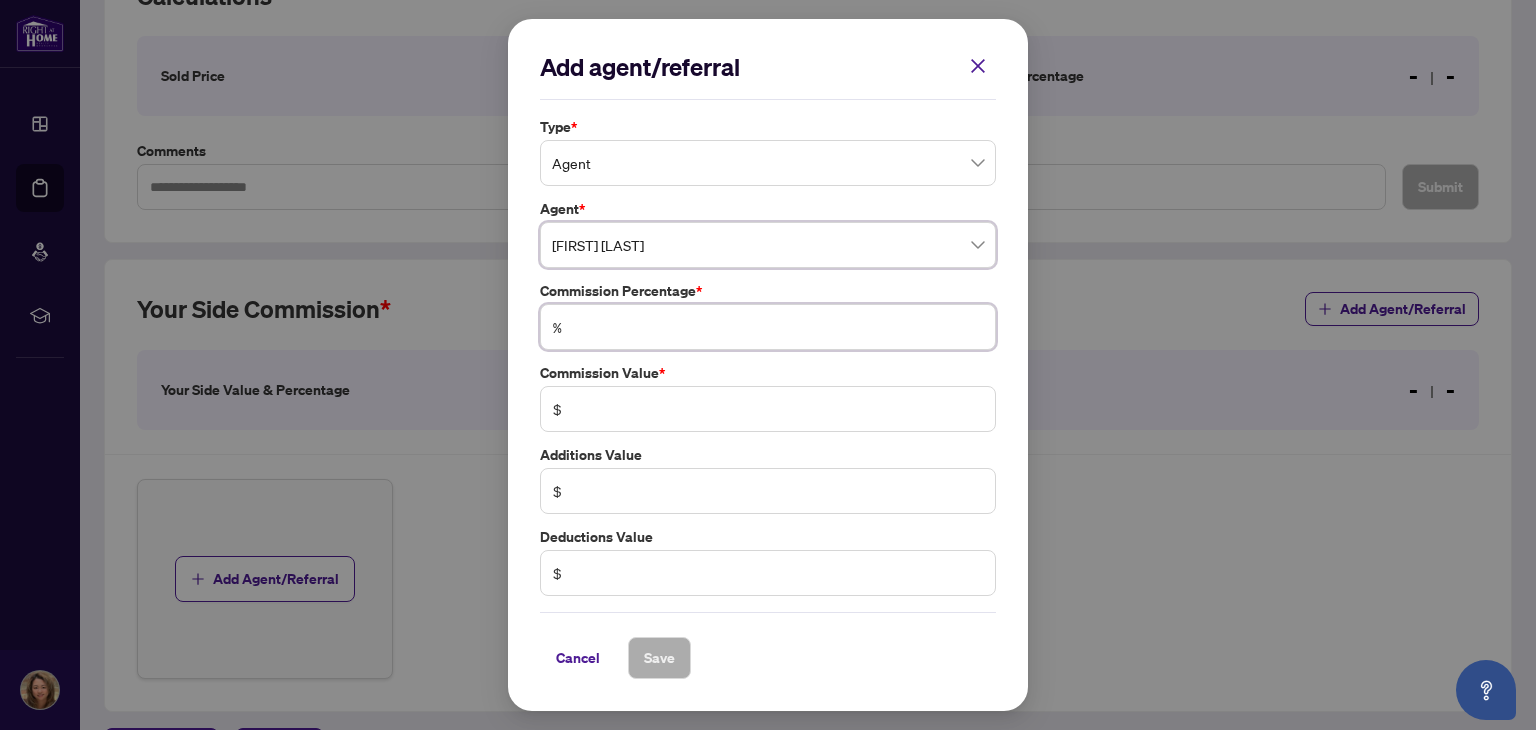 click at bounding box center (778, 327) 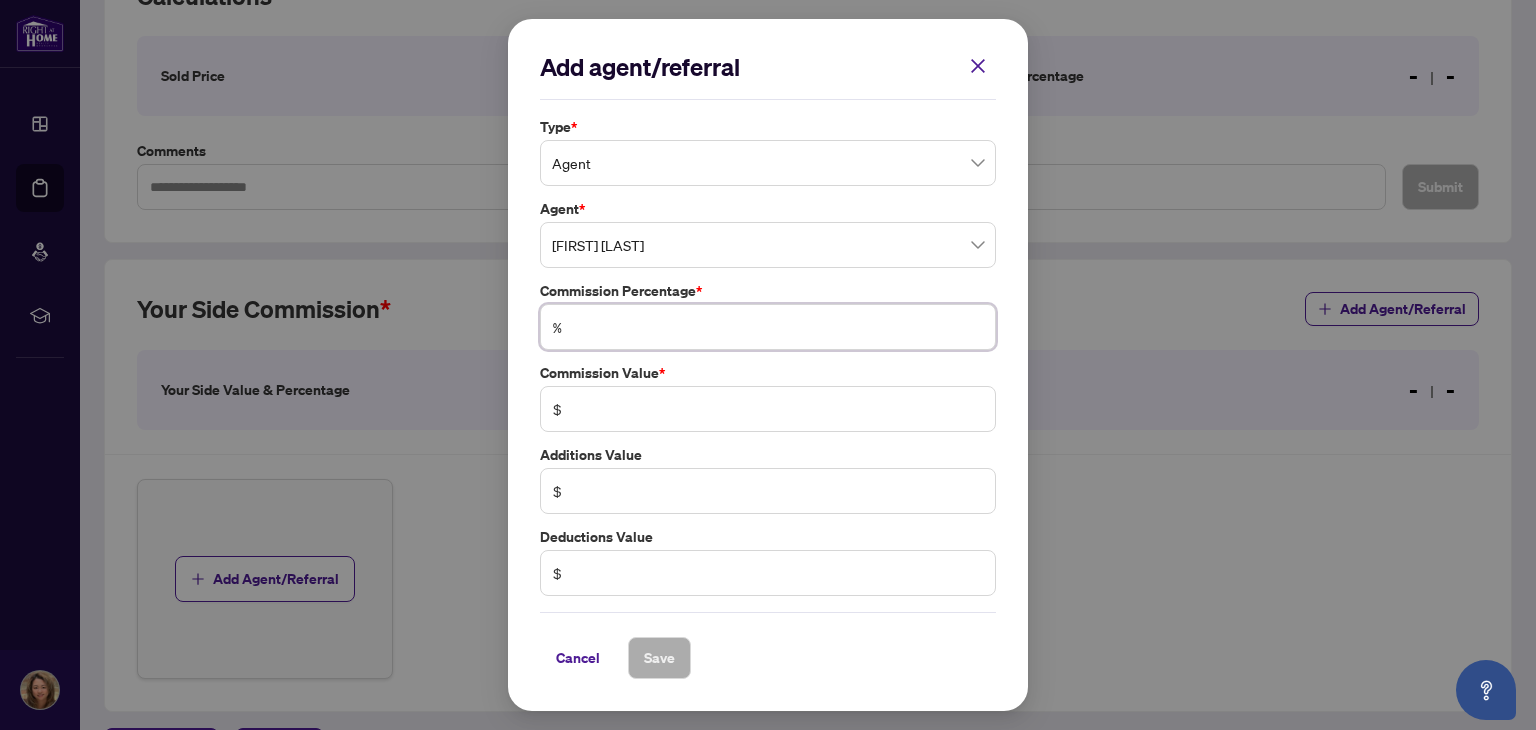 type on "*" 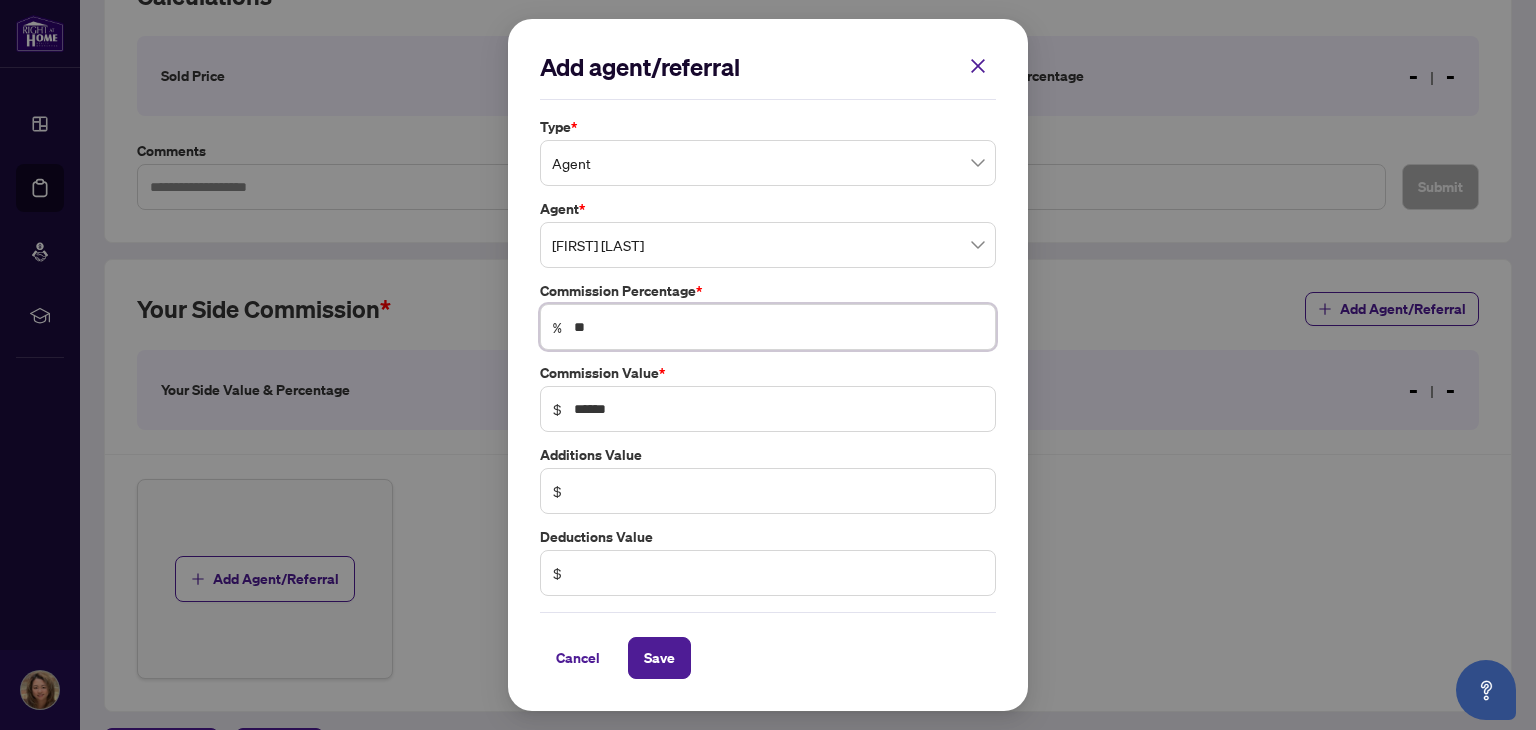 type on "***" 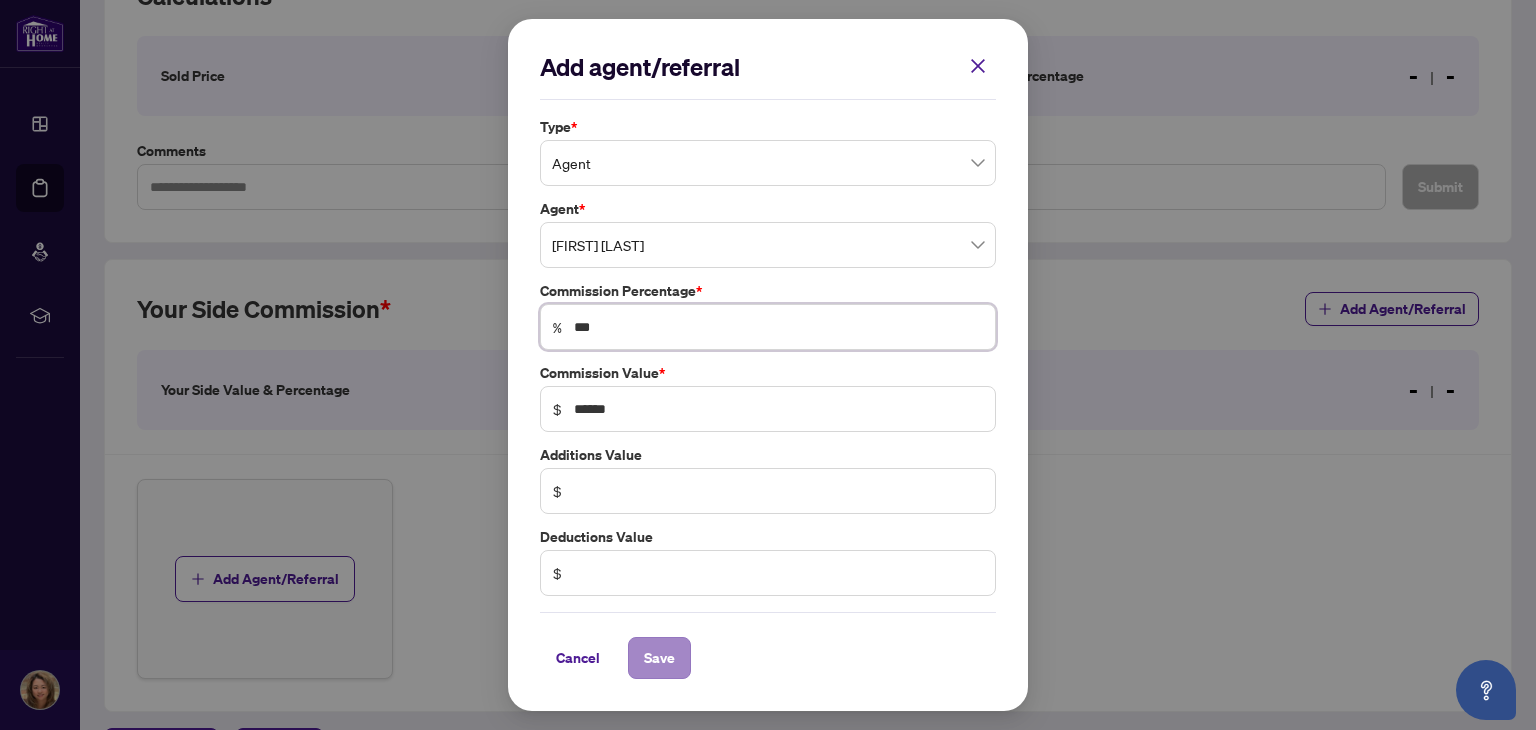 type on "***" 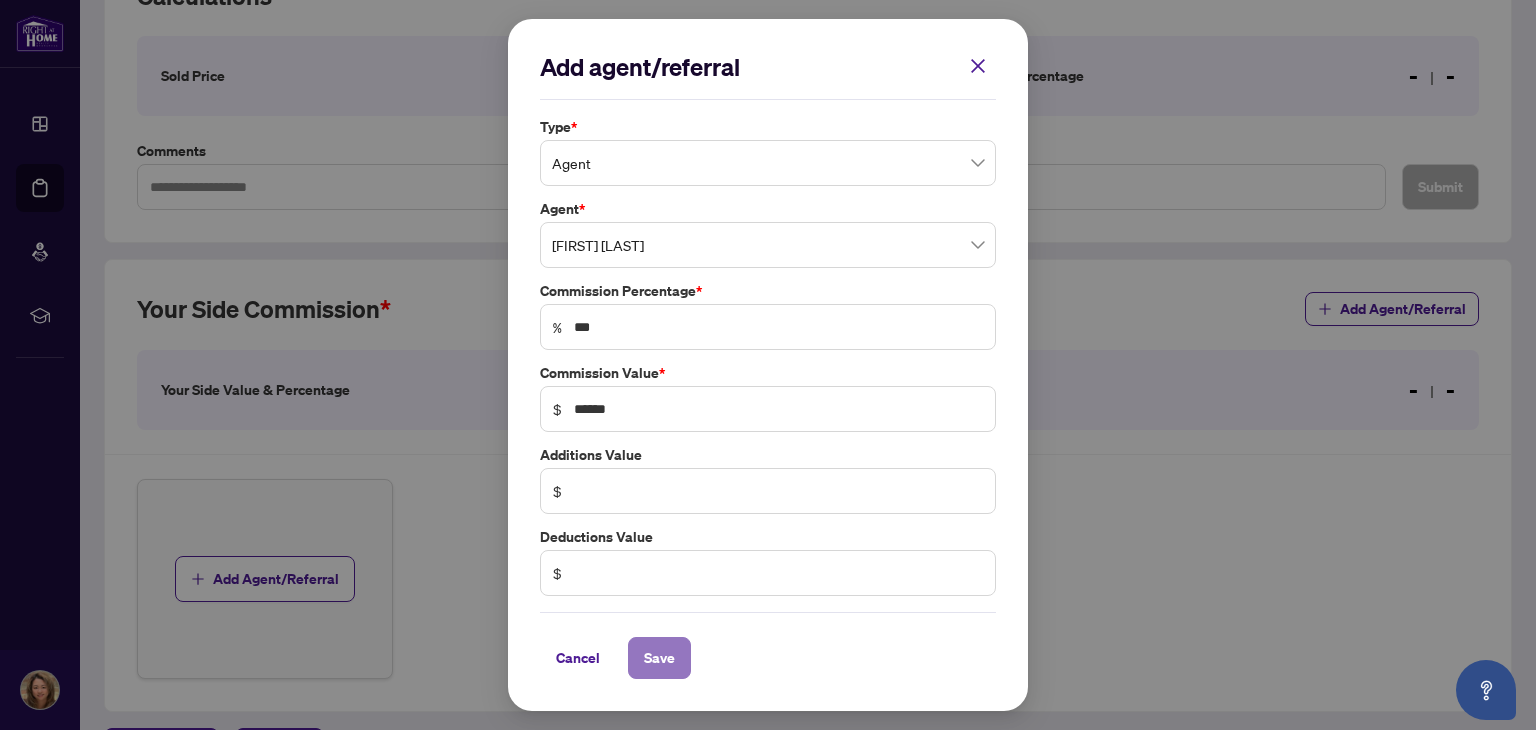 click on "Save" at bounding box center (659, 658) 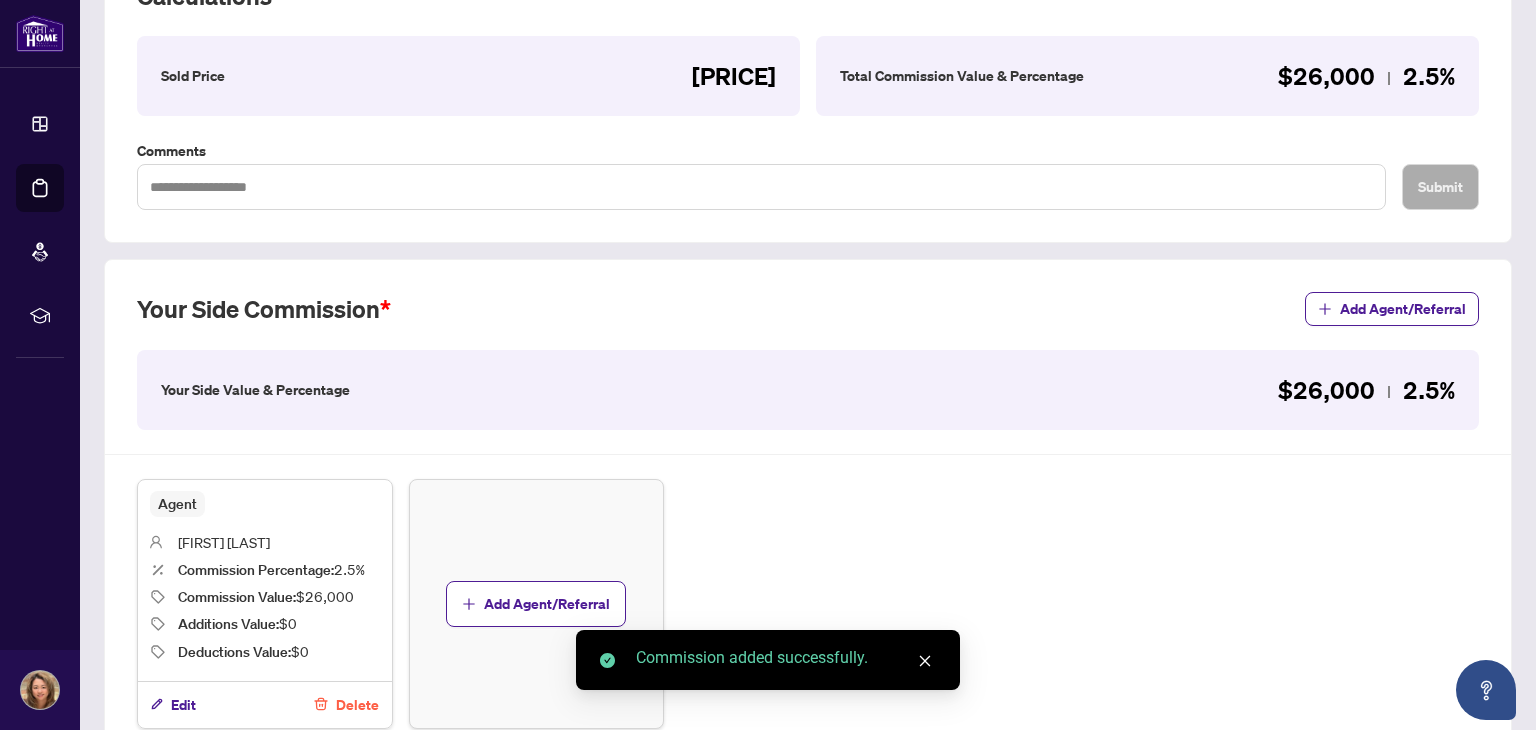 scroll, scrollTop: 500, scrollLeft: 0, axis: vertical 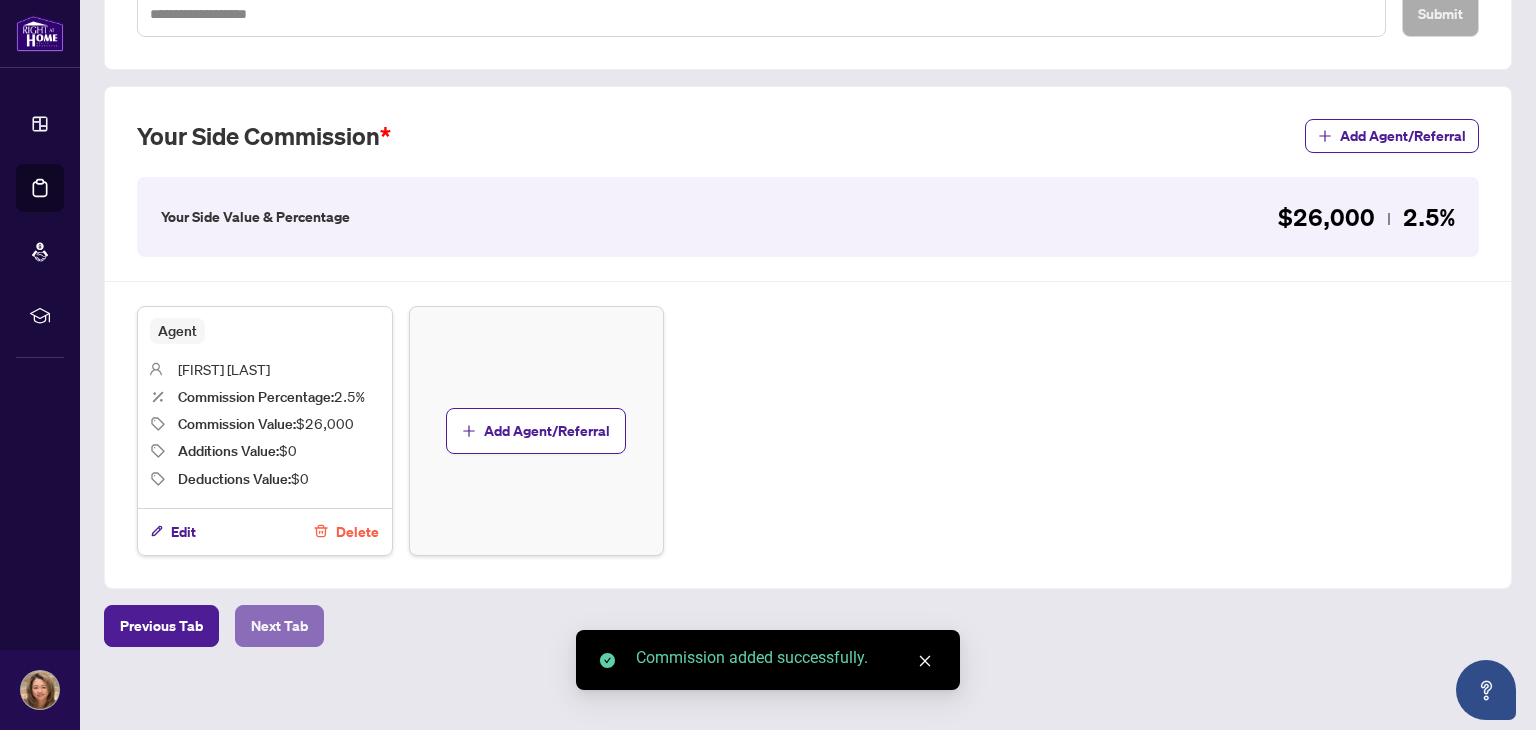 click on "Next Tab" at bounding box center [279, 626] 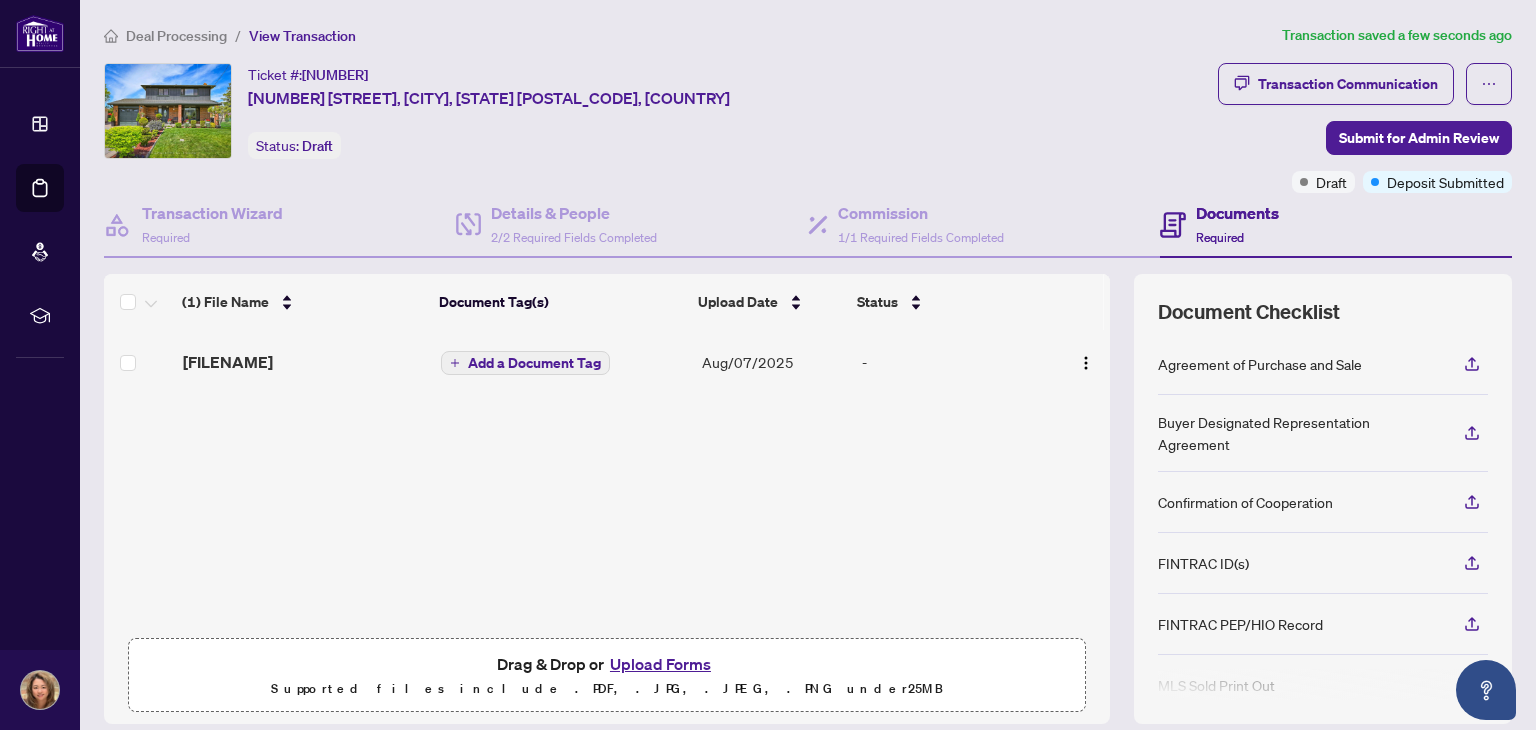 scroll, scrollTop: 143, scrollLeft: 0, axis: vertical 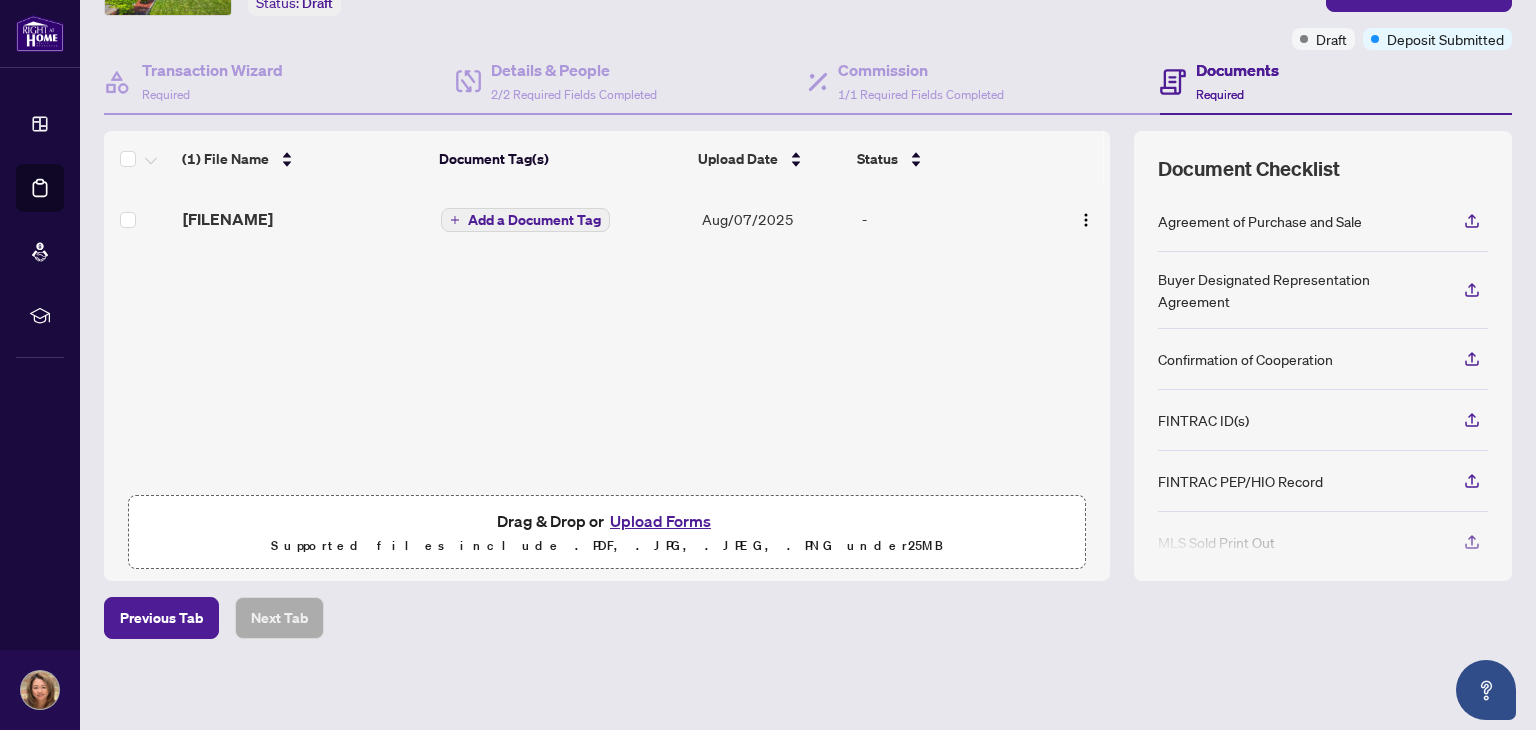 click on "Upload Forms" at bounding box center (660, 521) 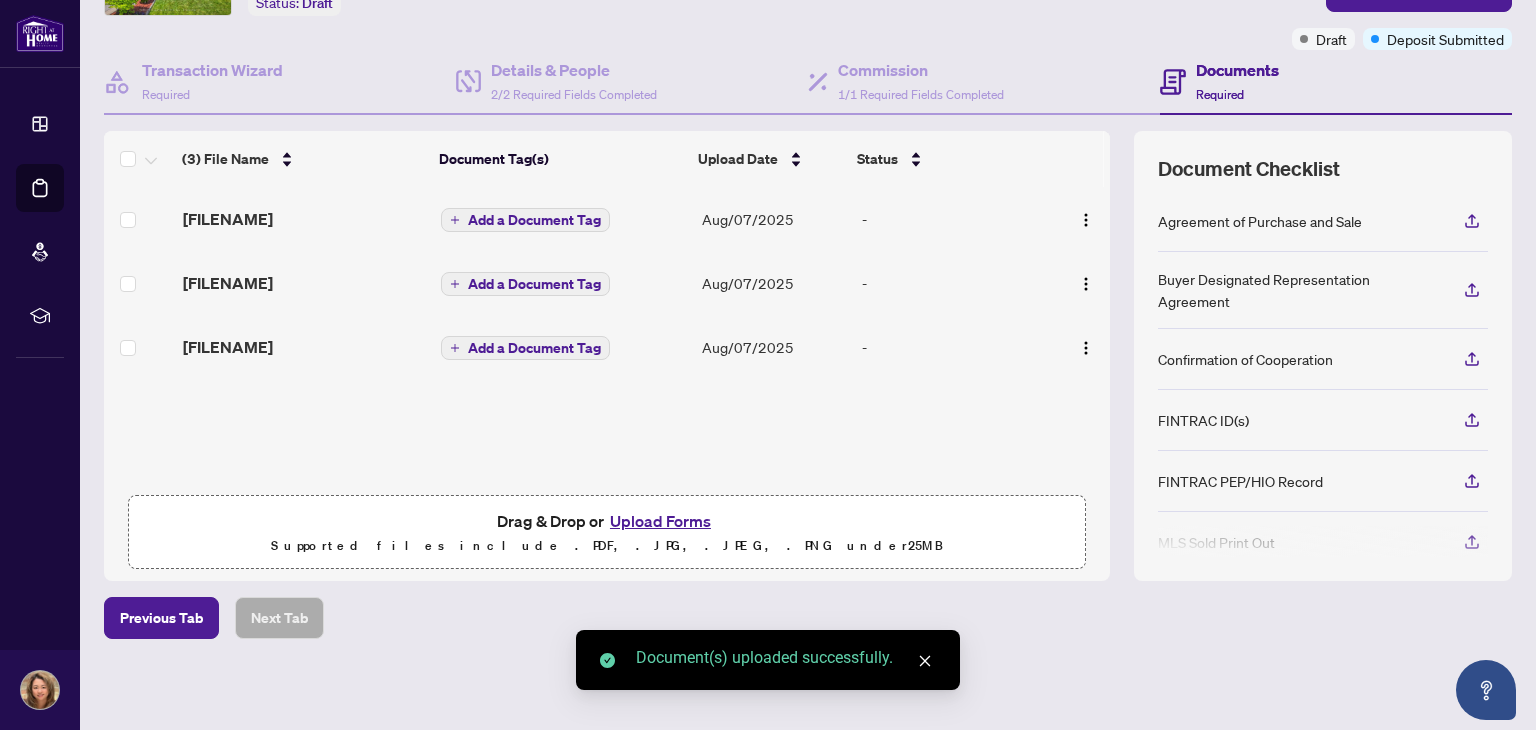 click on "Upload Forms" at bounding box center [660, 521] 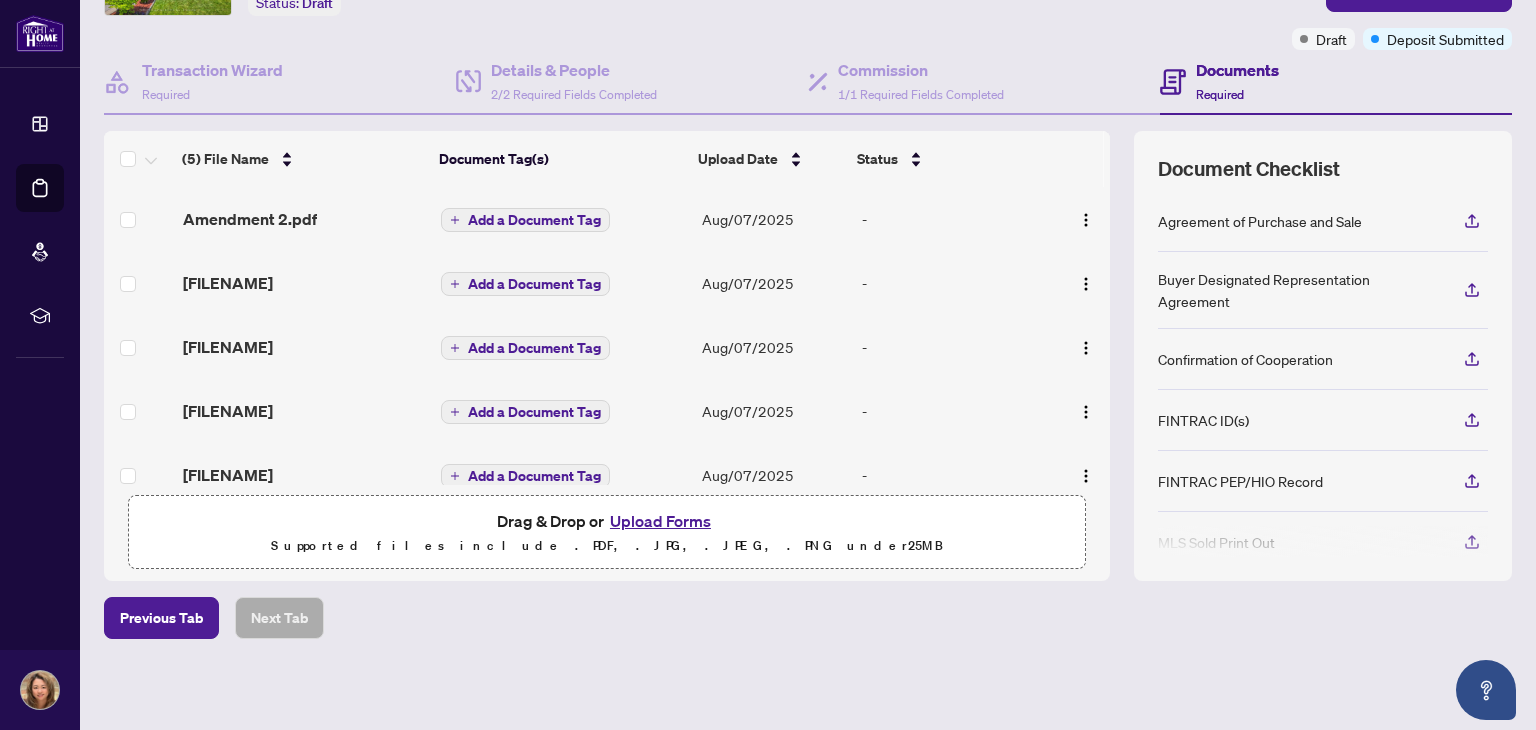 click on "Upload Forms" at bounding box center [660, 521] 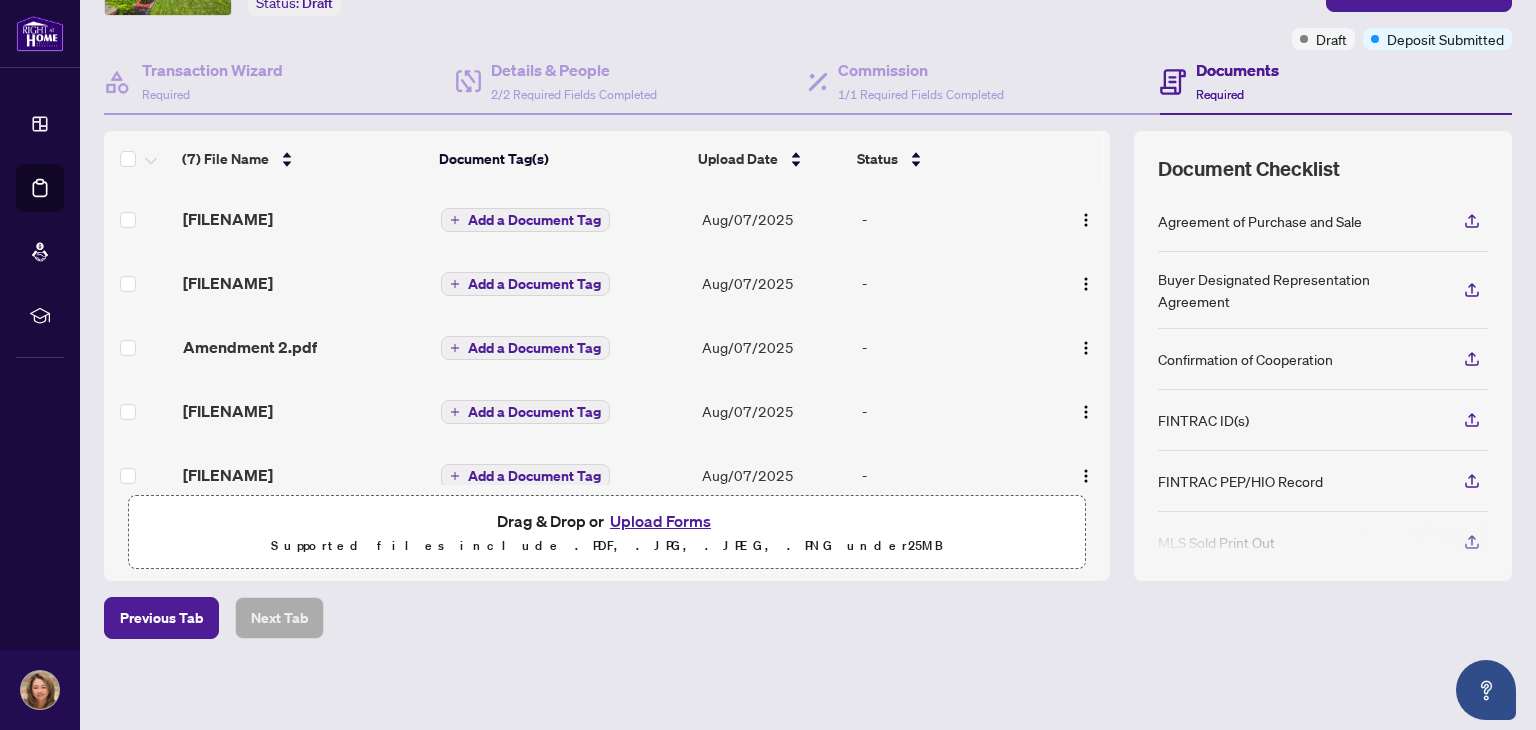 click on "Upload Forms" at bounding box center (660, 521) 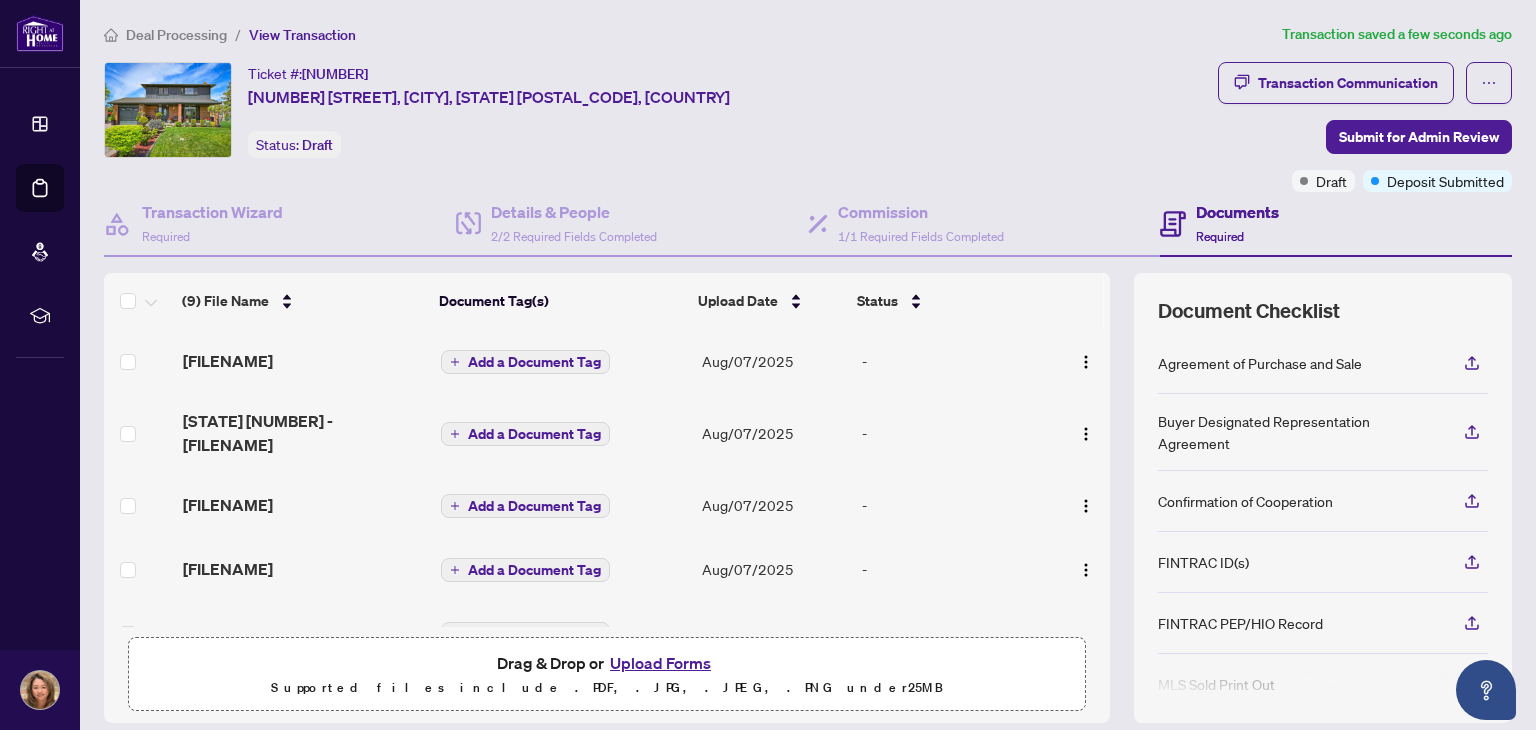 scroll, scrollTop: 0, scrollLeft: 0, axis: both 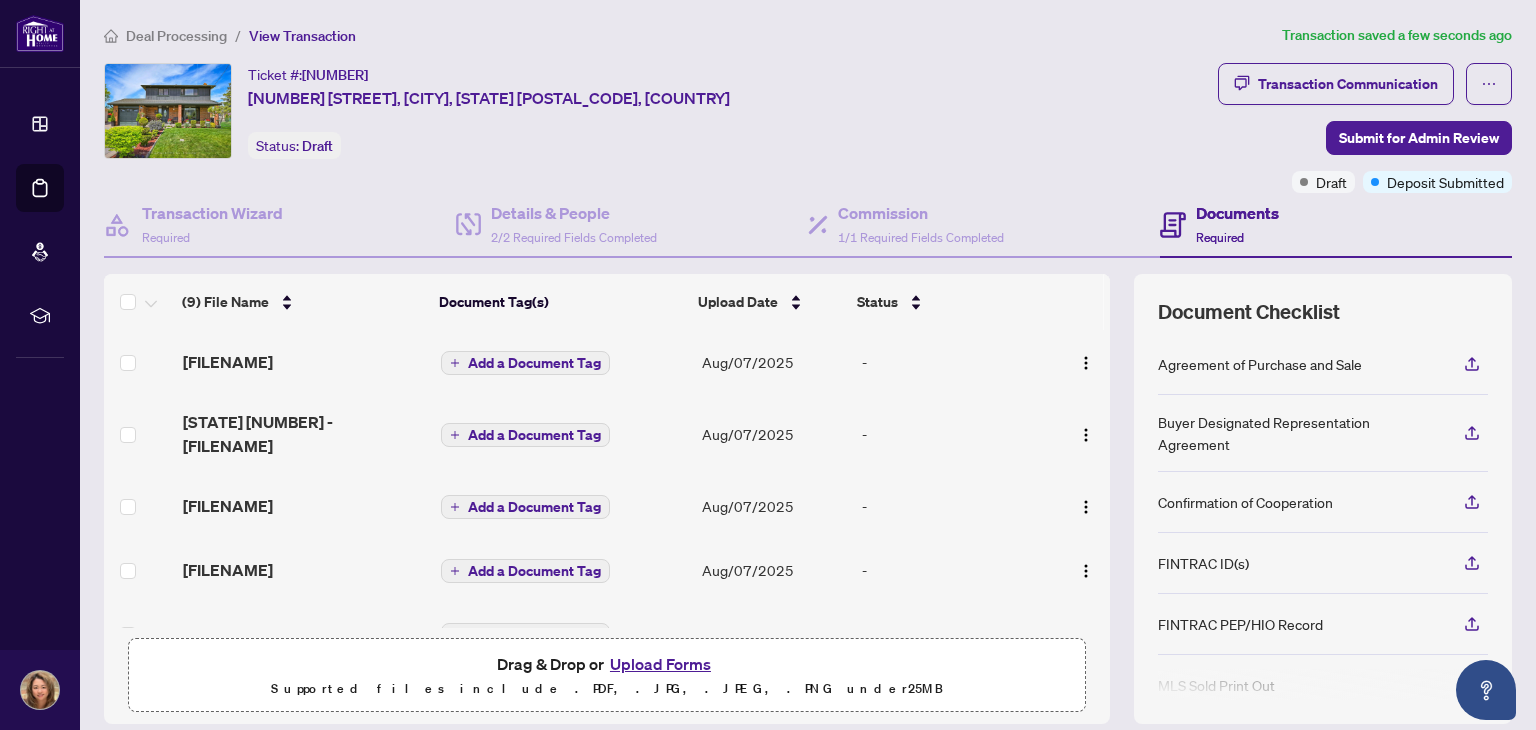 click on "Add a Document Tag" at bounding box center [525, 363] 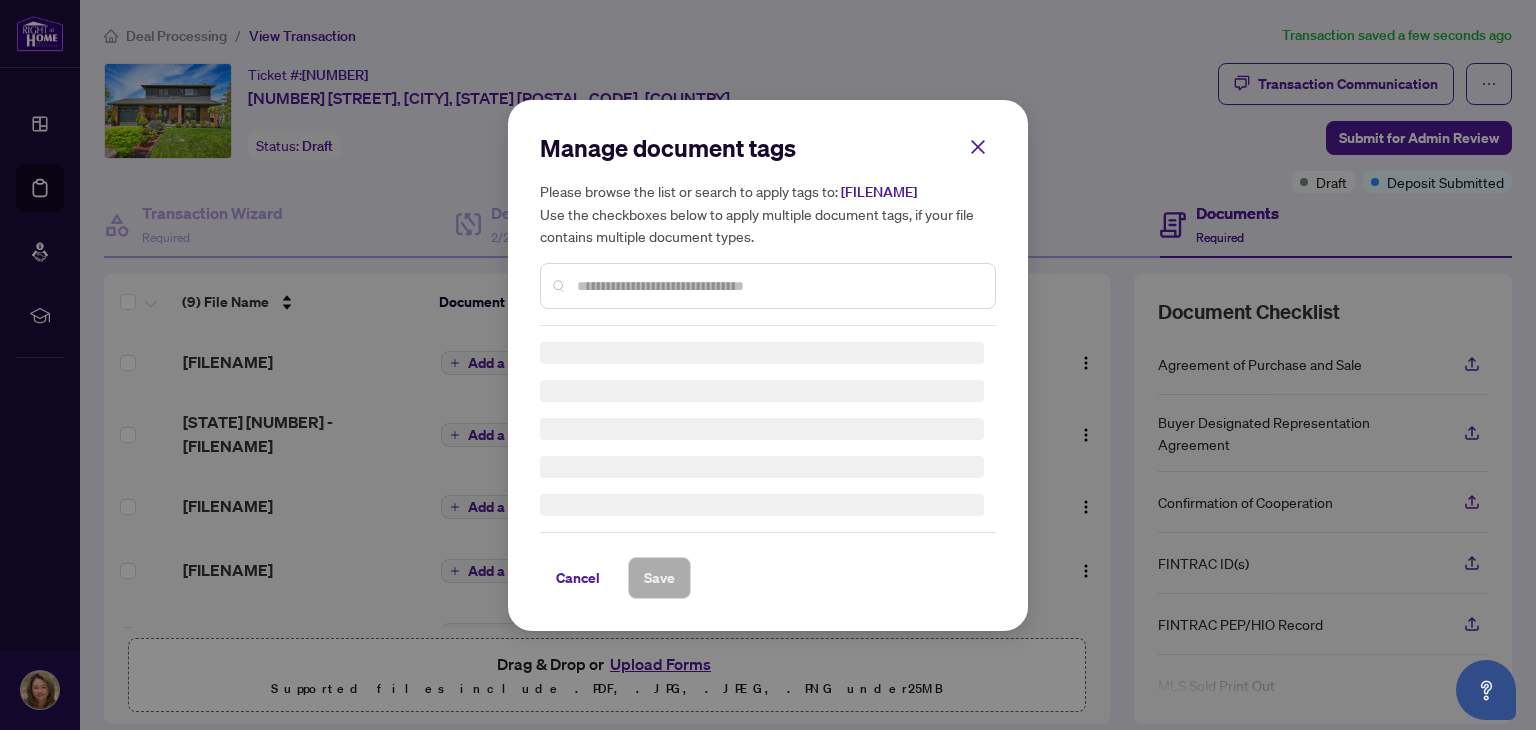 click on "Manage document tags Please browse the list or search to apply tags to:   [FILENAME]   Use the checkboxes below to apply multiple document tags, if your file contains multiple document types." at bounding box center [768, 229] 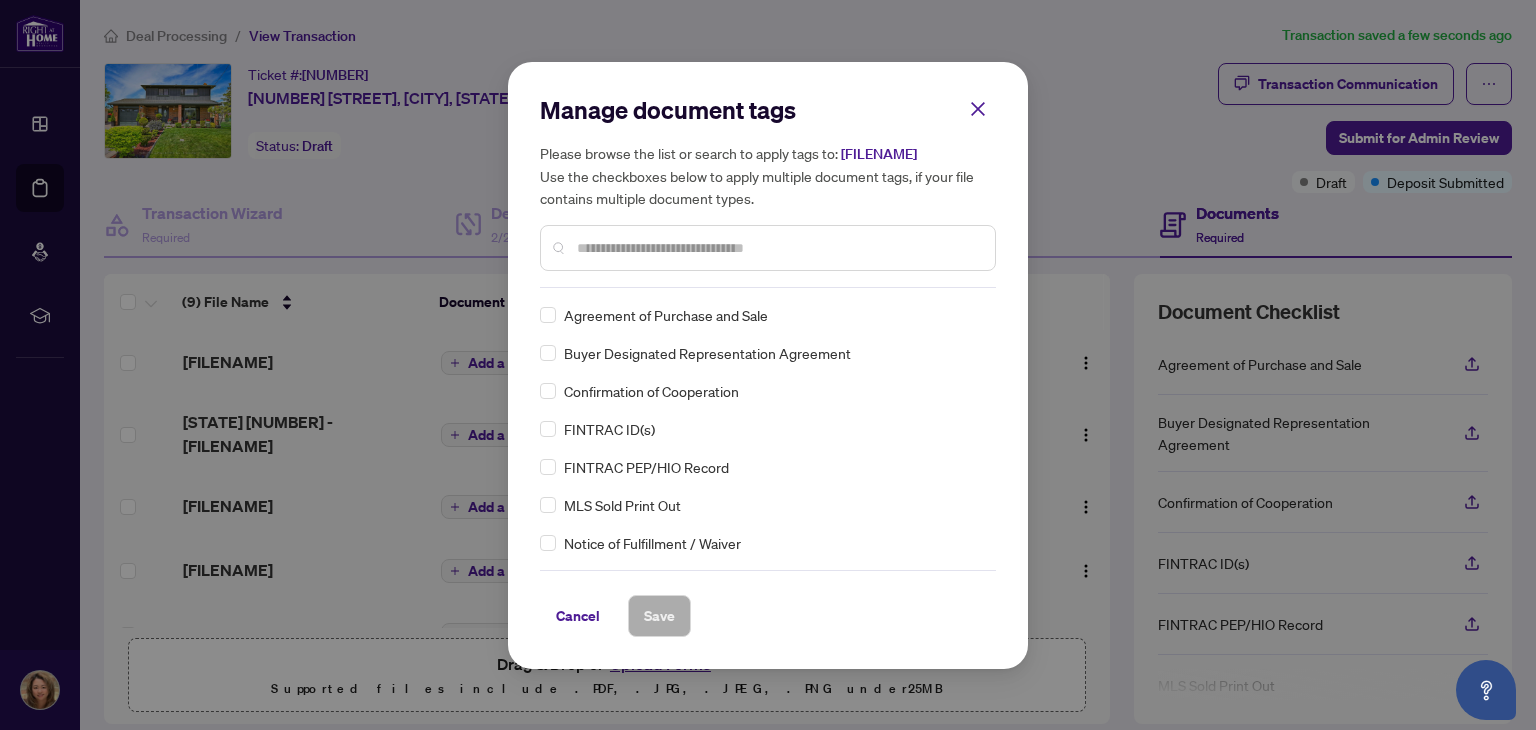 click at bounding box center (778, 248) 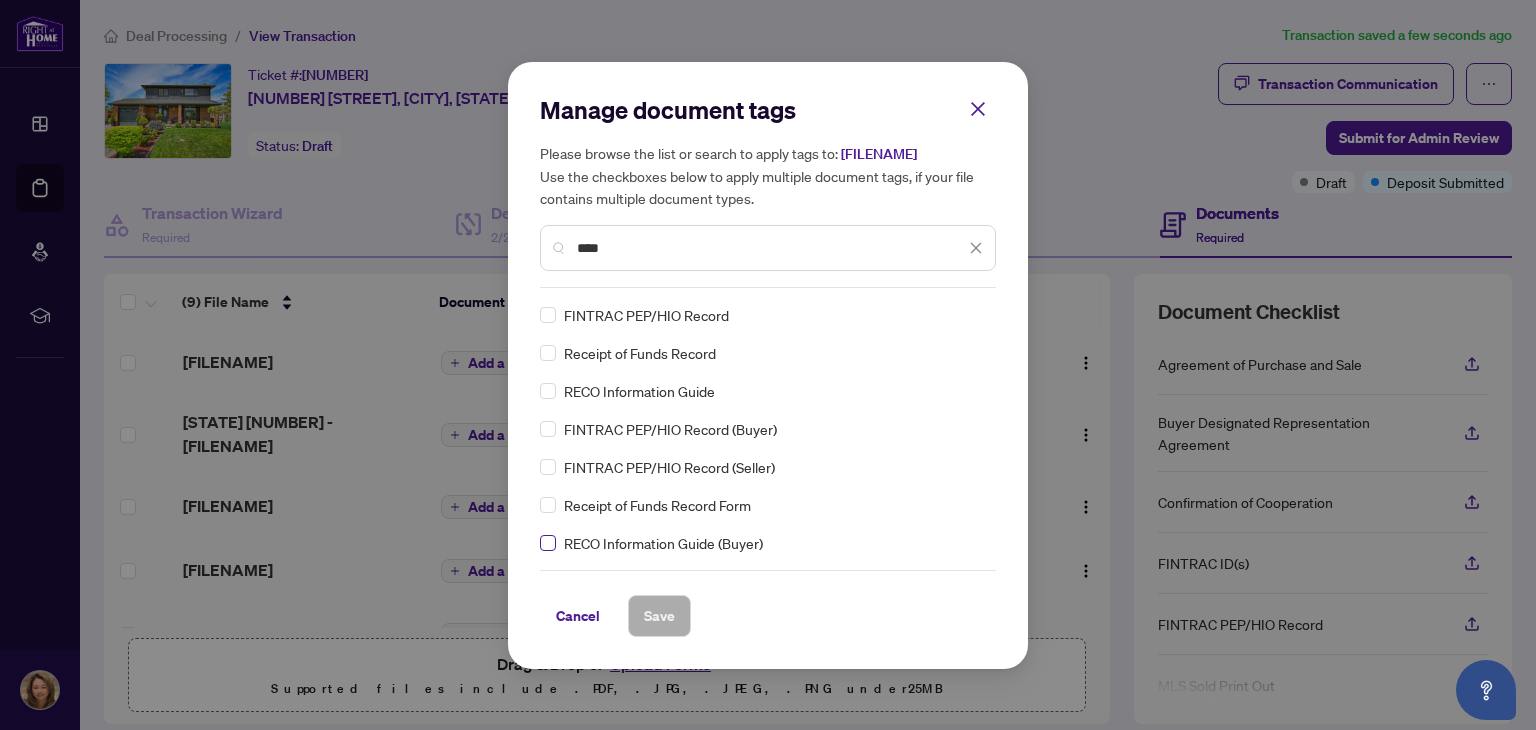 type on "****" 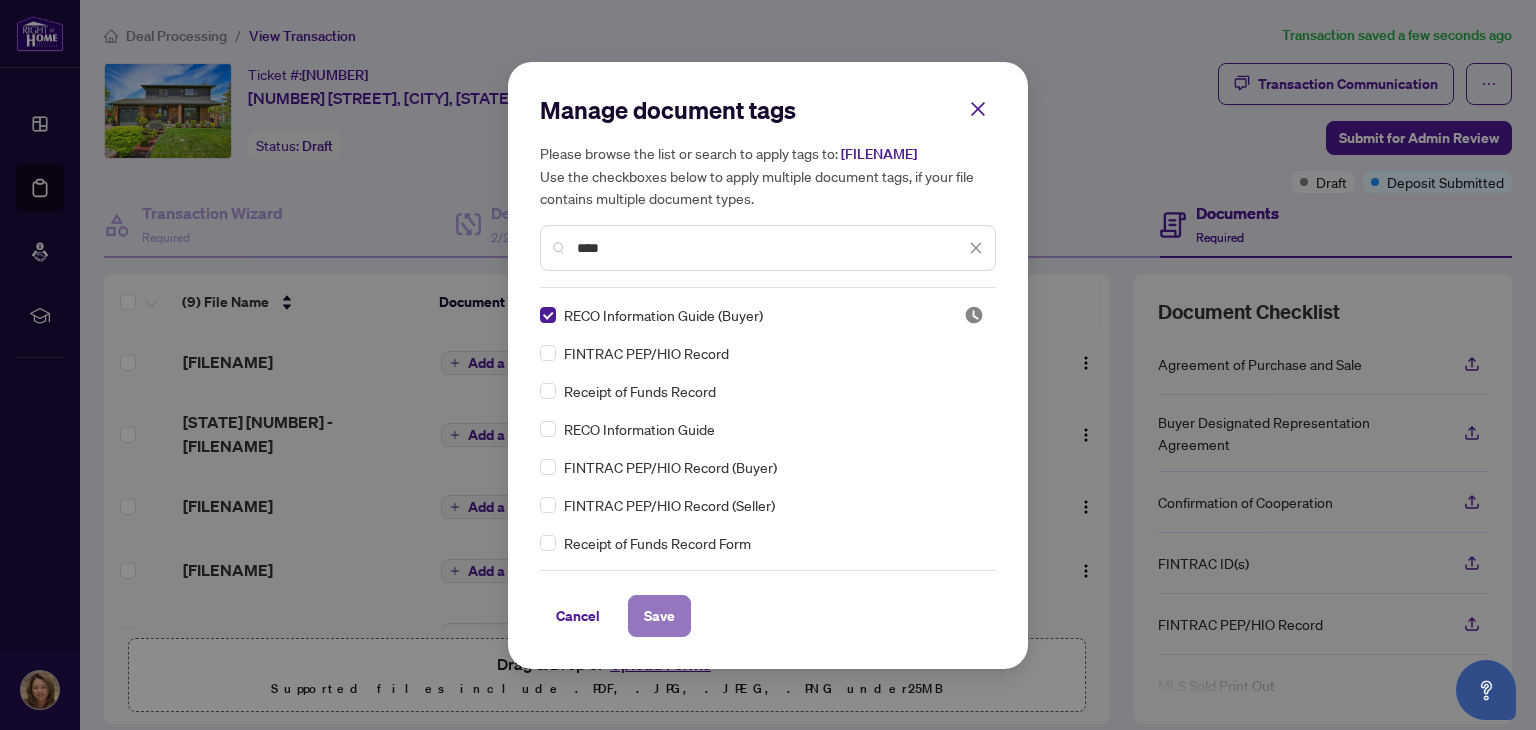 click on "Save" at bounding box center [659, 616] 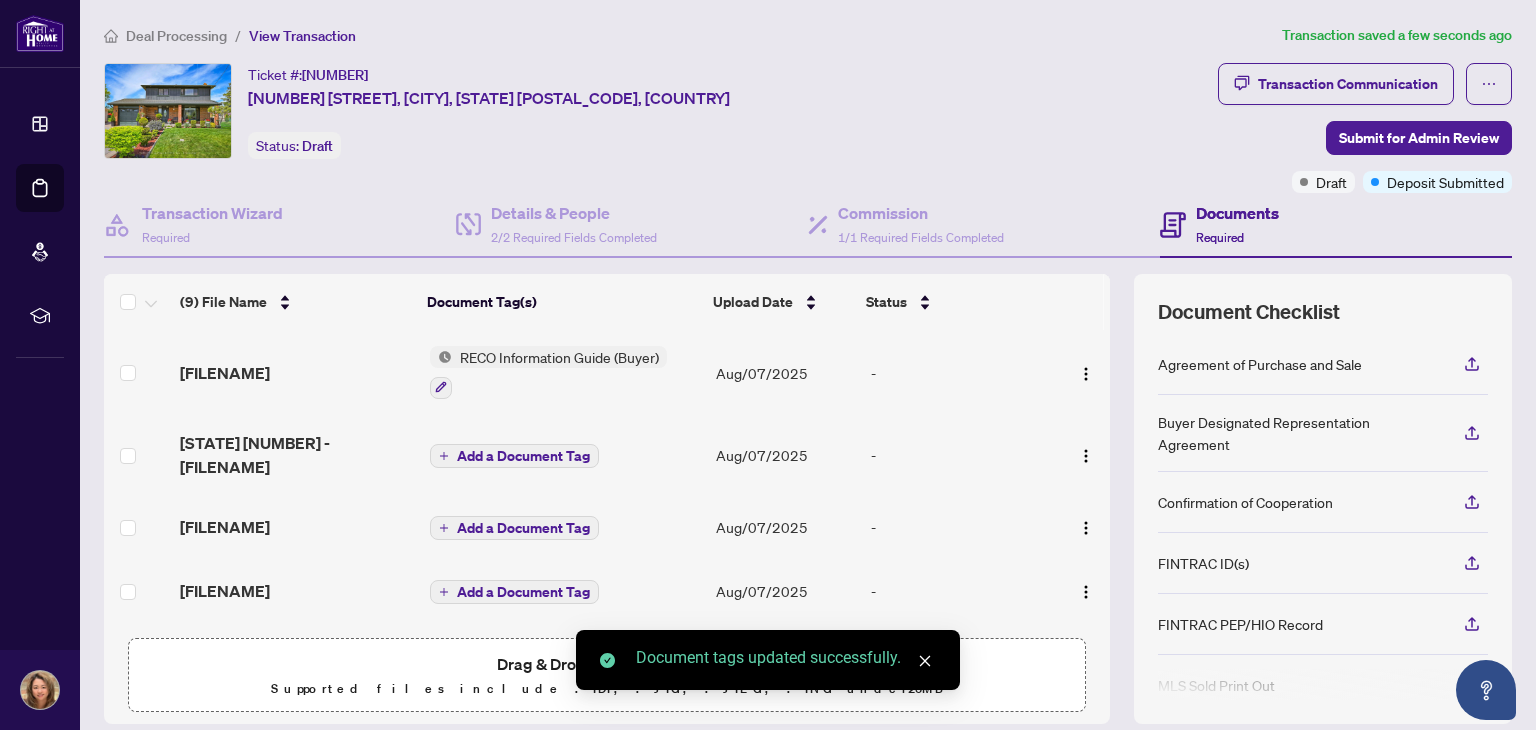 click on "Add a Document Tag" at bounding box center (523, 456) 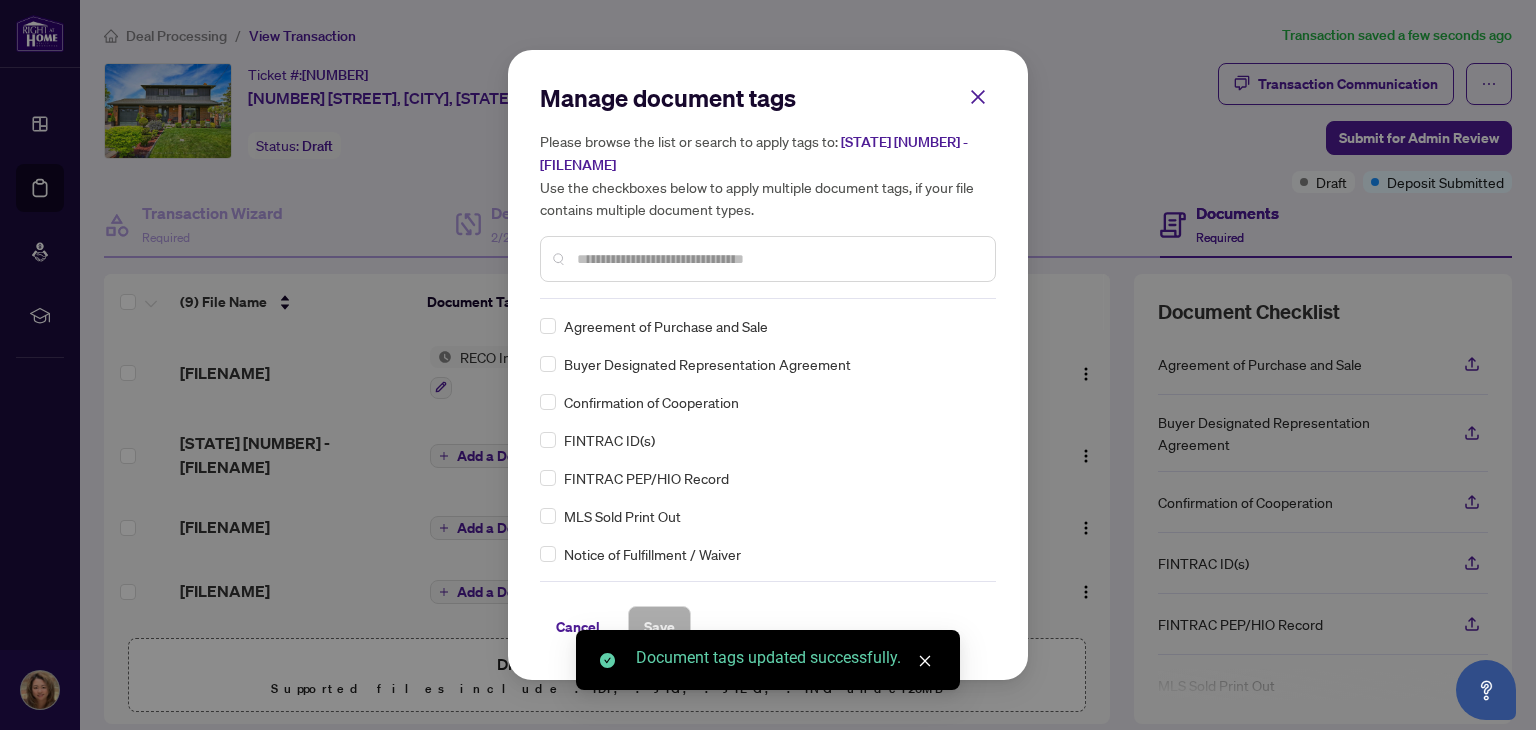 click on "Manage document tags Please browse the list or search to apply tags to:   [FILENAME]   Use the checkboxes below to apply multiple document tags, if your file contains multiple document types." at bounding box center (768, 190) 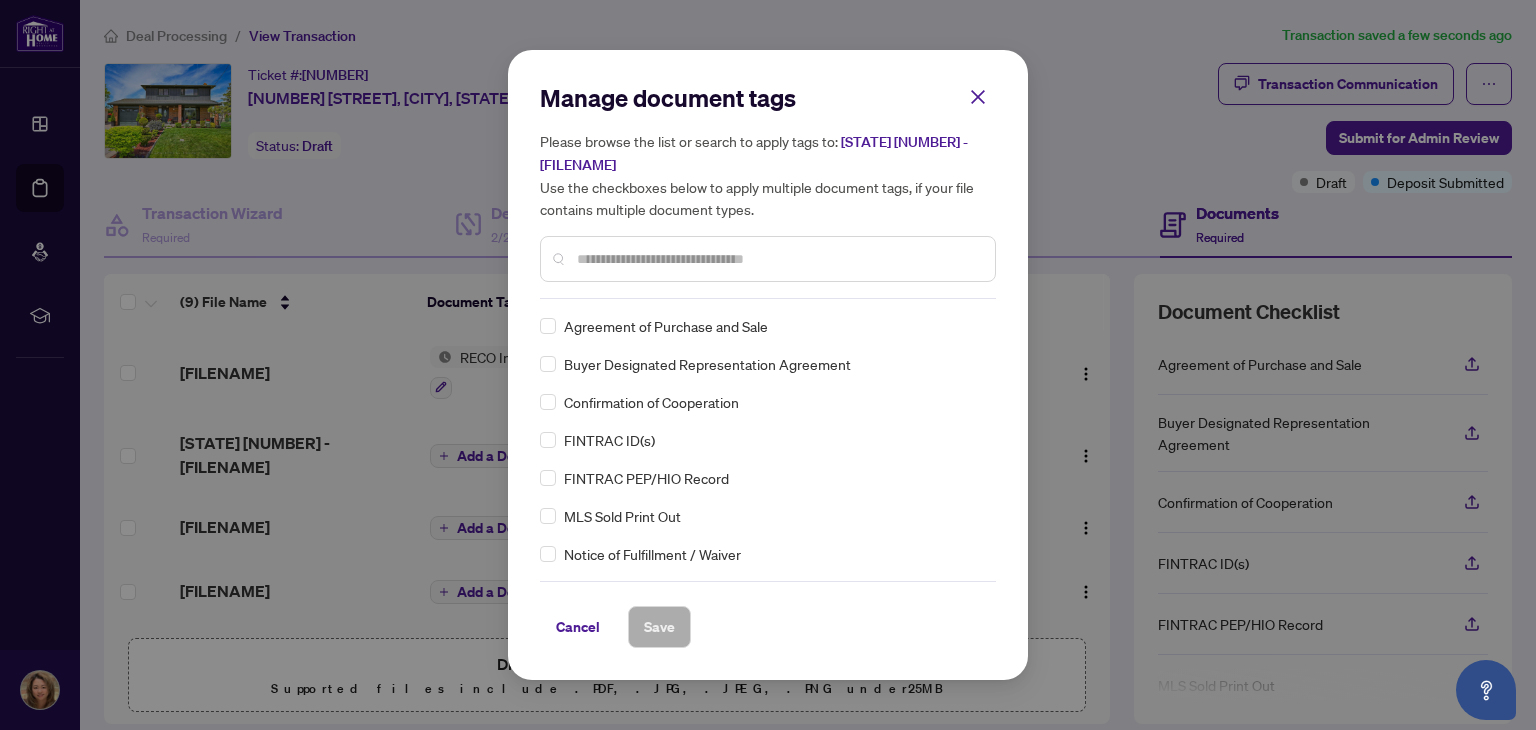 click at bounding box center (778, 259) 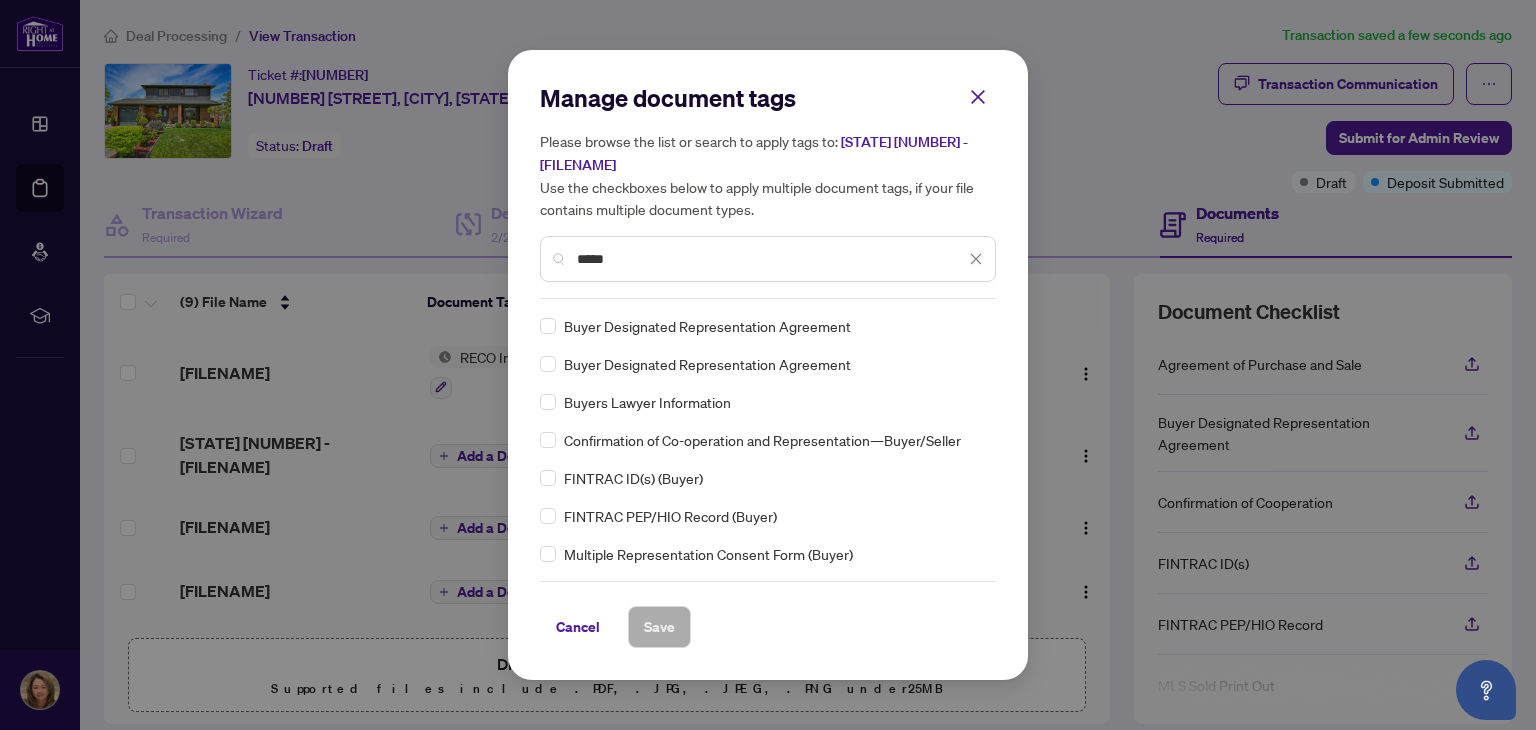 type on "*****" 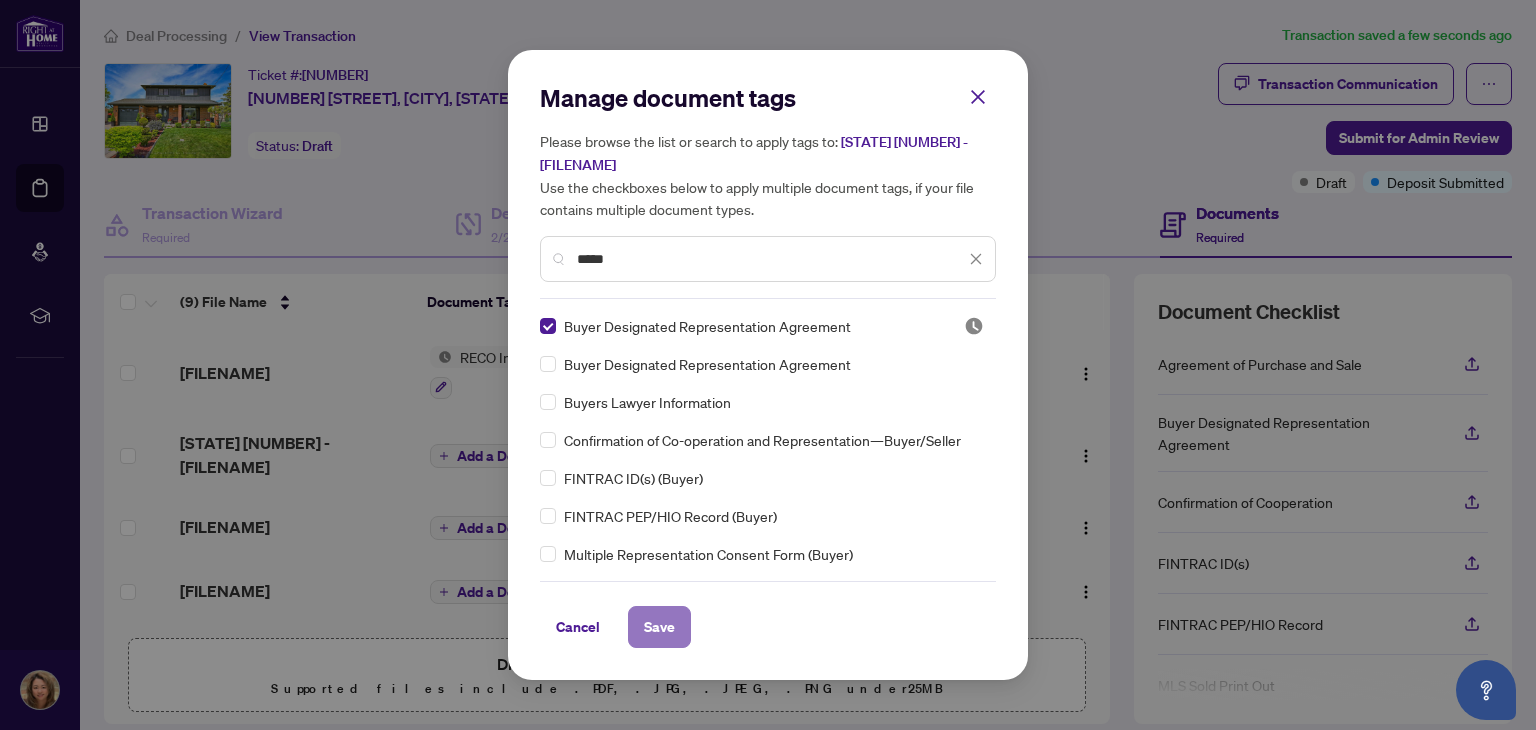 click on "Save" at bounding box center (659, 627) 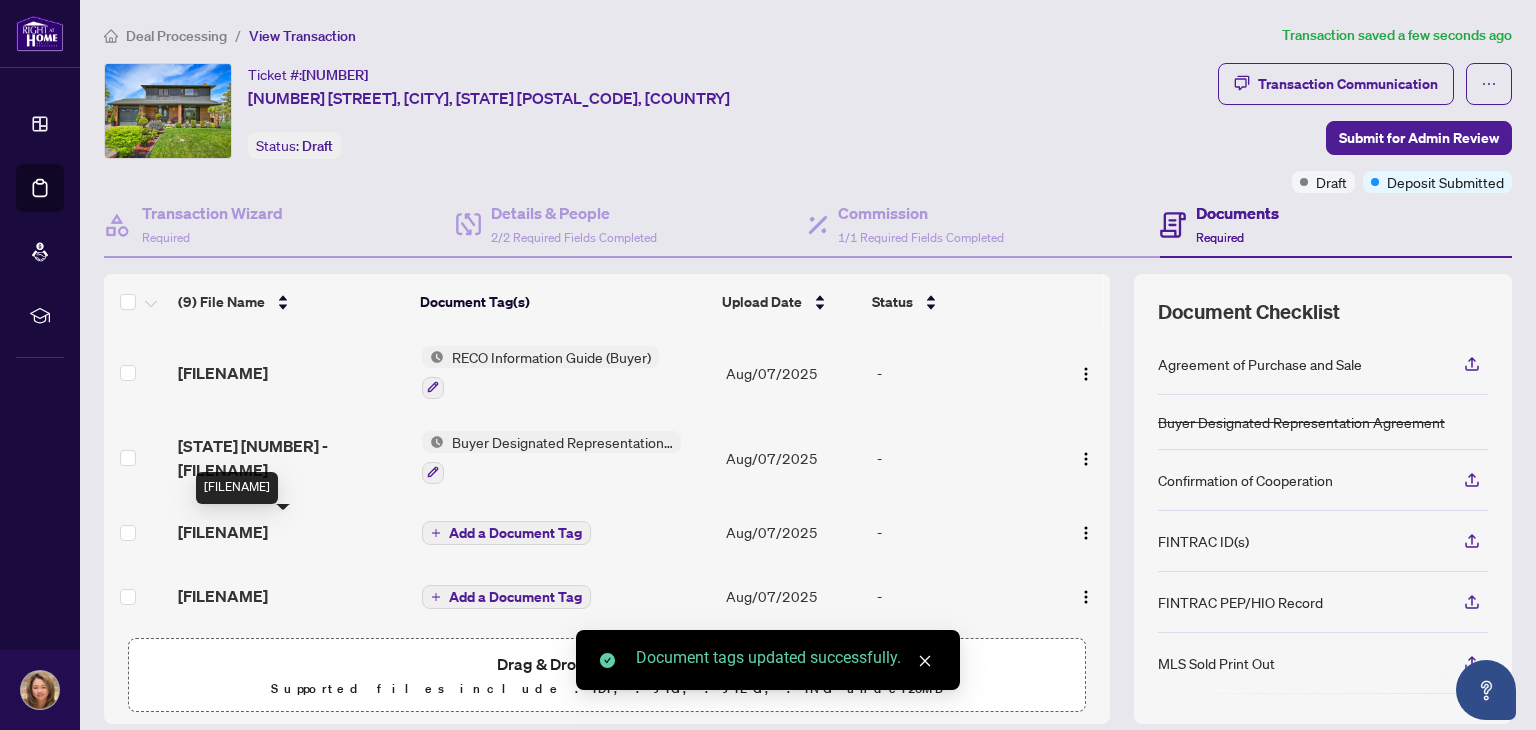 click on "[FILENAME]" at bounding box center [223, 532] 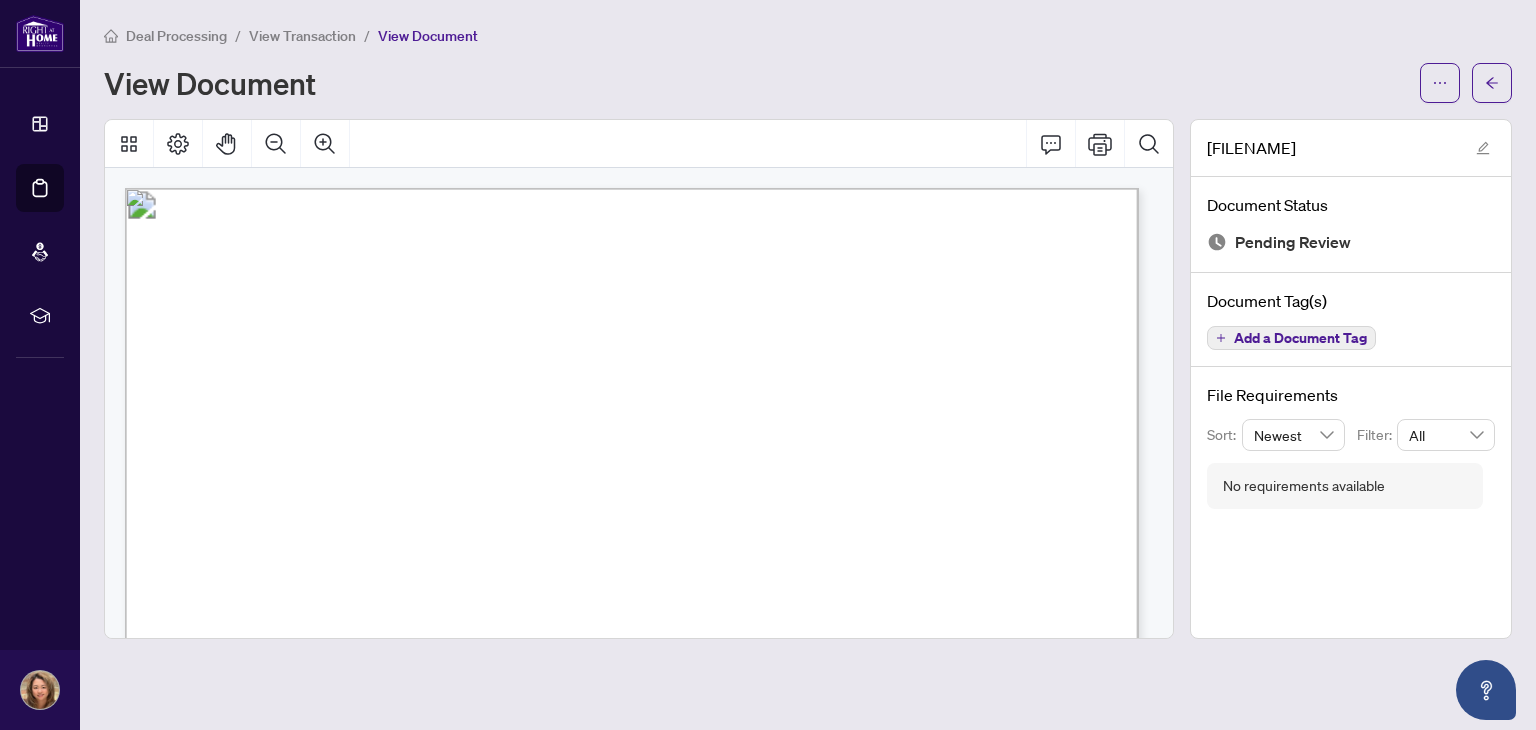 scroll, scrollTop: 0, scrollLeft: 0, axis: both 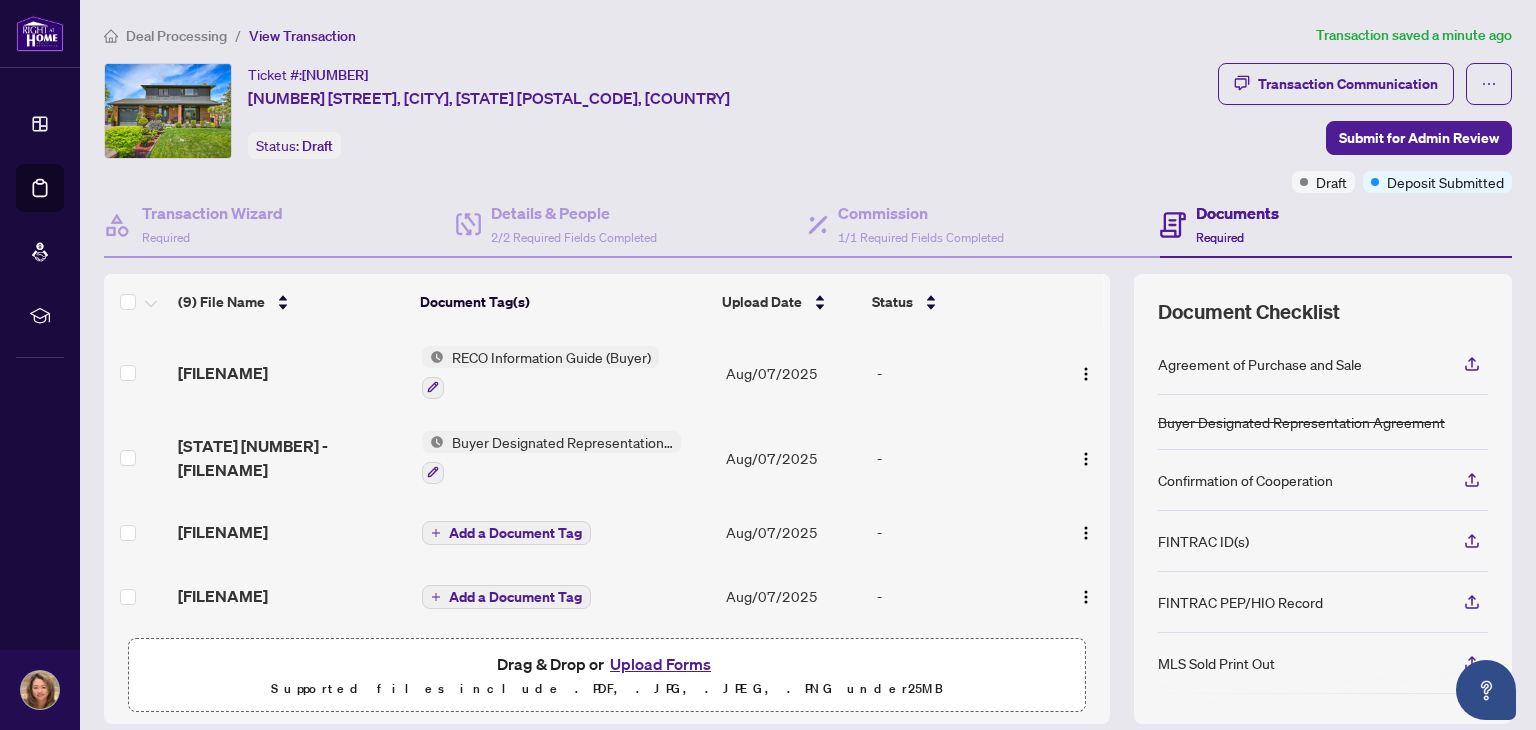 click on "Add a Document Tag" at bounding box center (515, 533) 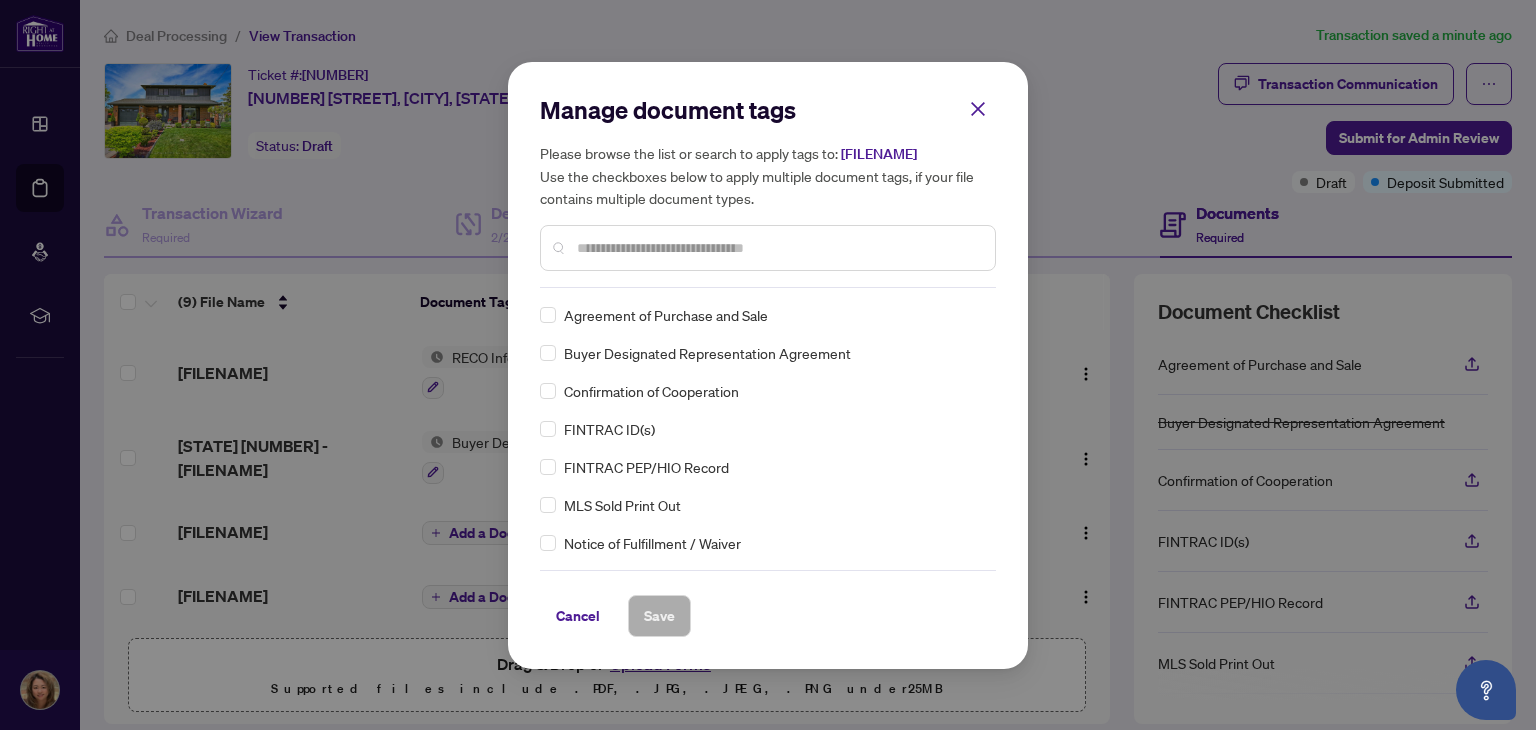 click on "Manage document tags Please browse the list or search to apply tags to:   [FILENAME]   Use the checkboxes below to apply multiple document tags, if your file contains multiple document types.   Cancel Save Cancel OK Agreement of Purchase and Sale Buyer Designated Representation Agreement Confirmation of Cooperation FINTRAC ID(s) FINTRAC PEP/HIO Record MLS Sold Print Out Notice of Fulfillment / Waiver Receipt of Funds Record RECO Information Guide 1st Page of the APS Advance Paperwork Agent Correspondence Agreement of Assignment of Purchase and Sale Agreement to Cooperate /Broker Referral Agreement to Lease Articles of Incorporation Back to Vendor Letter Belongs to Another Transaction Builder's Consent Buyer Designated Representation Agreement Buyers Lawyer Information Certificate of Estate Trustee(s) Client Refused to Sign Closing Date Change Co-op Brokerage Commission Statement Co-op EFT Co-operating Indemnity Agreement Commission Adjustment Commission Agreement Commission Calculation Commission Statement Sent EFT" at bounding box center [768, 365] 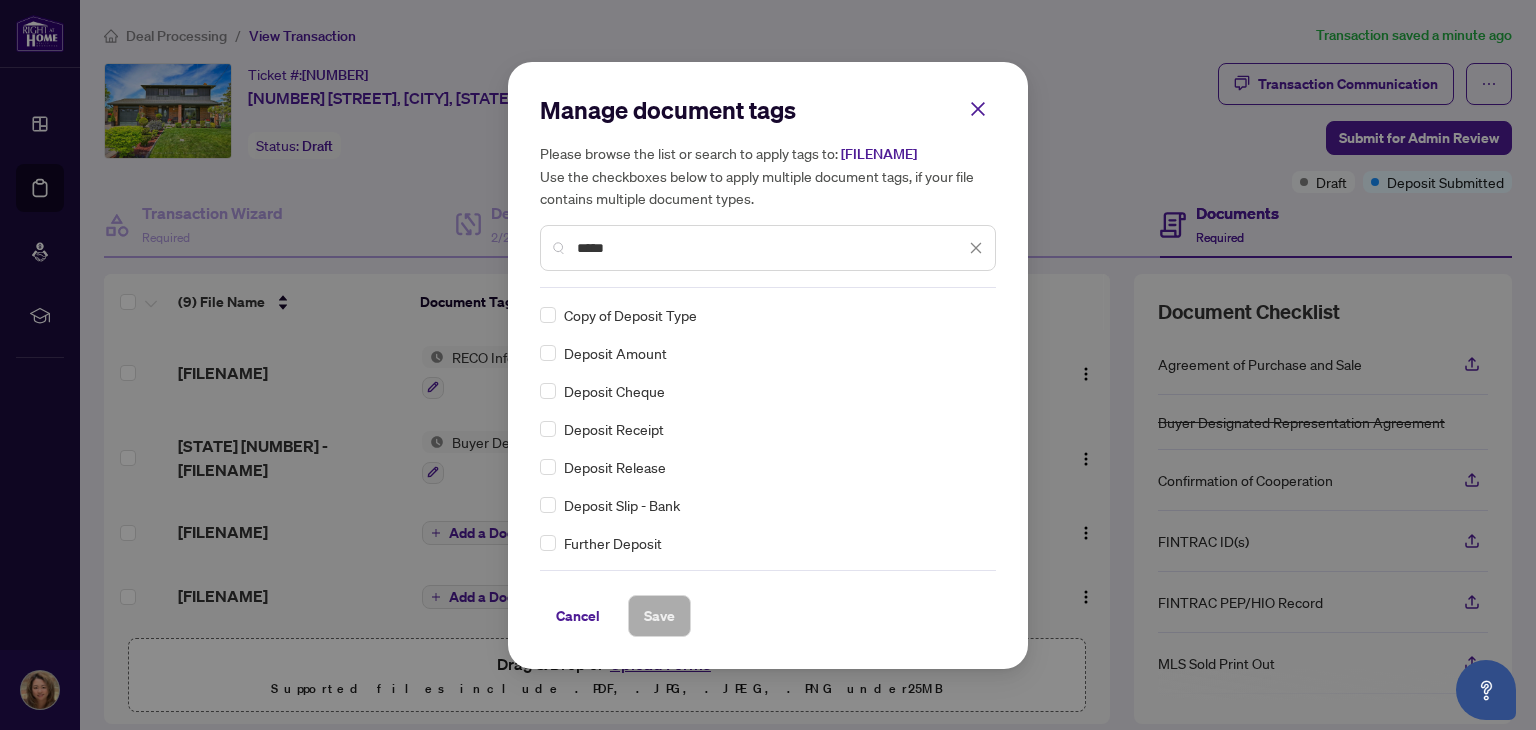 type on "*****" 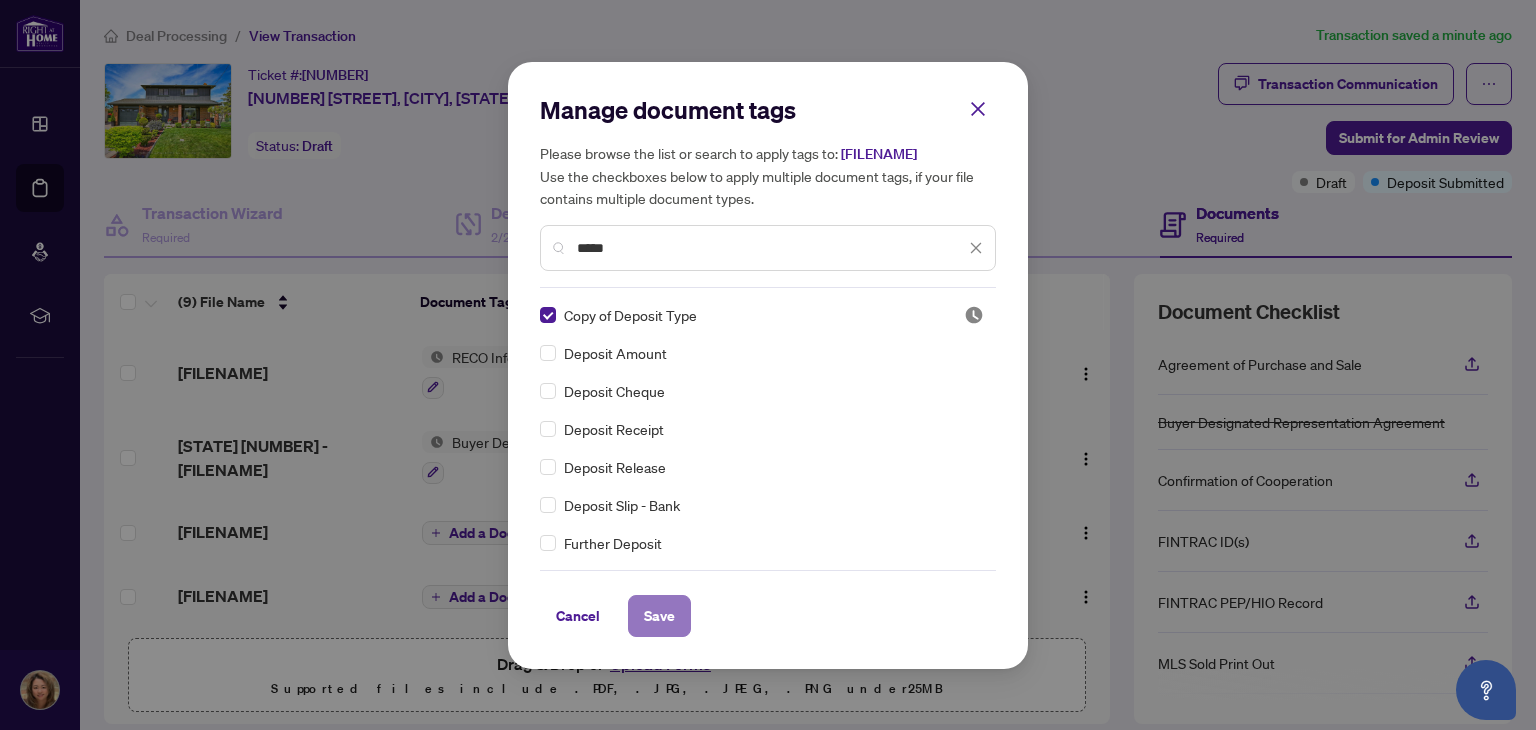 click on "Save" at bounding box center [659, 616] 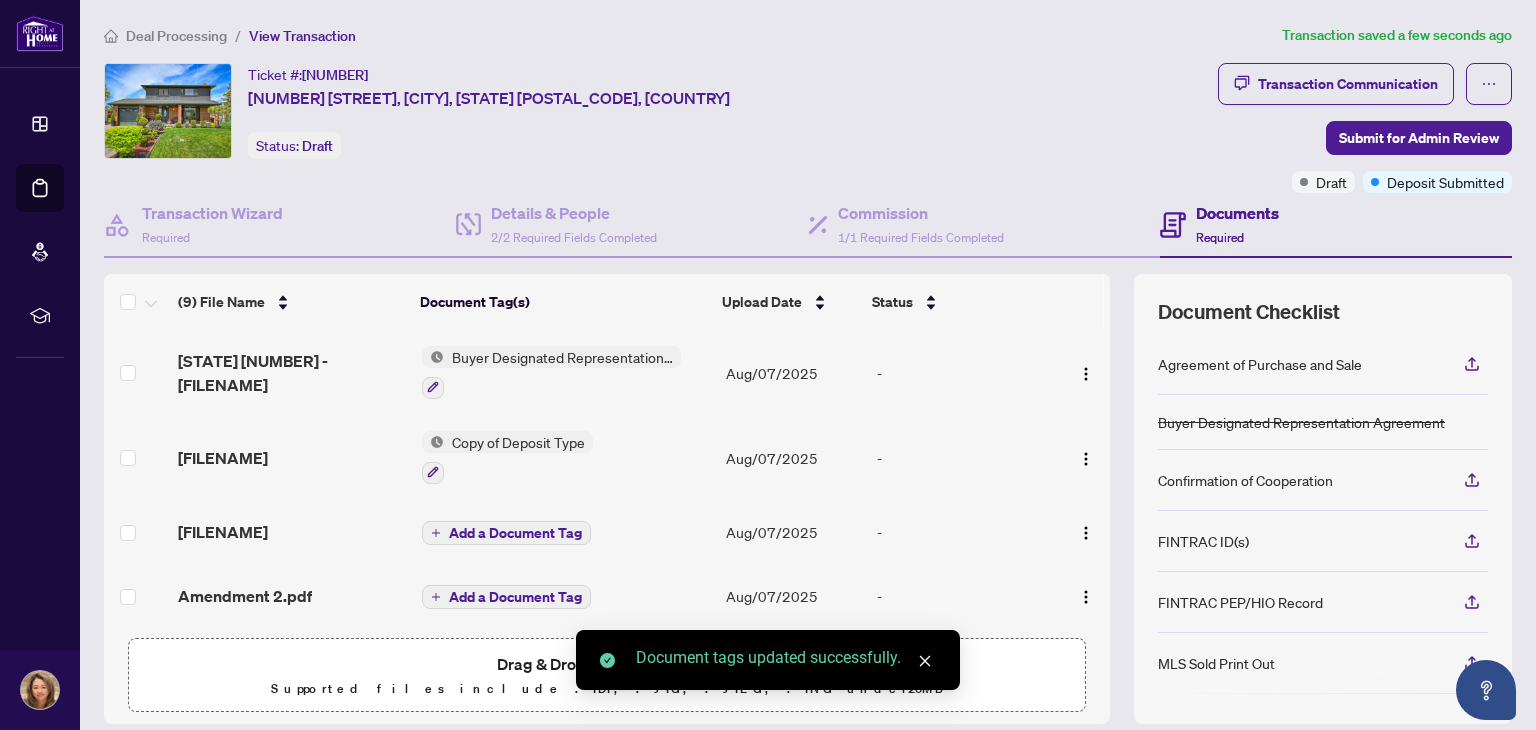 scroll, scrollTop: 124, scrollLeft: 0, axis: vertical 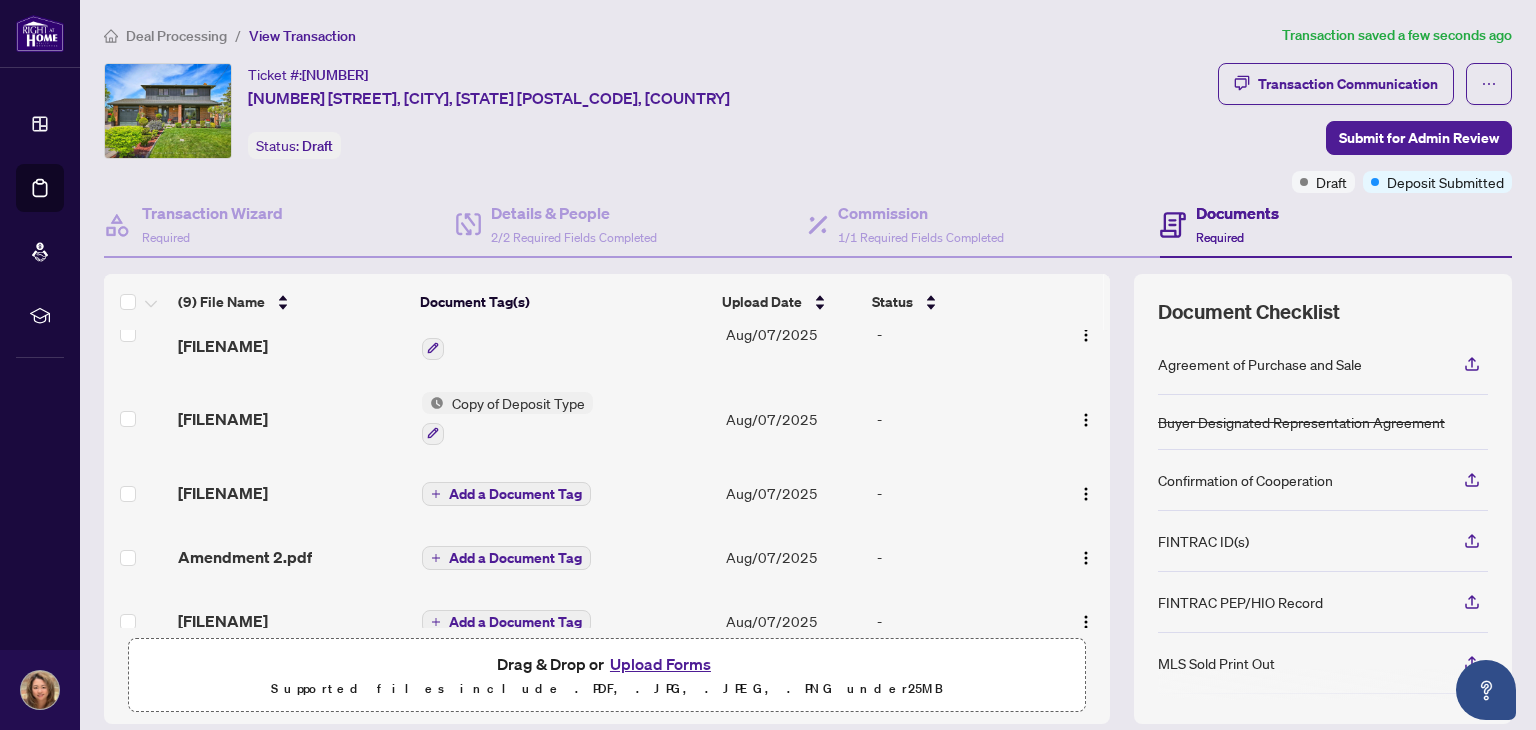 click on "Add a Document Tag" at bounding box center [515, 494] 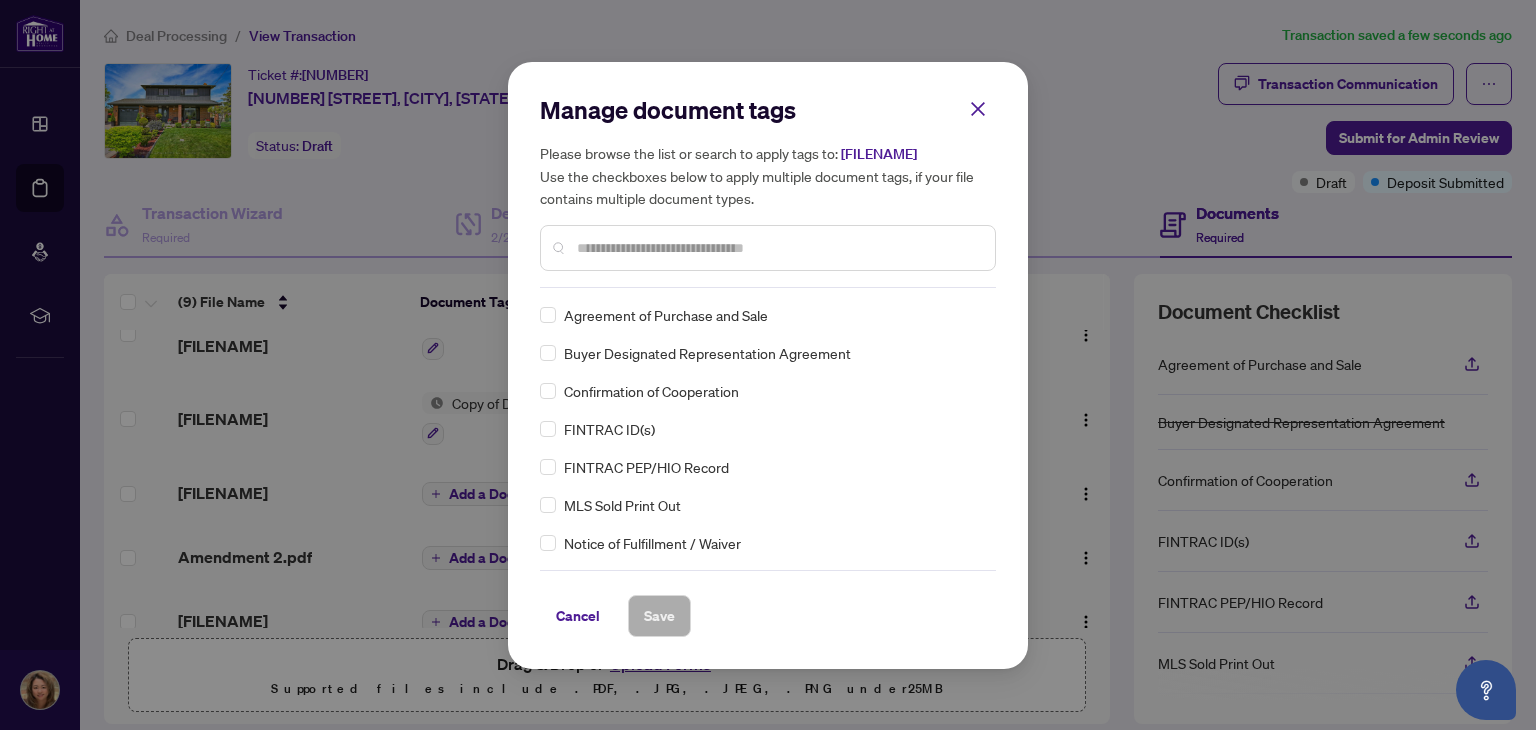 click at bounding box center (778, 248) 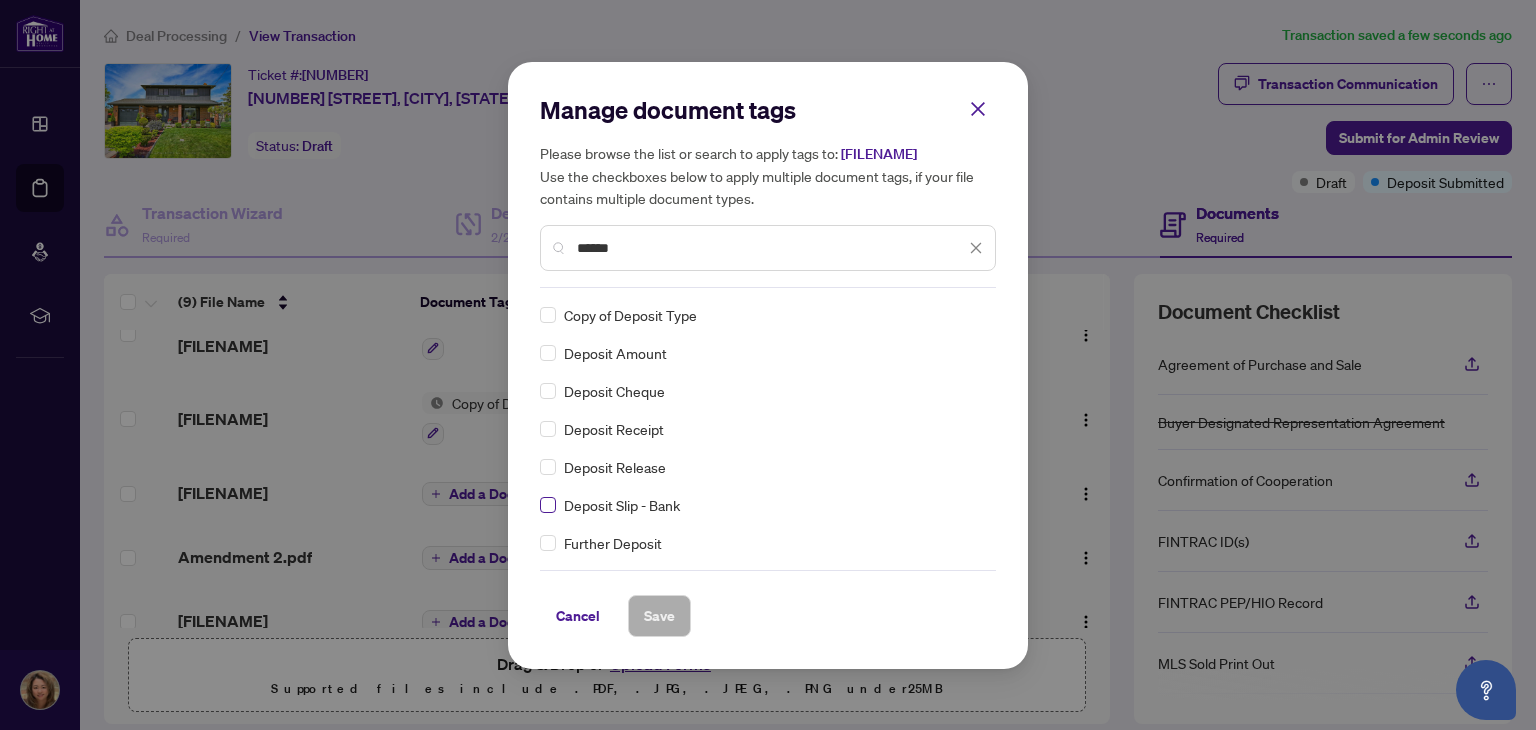type on "******" 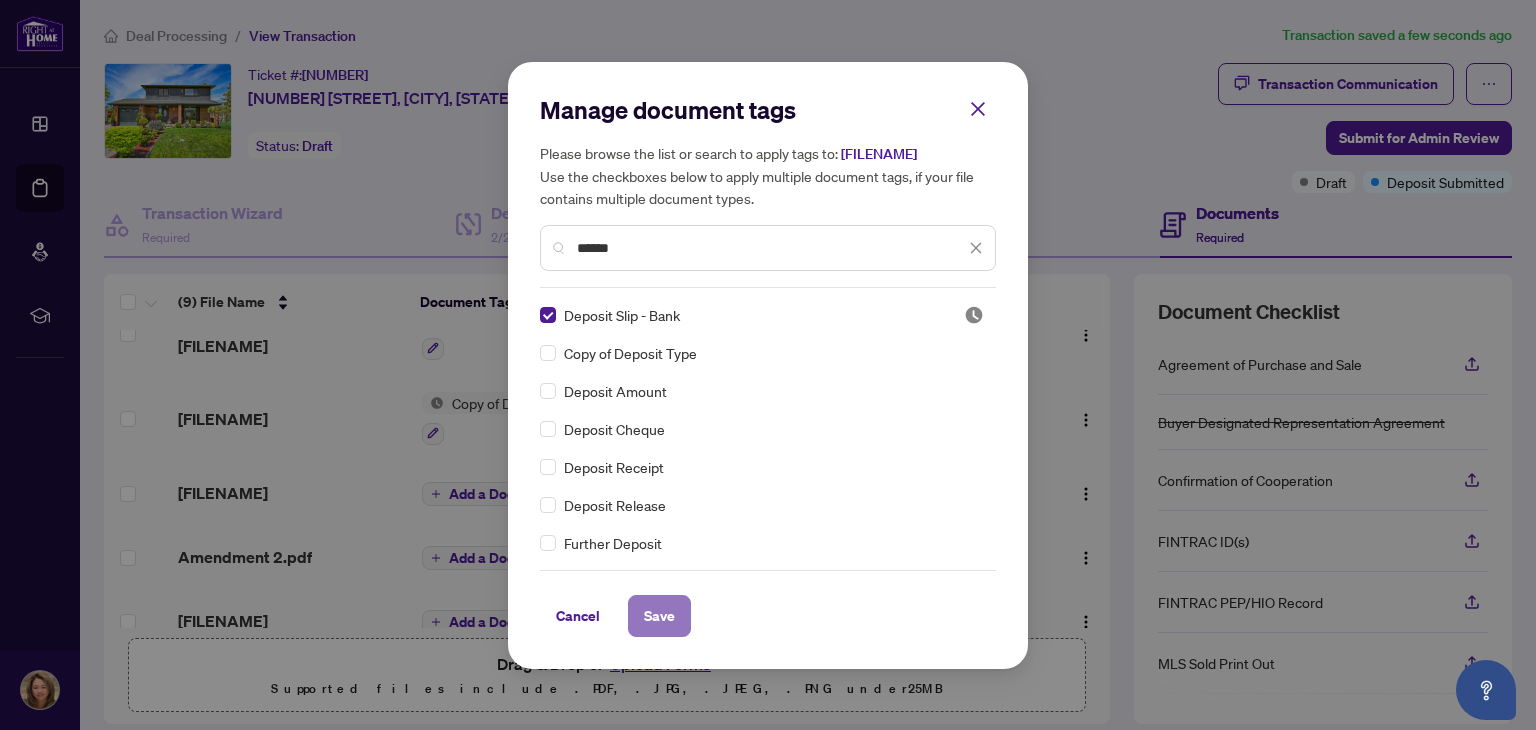 click on "Save" at bounding box center (659, 616) 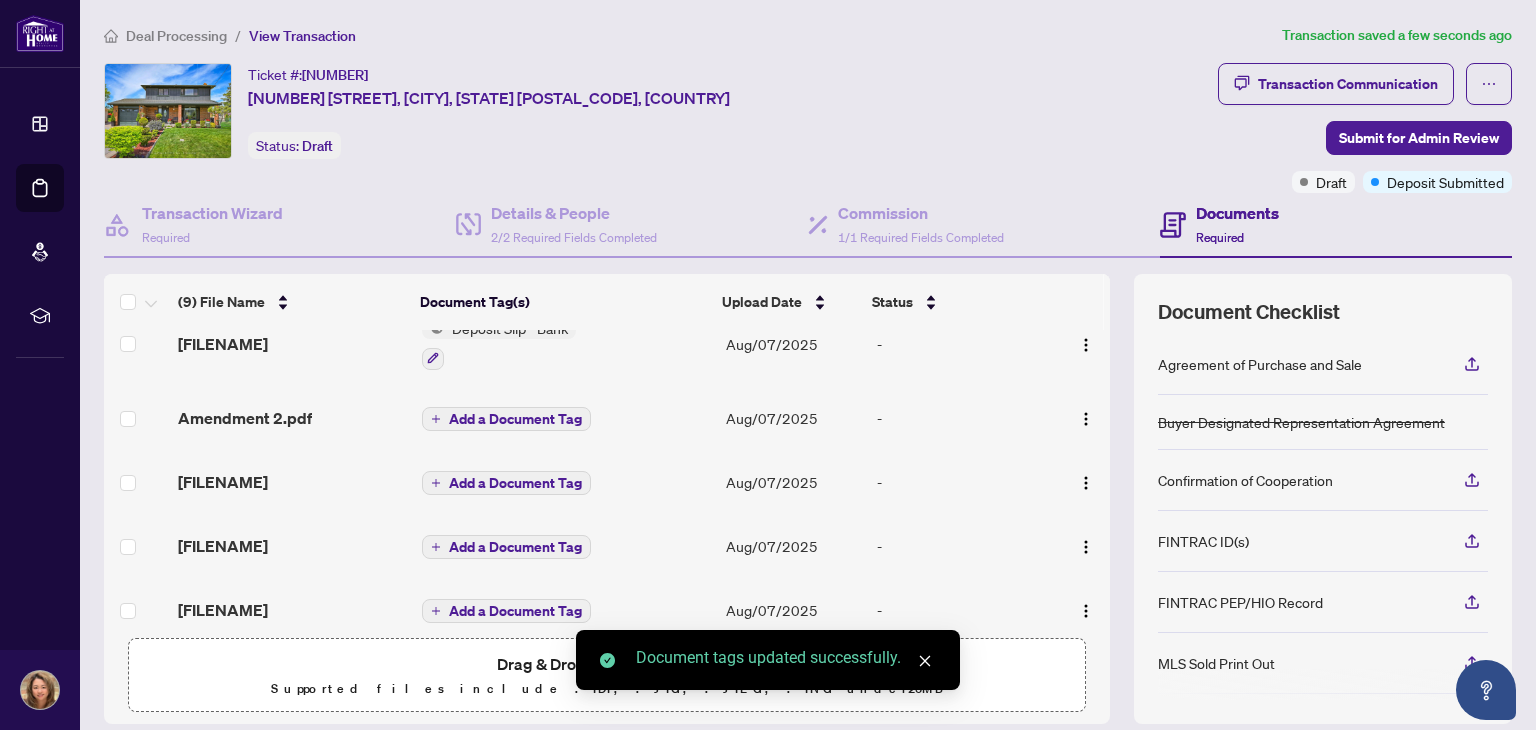 scroll, scrollTop: 302, scrollLeft: 0, axis: vertical 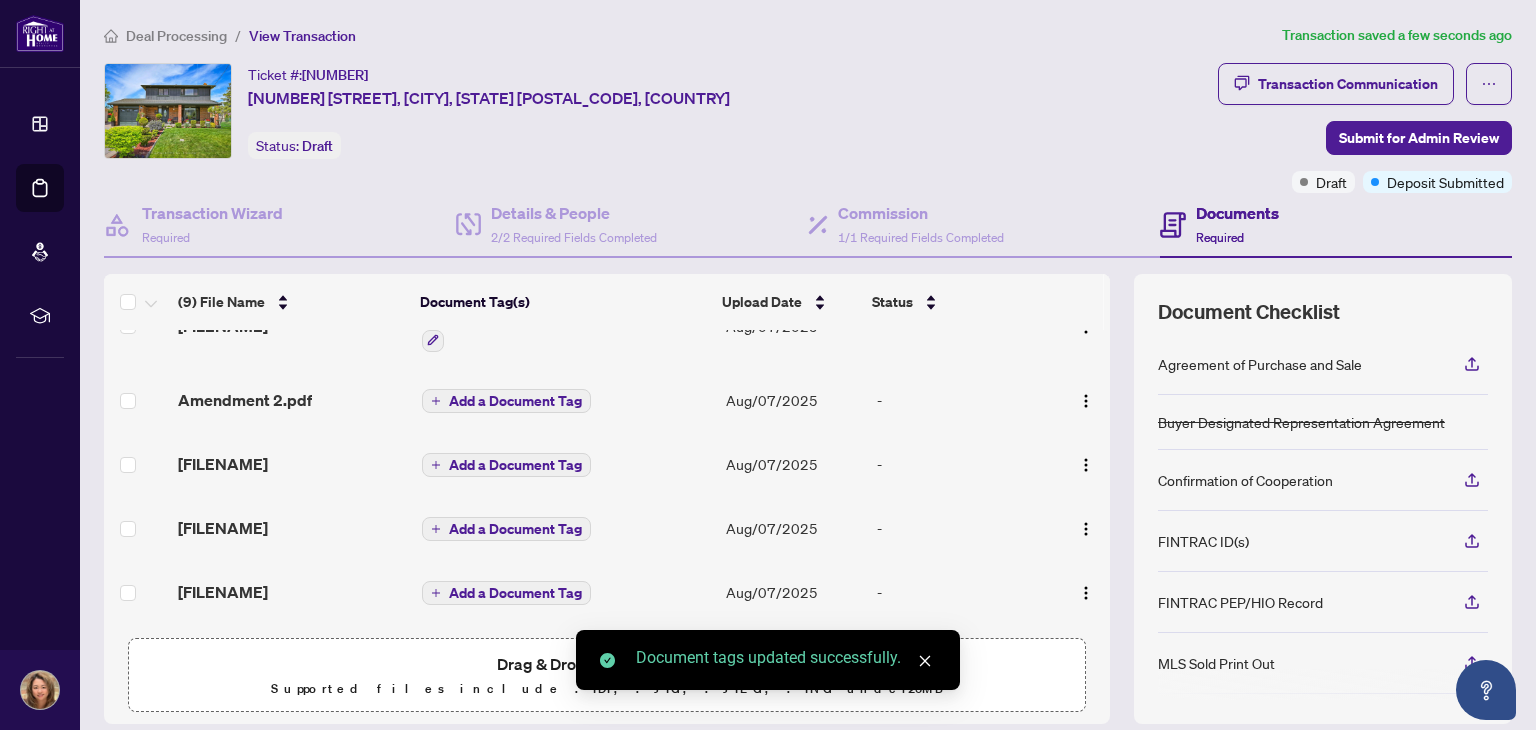 click on "Add a Document Tag" at bounding box center [515, 401] 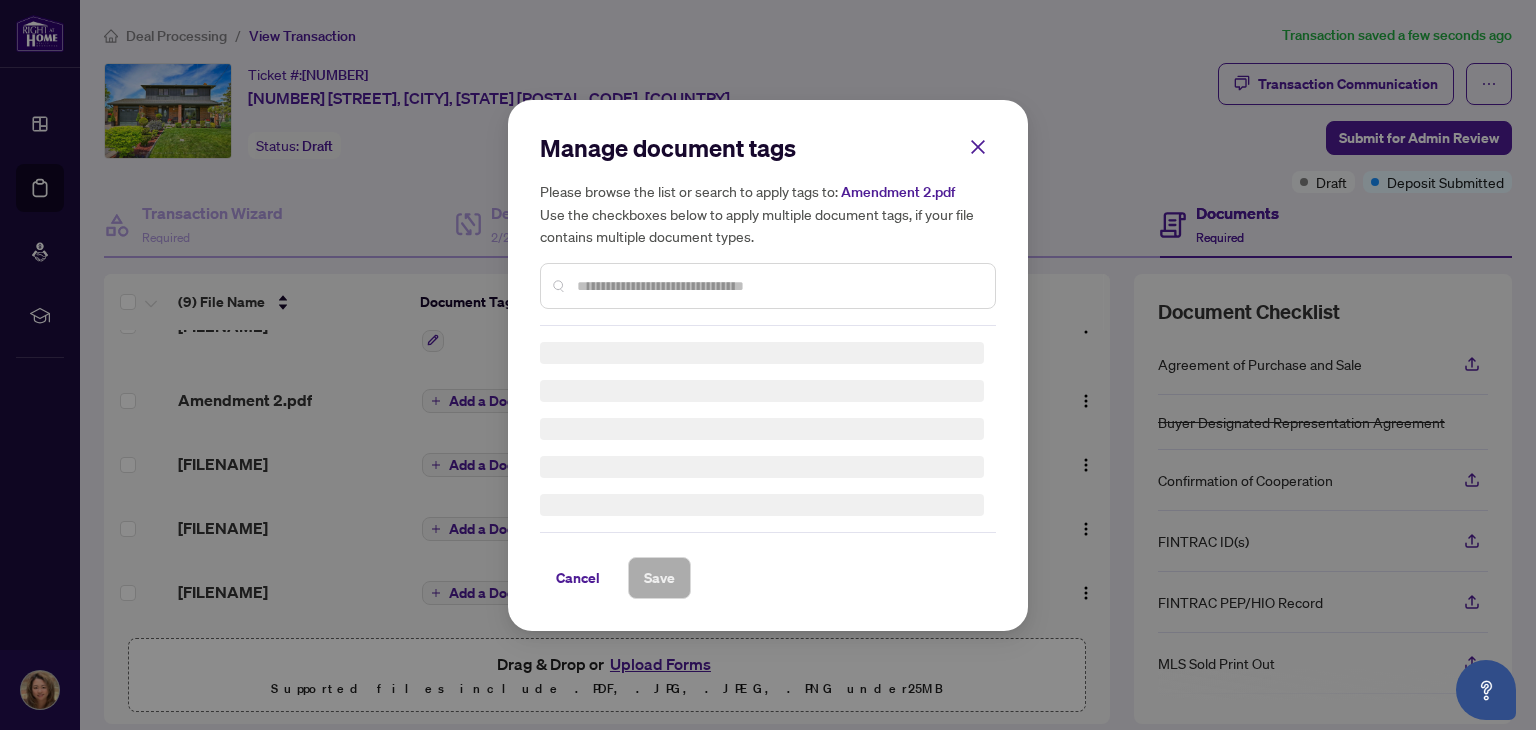 click on "Manage document tags Please browse the list or search to apply tags to:   [FILENAME]   Use the checkboxes below to apply multiple document tags, if your file contains multiple document types.   Cancel Save" at bounding box center (768, 365) 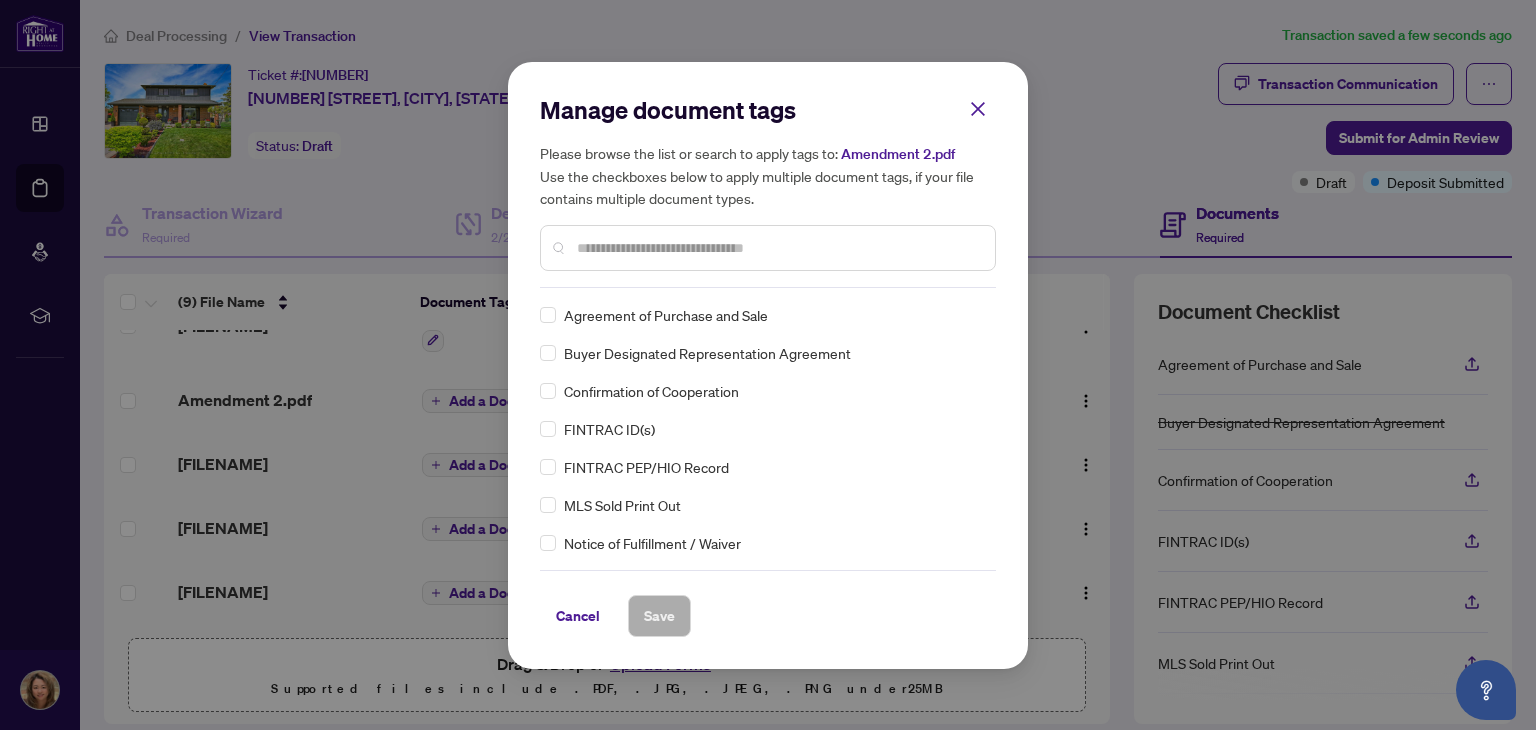 click at bounding box center [778, 248] 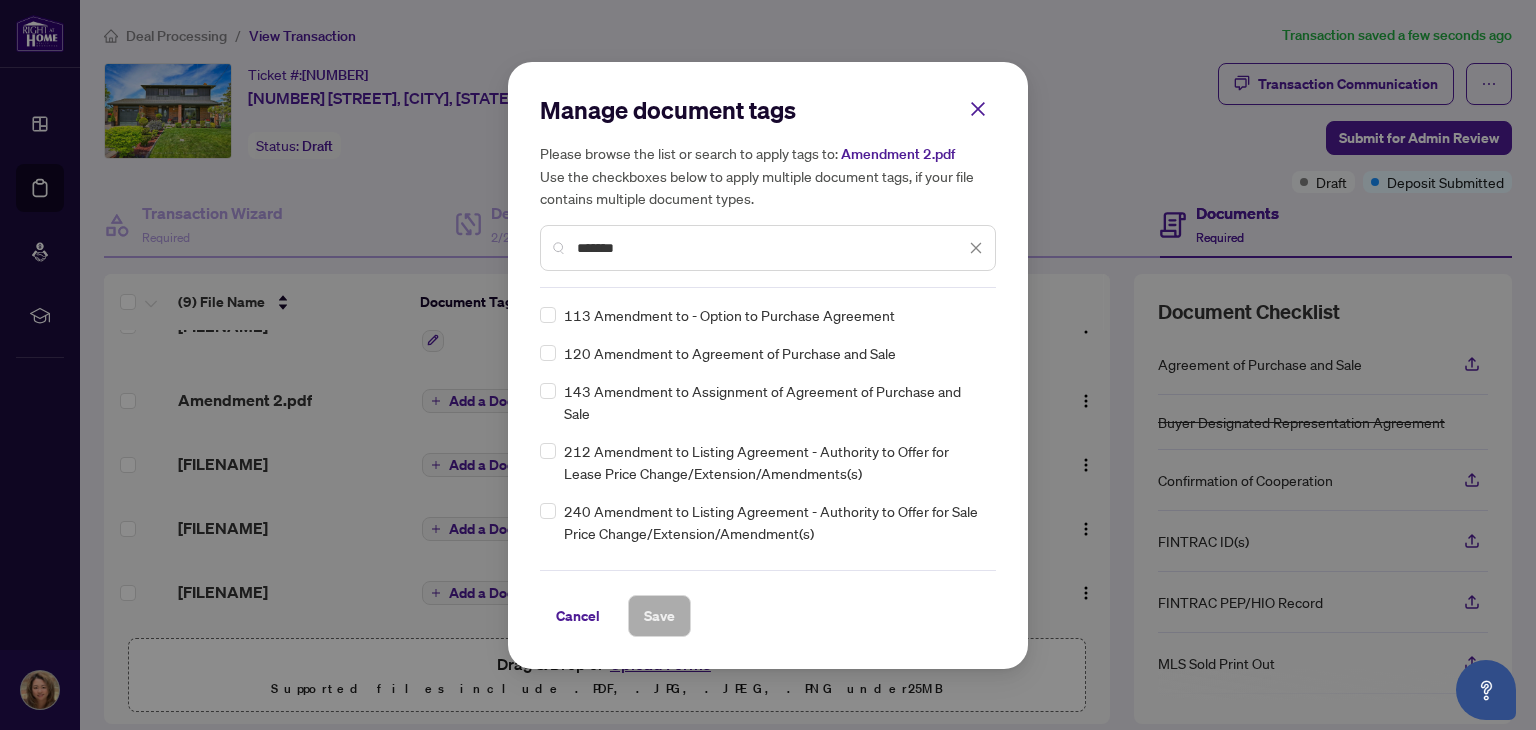 type on "*******" 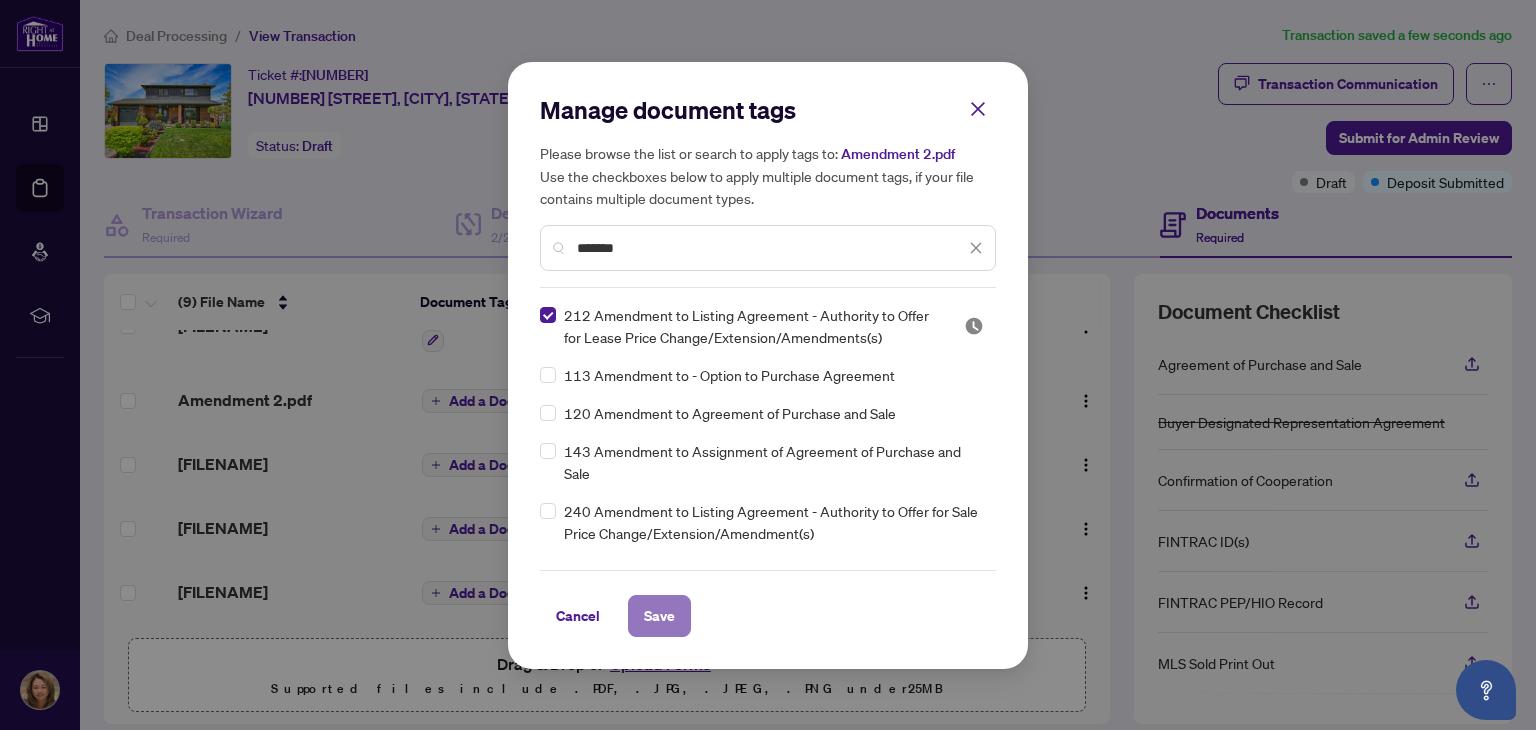 click on "Save" at bounding box center [659, 616] 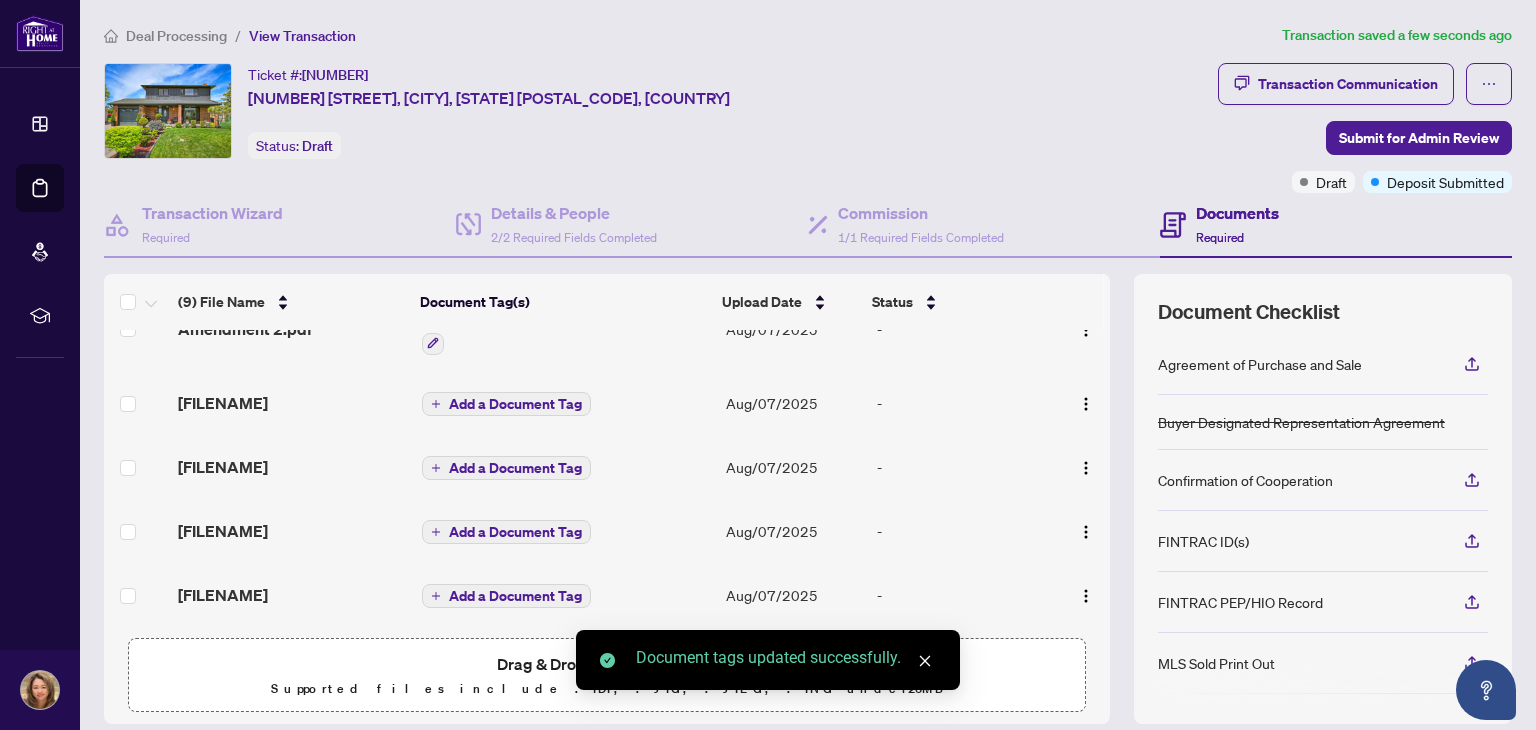 scroll, scrollTop: 418, scrollLeft: 0, axis: vertical 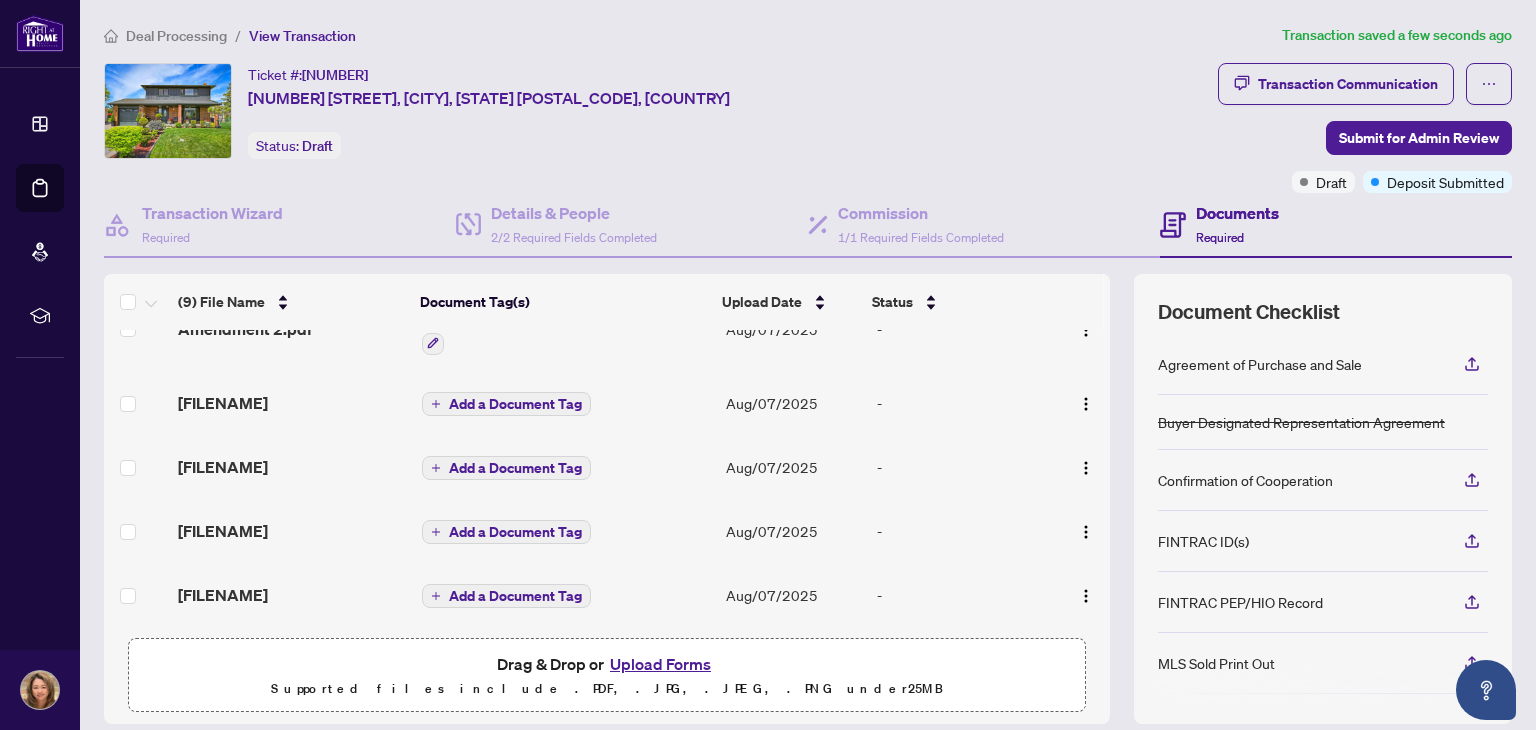 click on "Add a Document Tag" at bounding box center [515, 404] 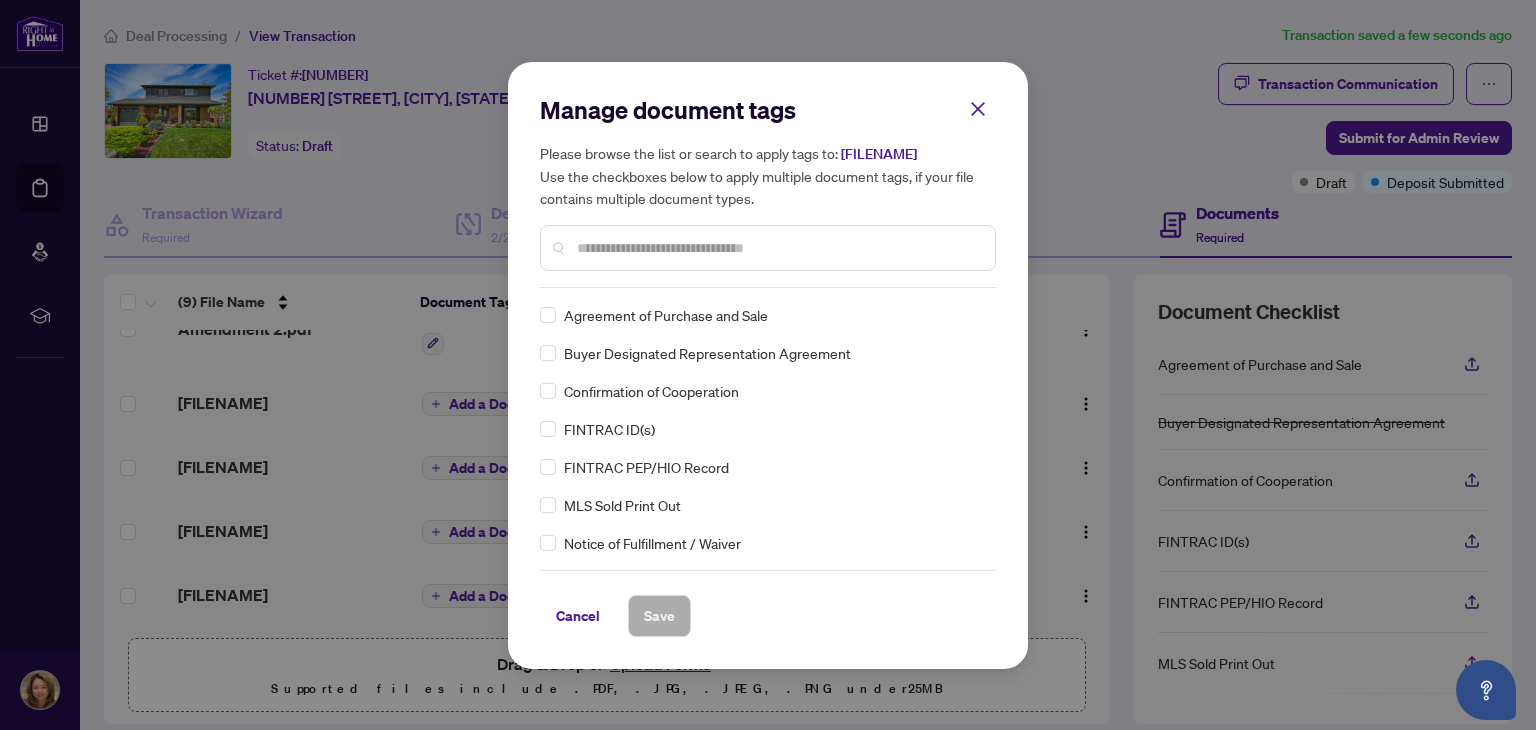click at bounding box center [778, 248] 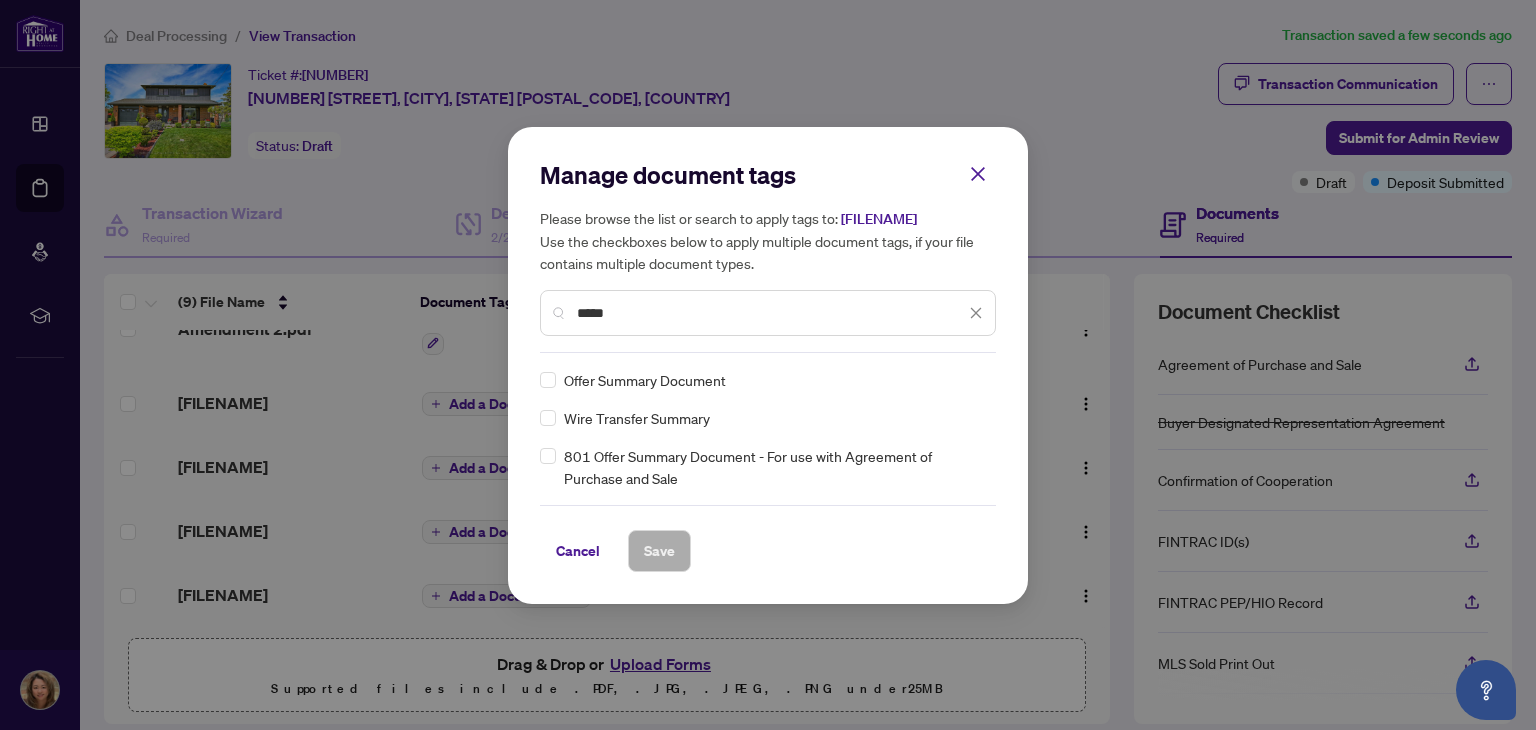 type on "*****" 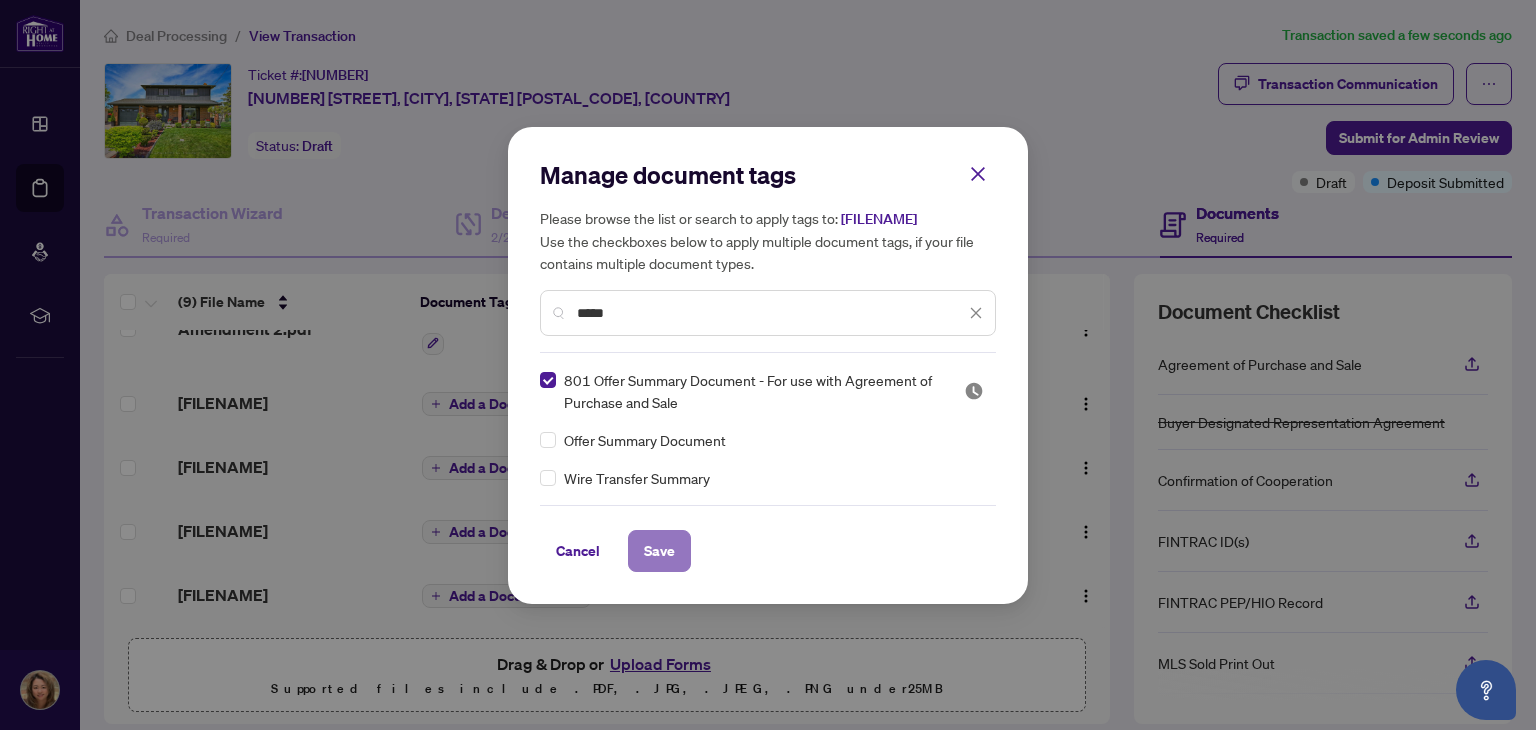 click on "Save" at bounding box center [659, 551] 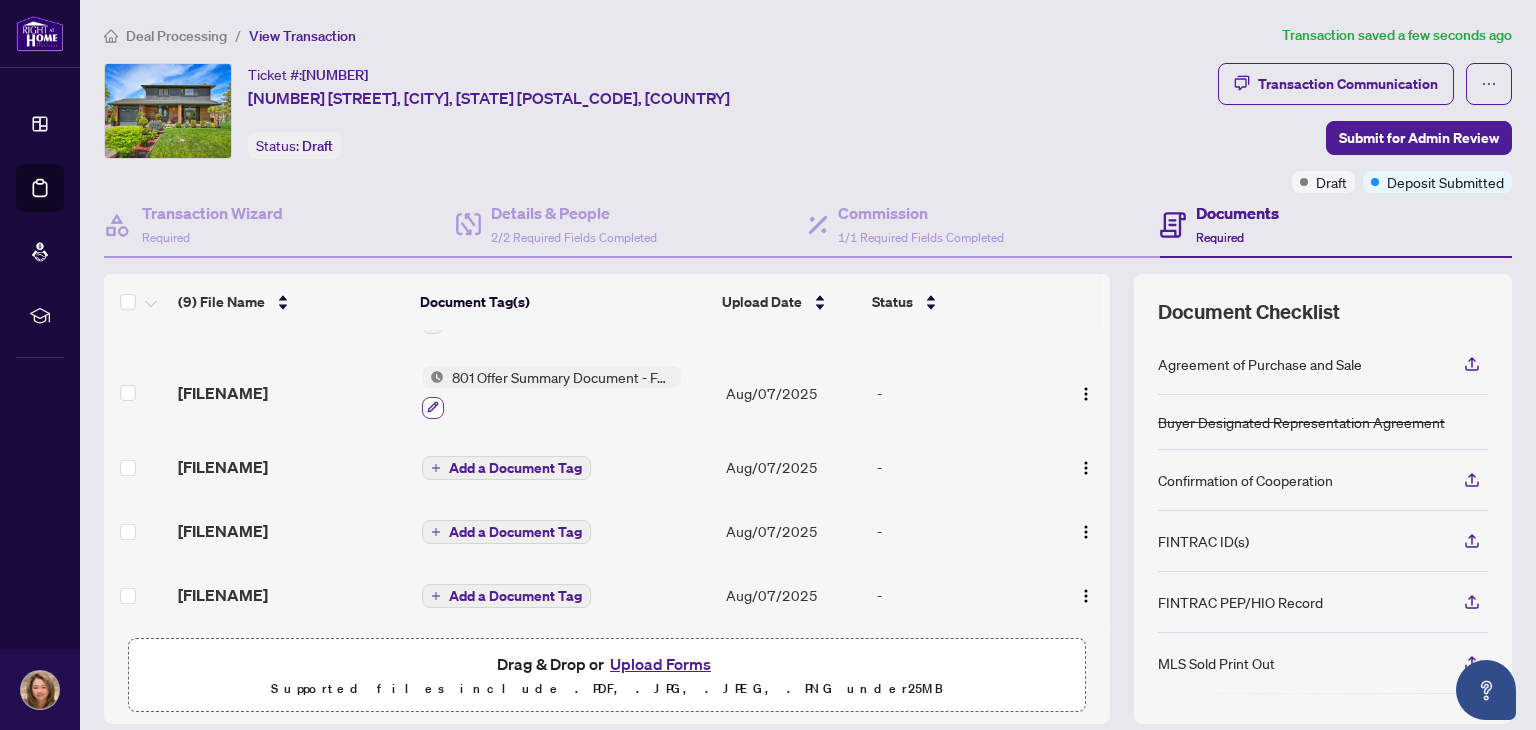 click at bounding box center [433, 408] 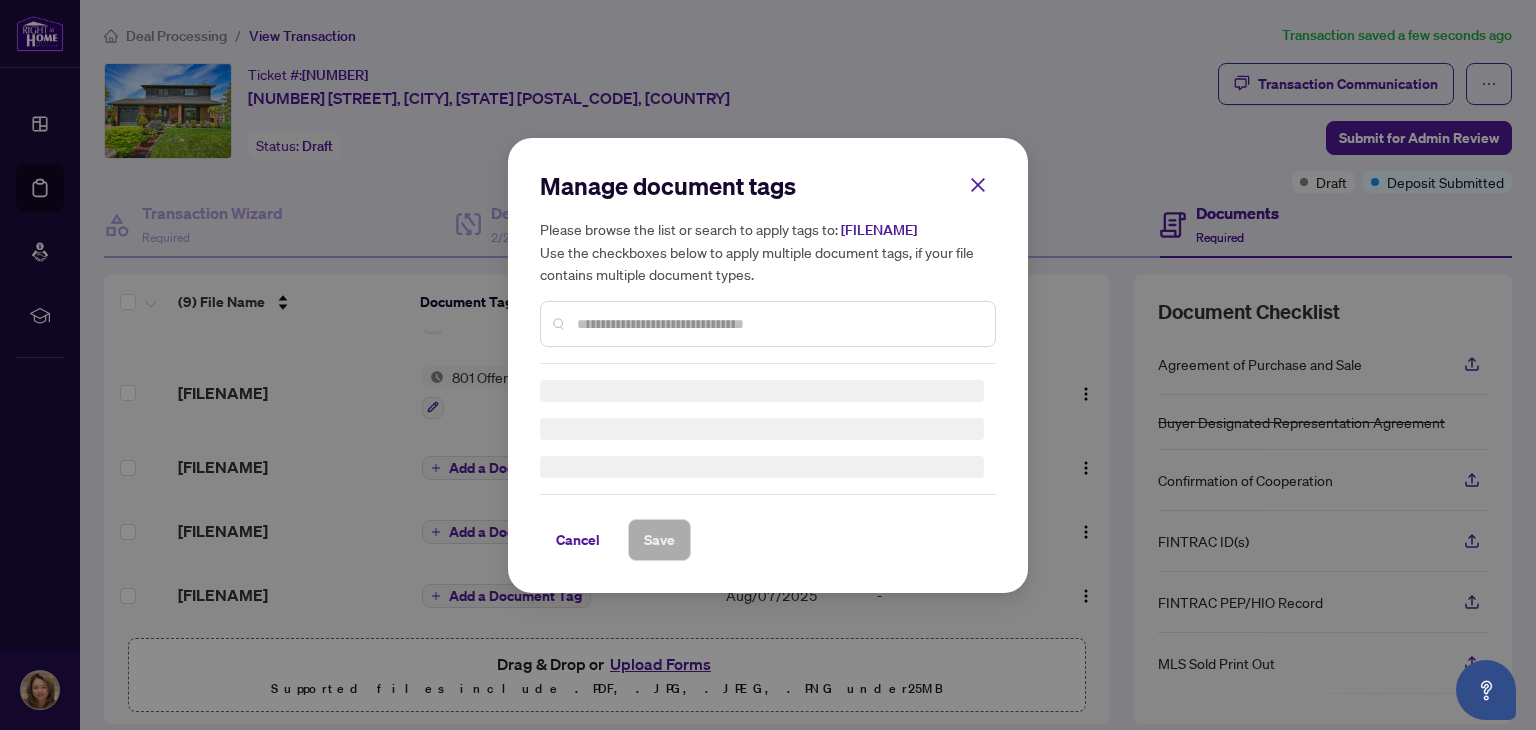 click at bounding box center [778, 324] 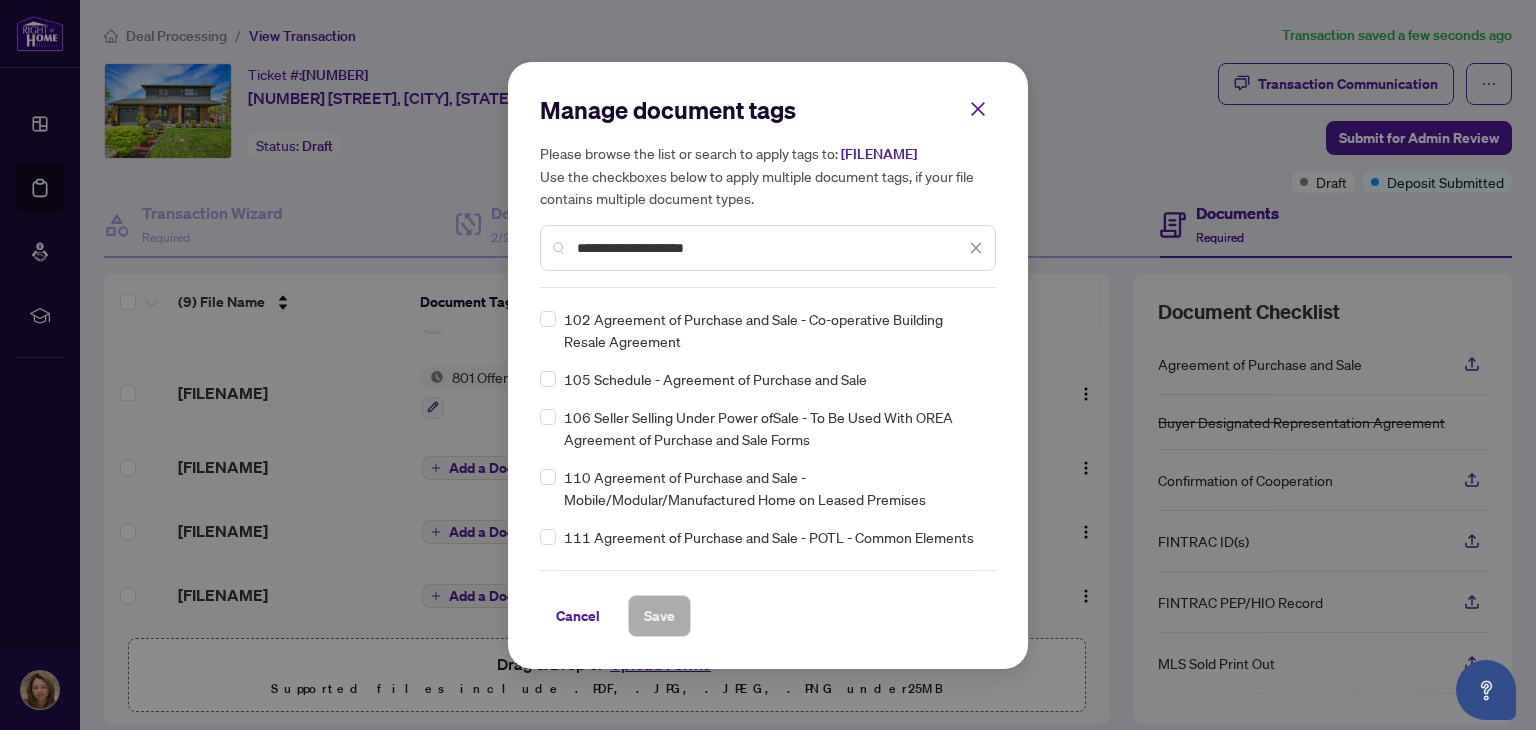 scroll, scrollTop: 0, scrollLeft: 0, axis: both 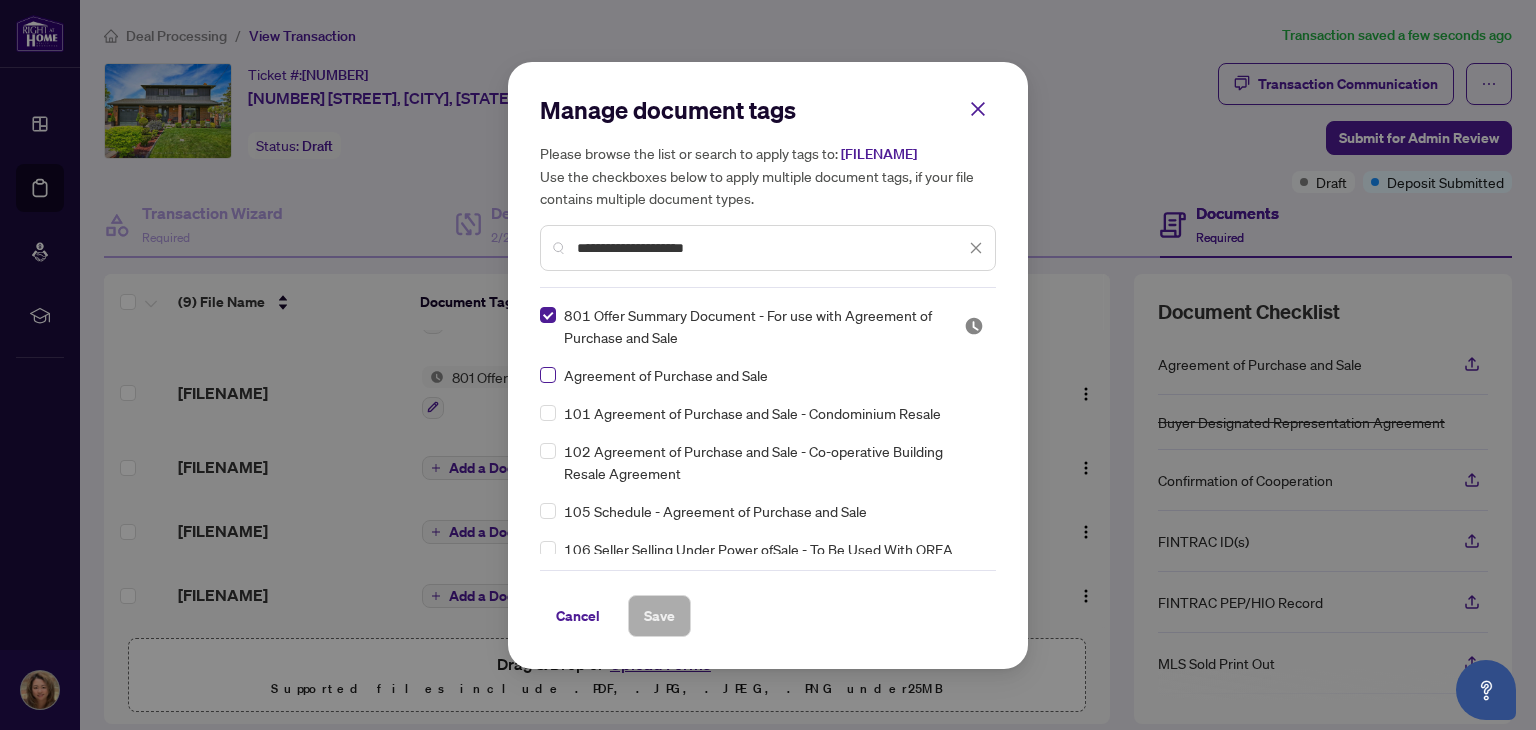 type on "**********" 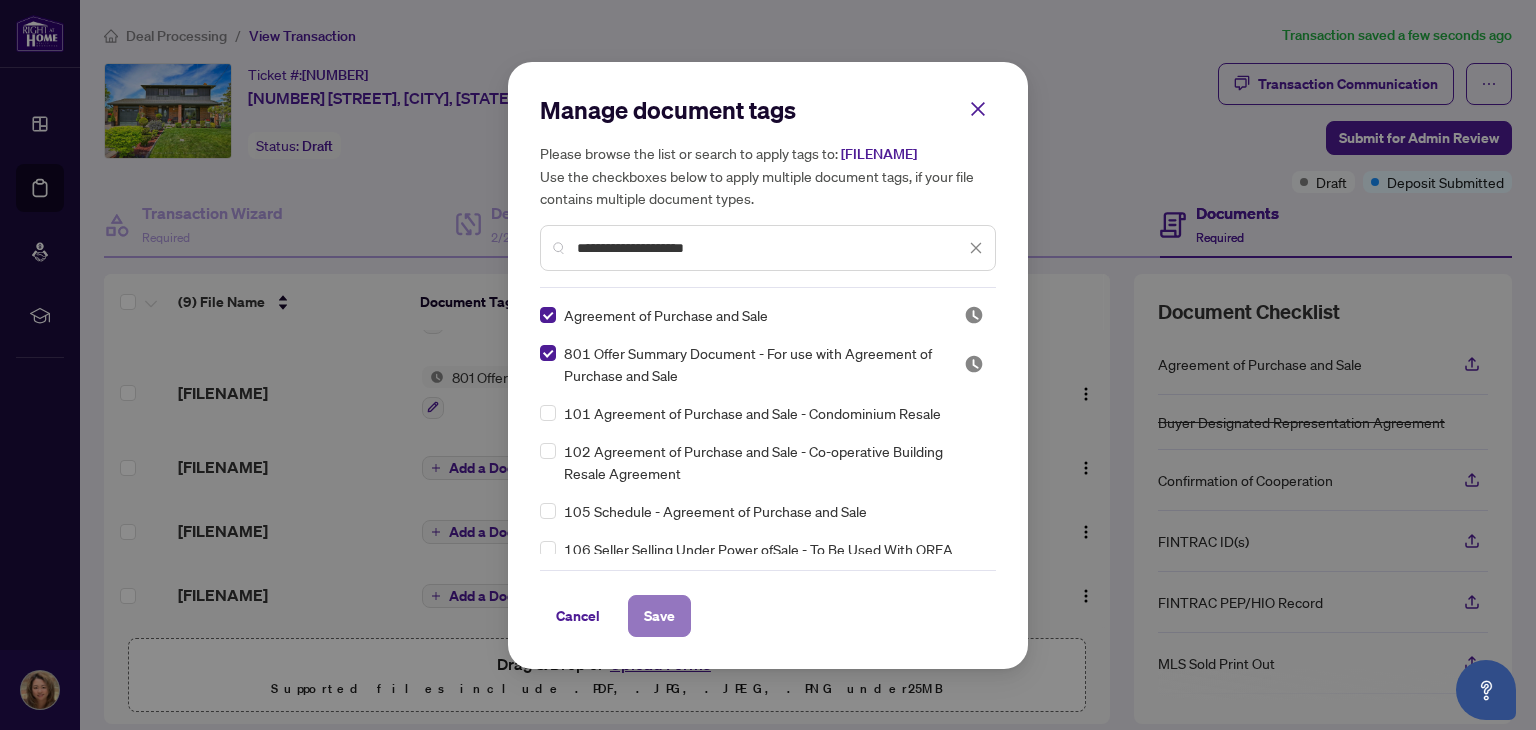 click on "Save" at bounding box center [659, 616] 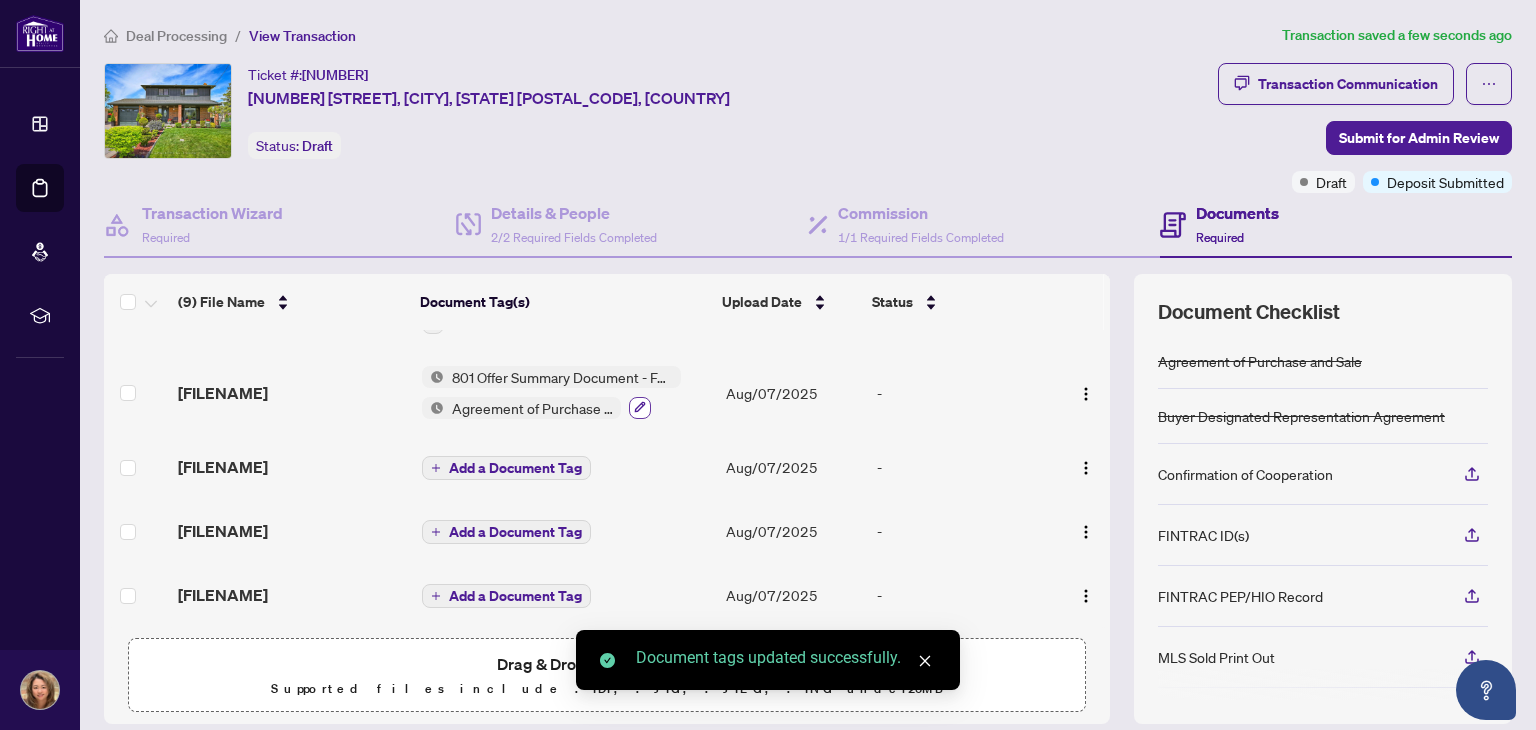click 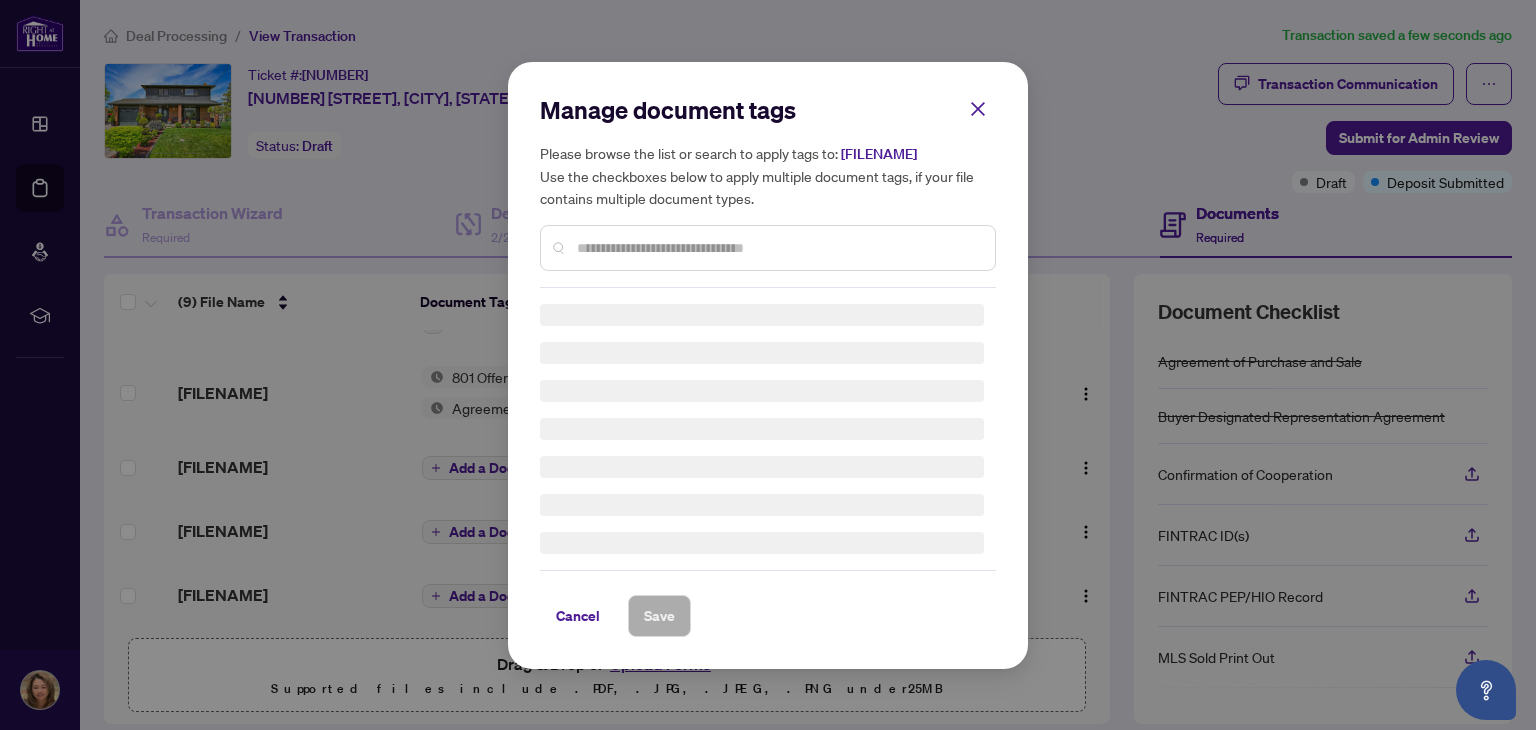 click at bounding box center (778, 248) 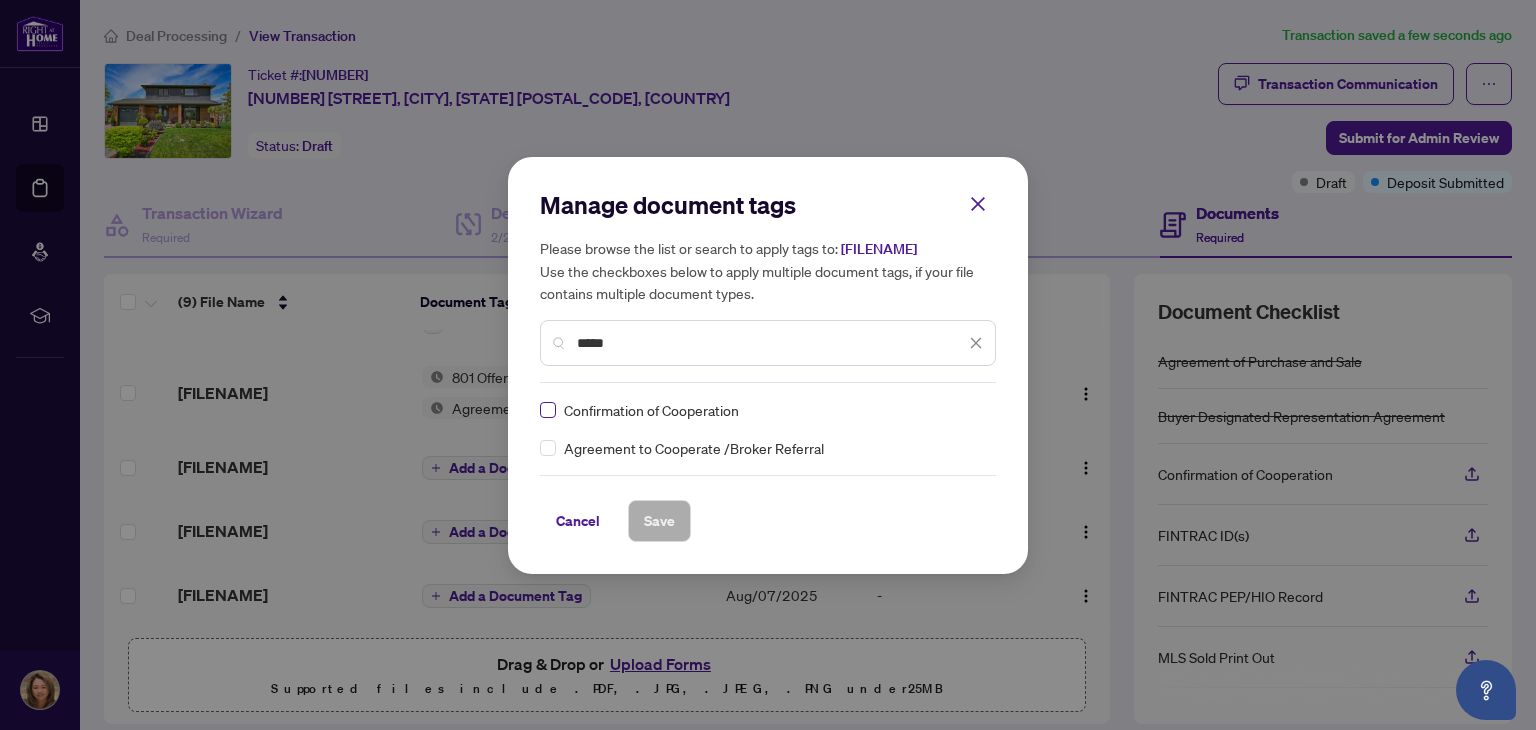 type on "*****" 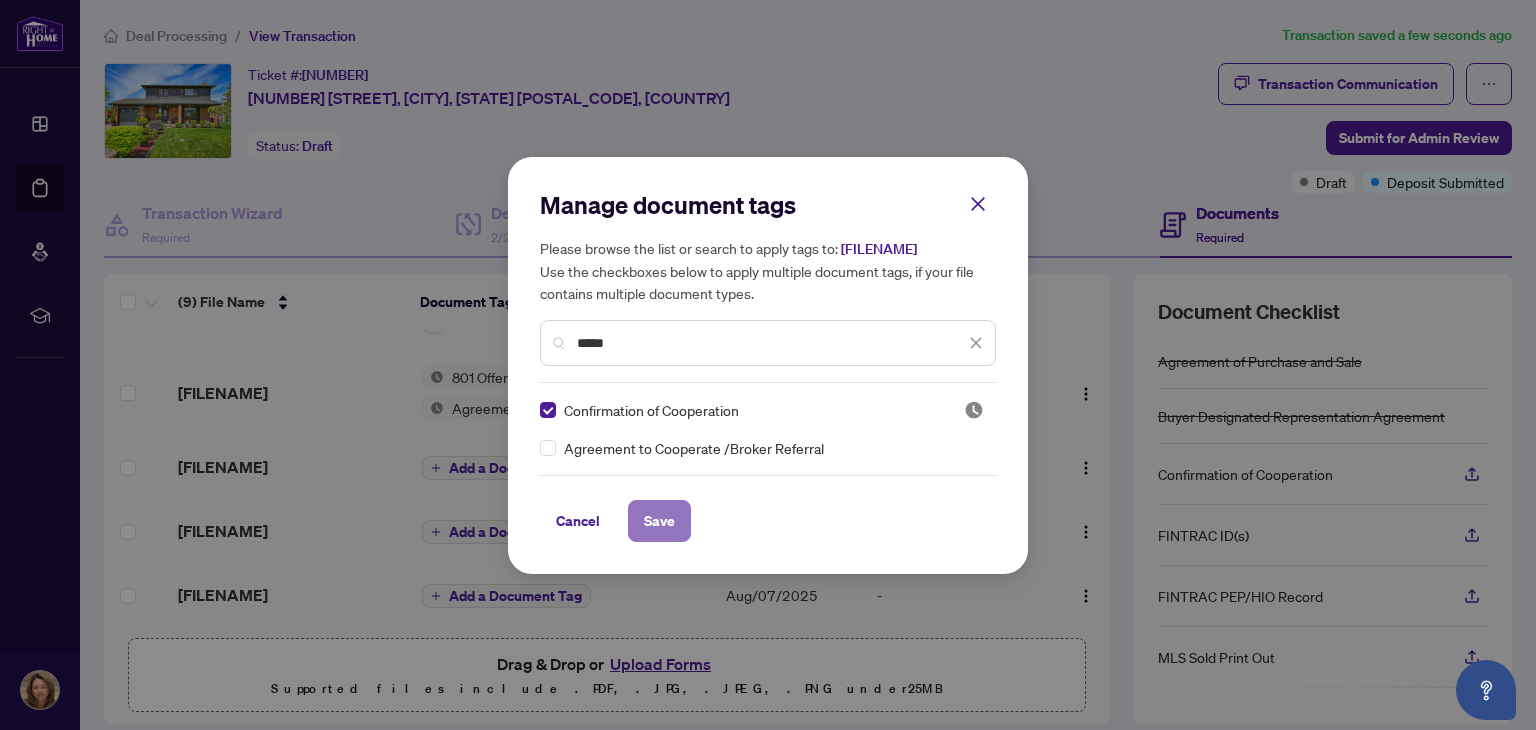 click on "Save" at bounding box center [659, 521] 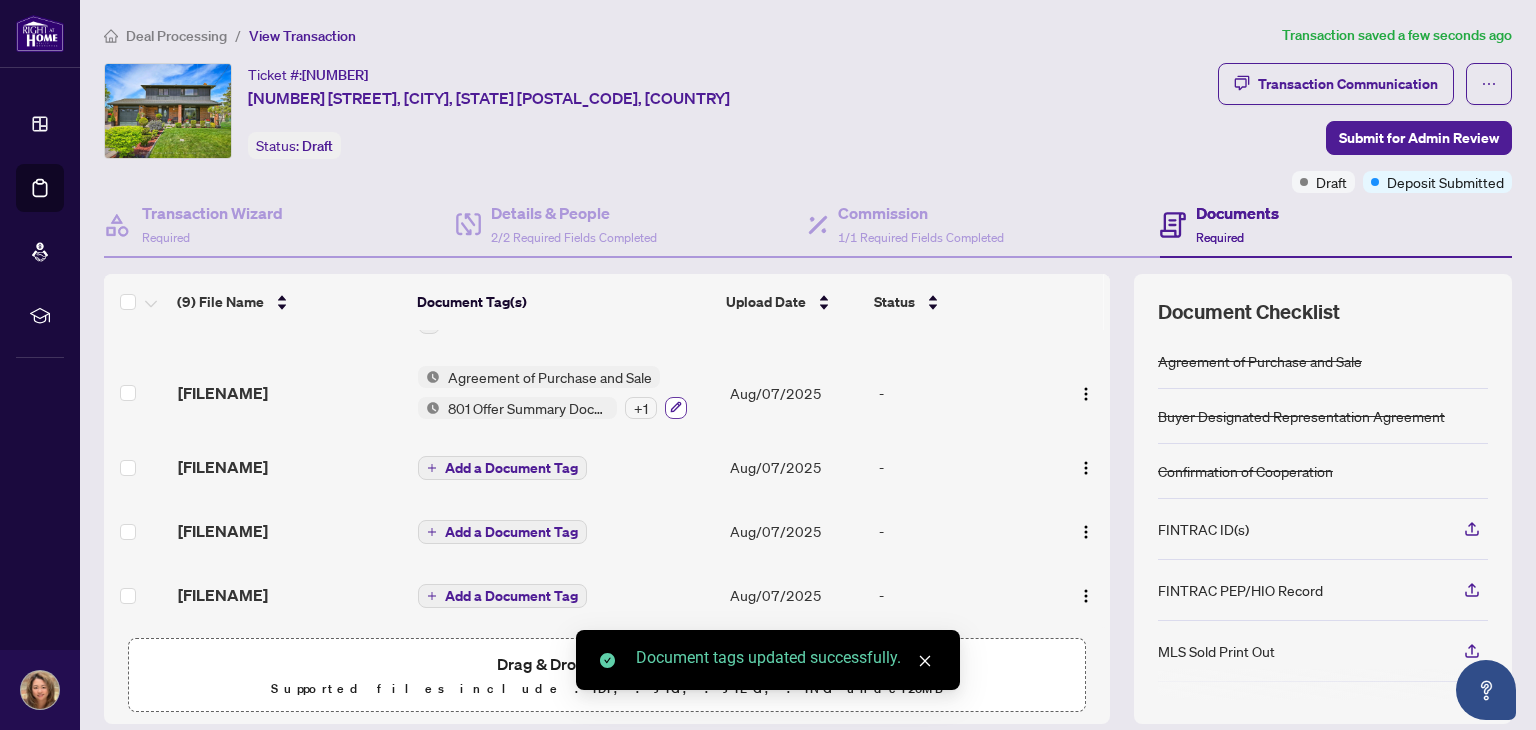 click 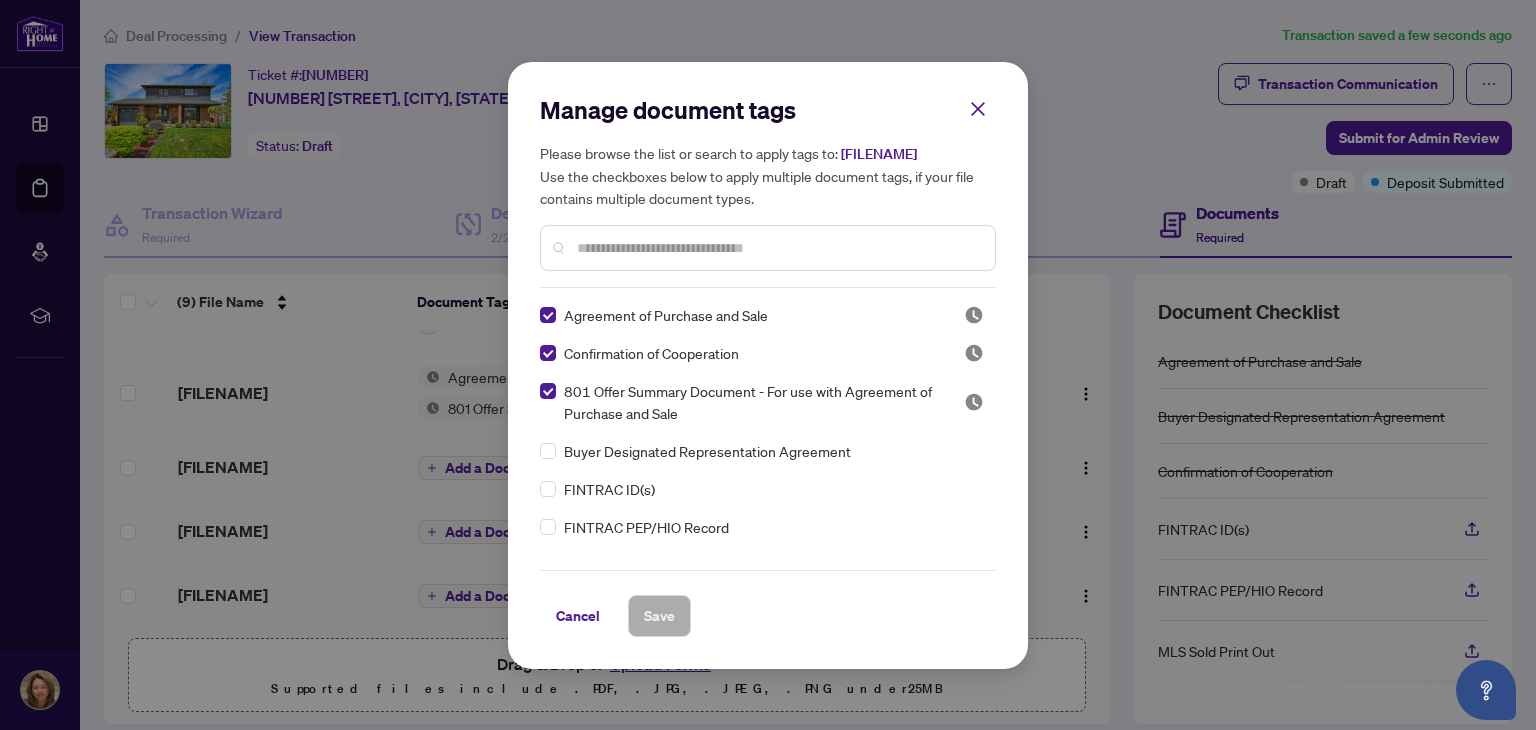 click on "Confirmation of Cooperation" at bounding box center [651, 353] 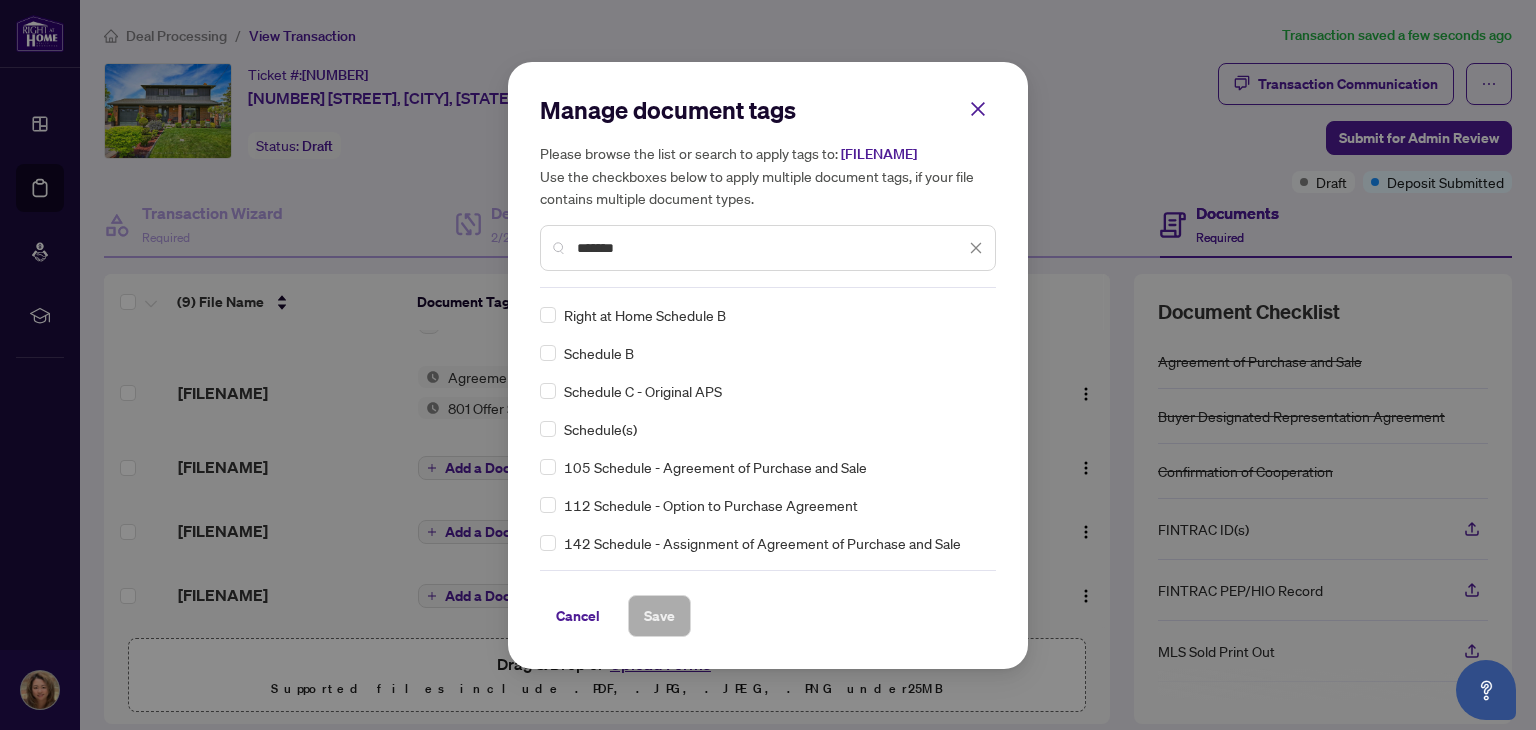 type on "*******" 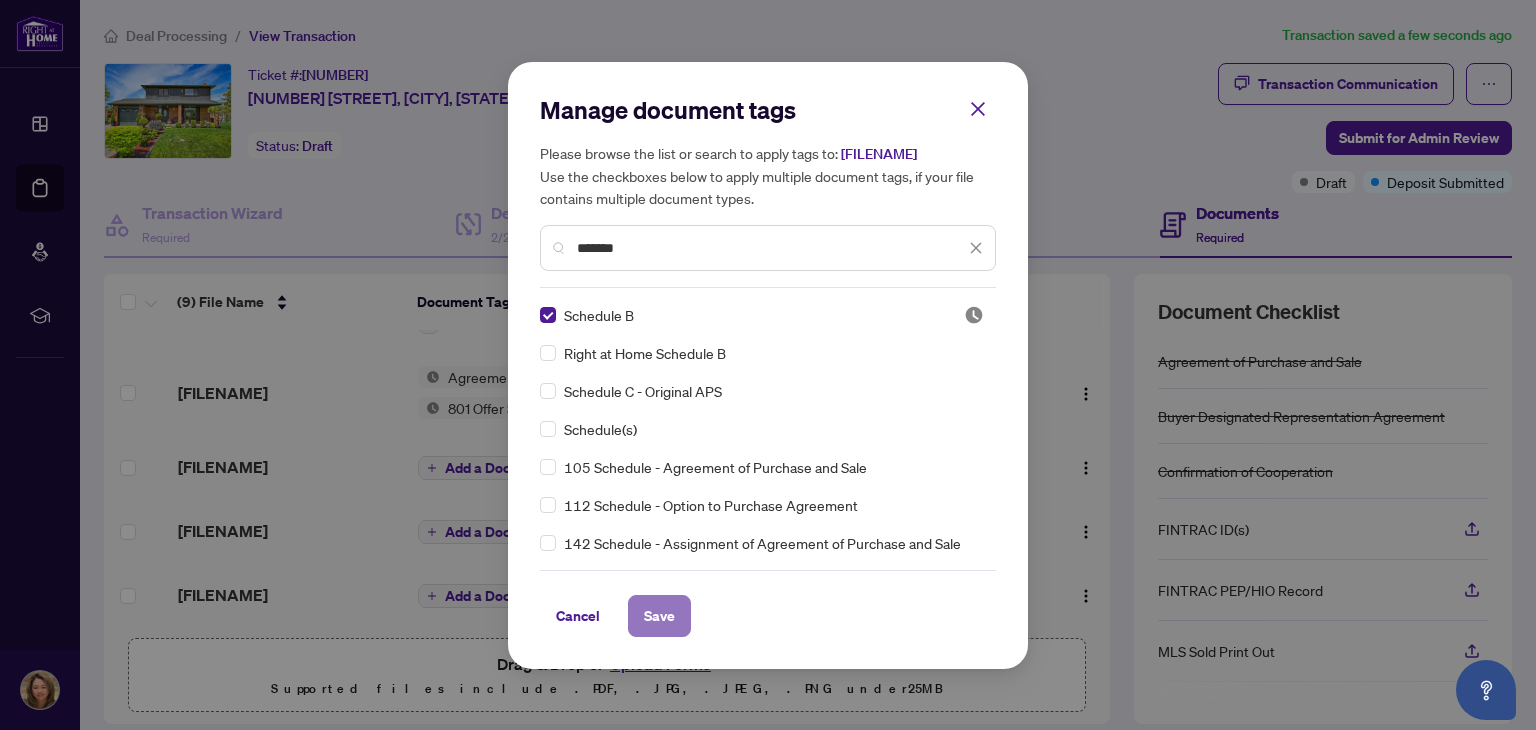 click on "Save" at bounding box center (659, 616) 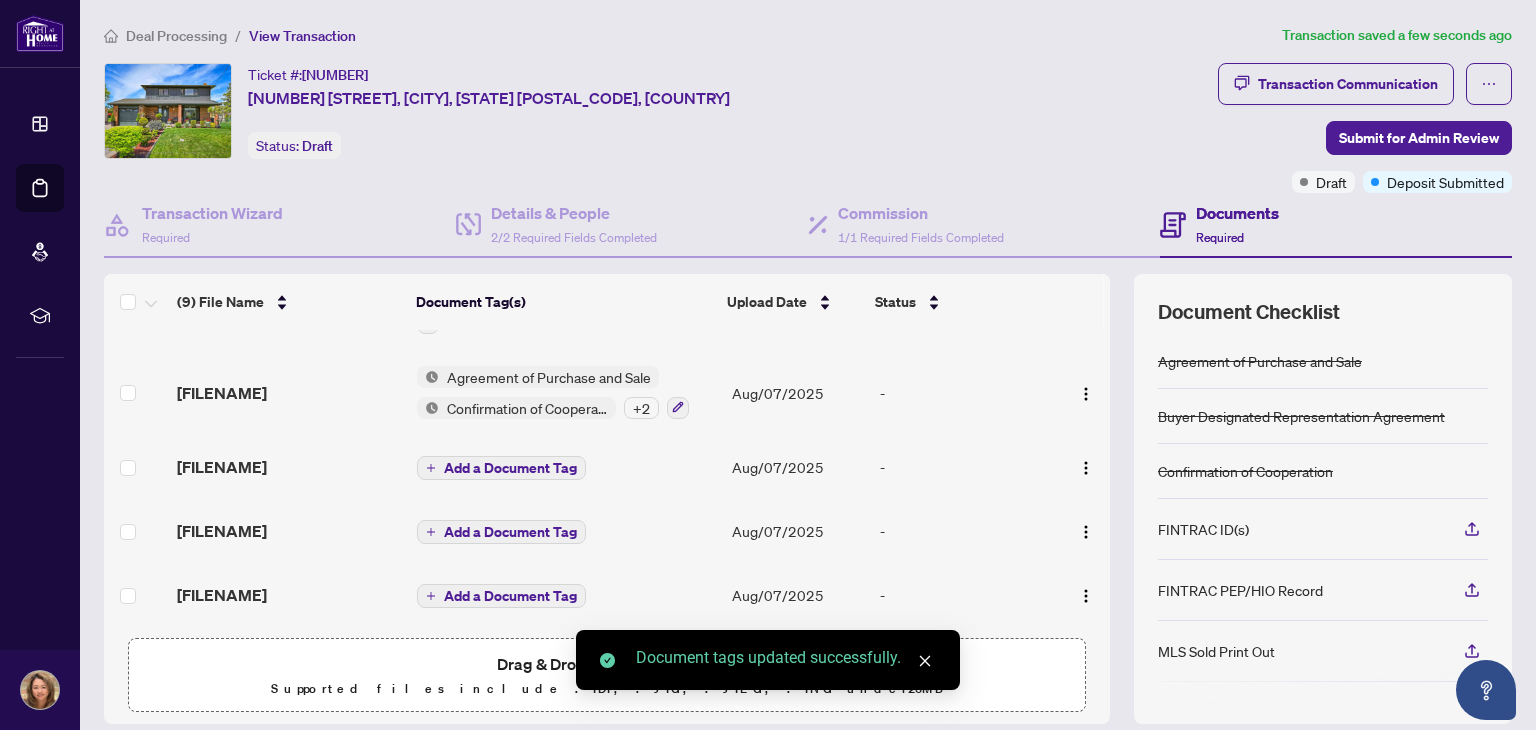 scroll, scrollTop: 422, scrollLeft: 0, axis: vertical 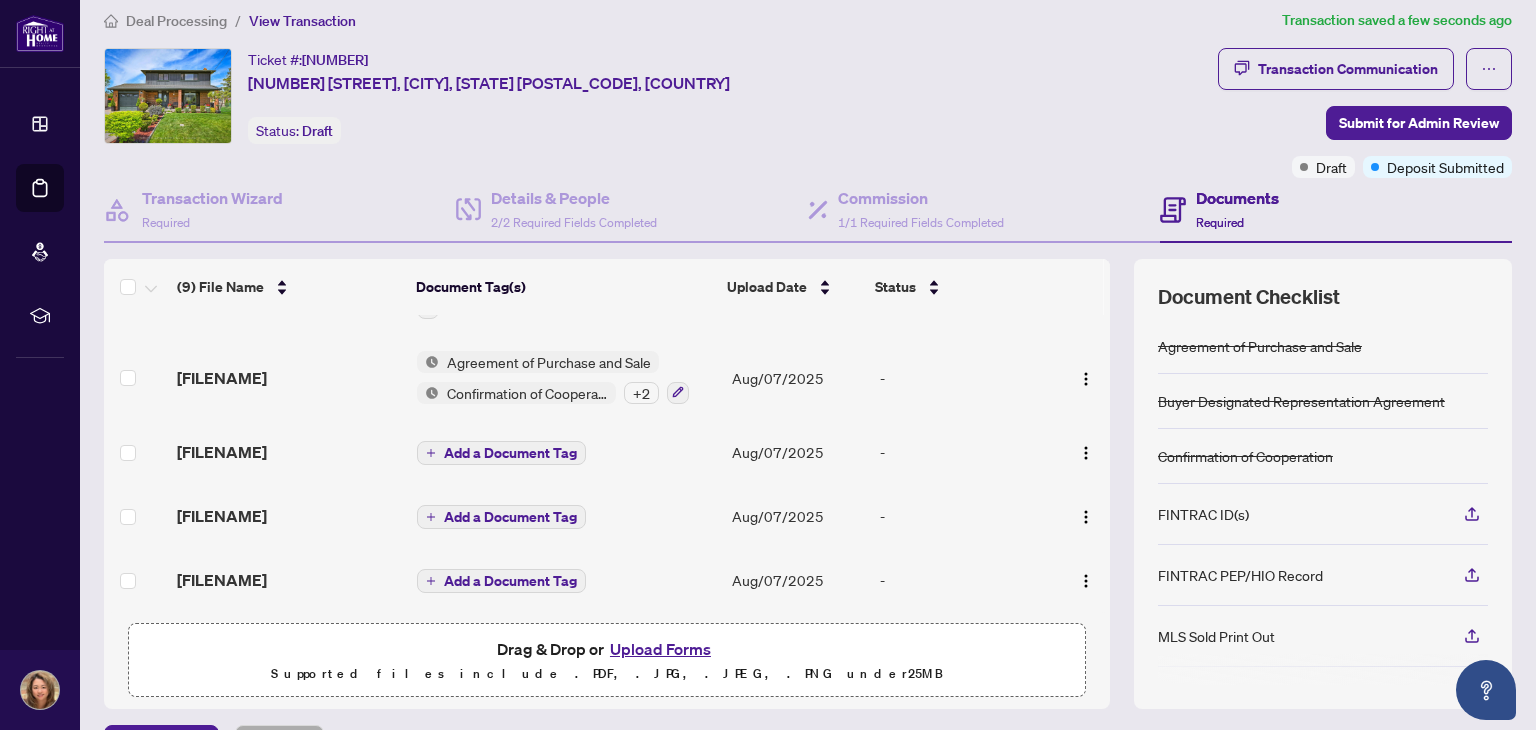 click on "Add a Document Tag" at bounding box center [510, 453] 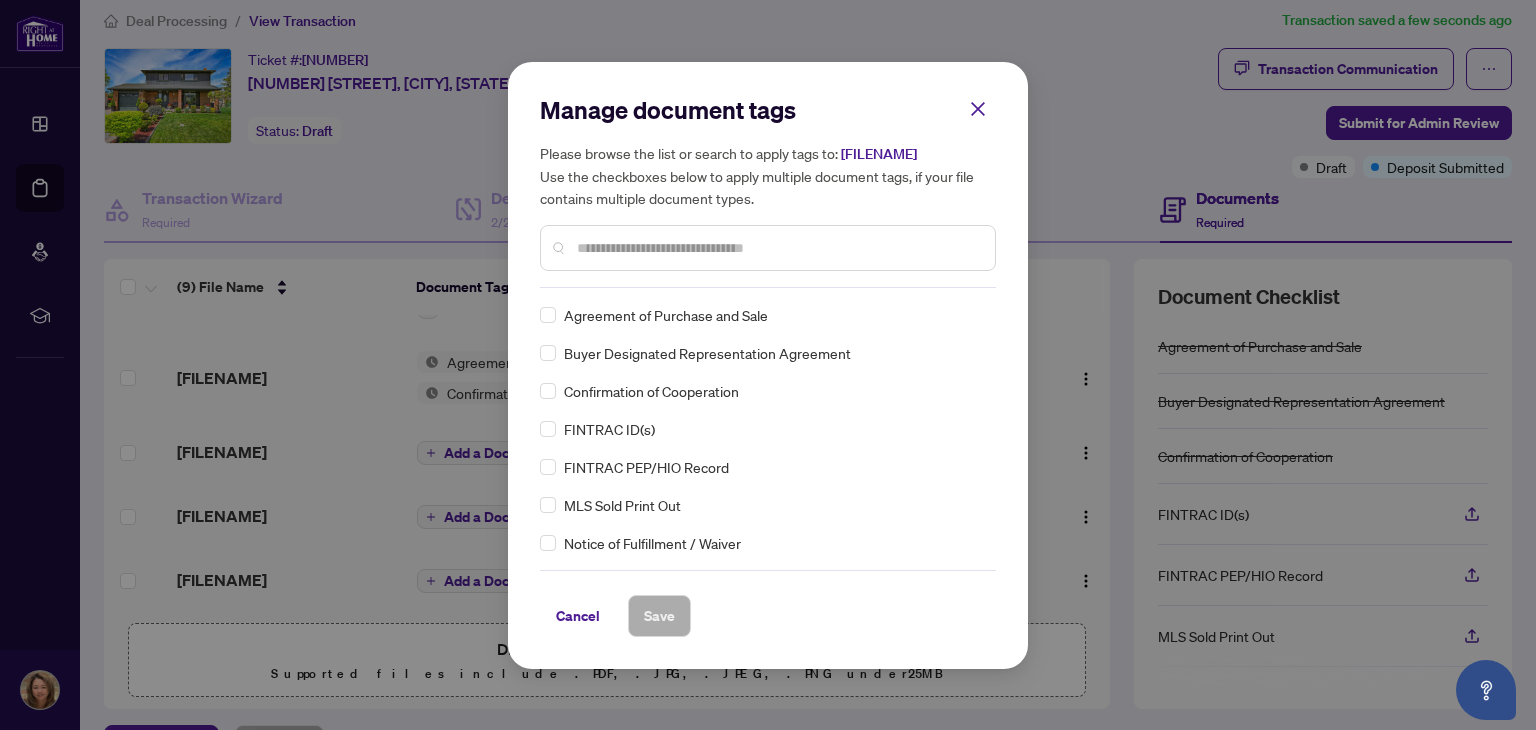 click on "Manage document tags Please browse the list or search to apply tags to:   [FILENAME]   Use the checkboxes below to apply multiple document tags, if your file contains multiple document types." at bounding box center [768, 191] 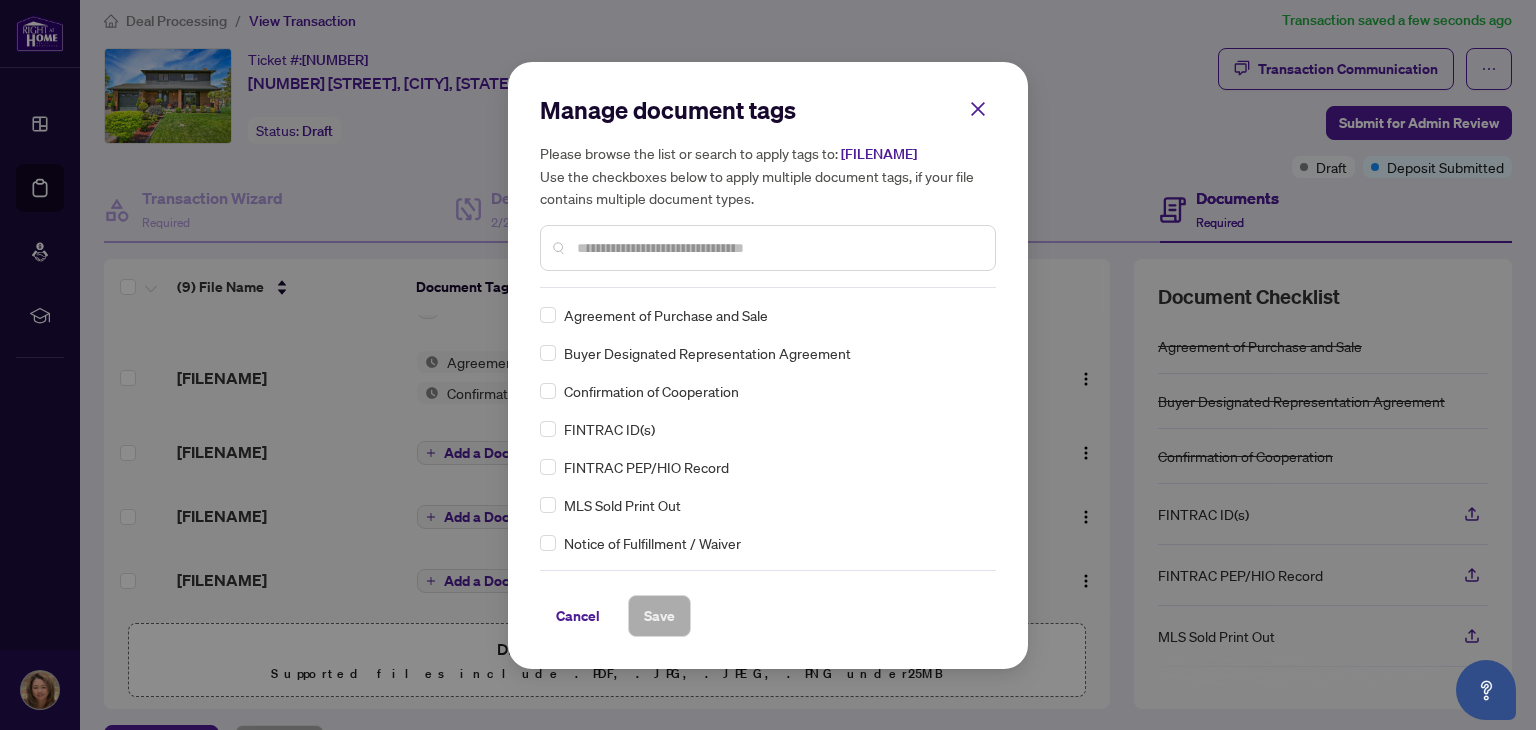 click at bounding box center (778, 248) 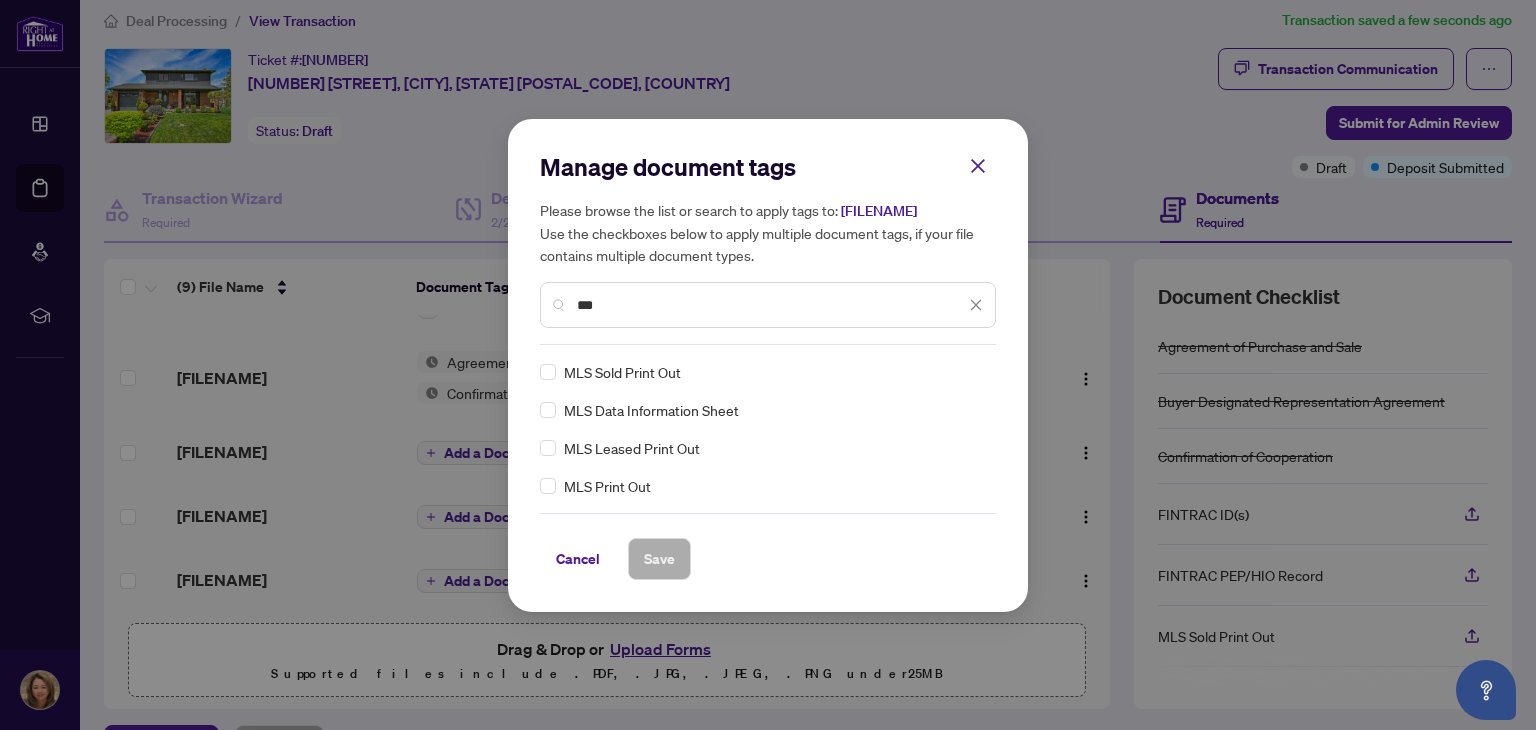 type on "***" 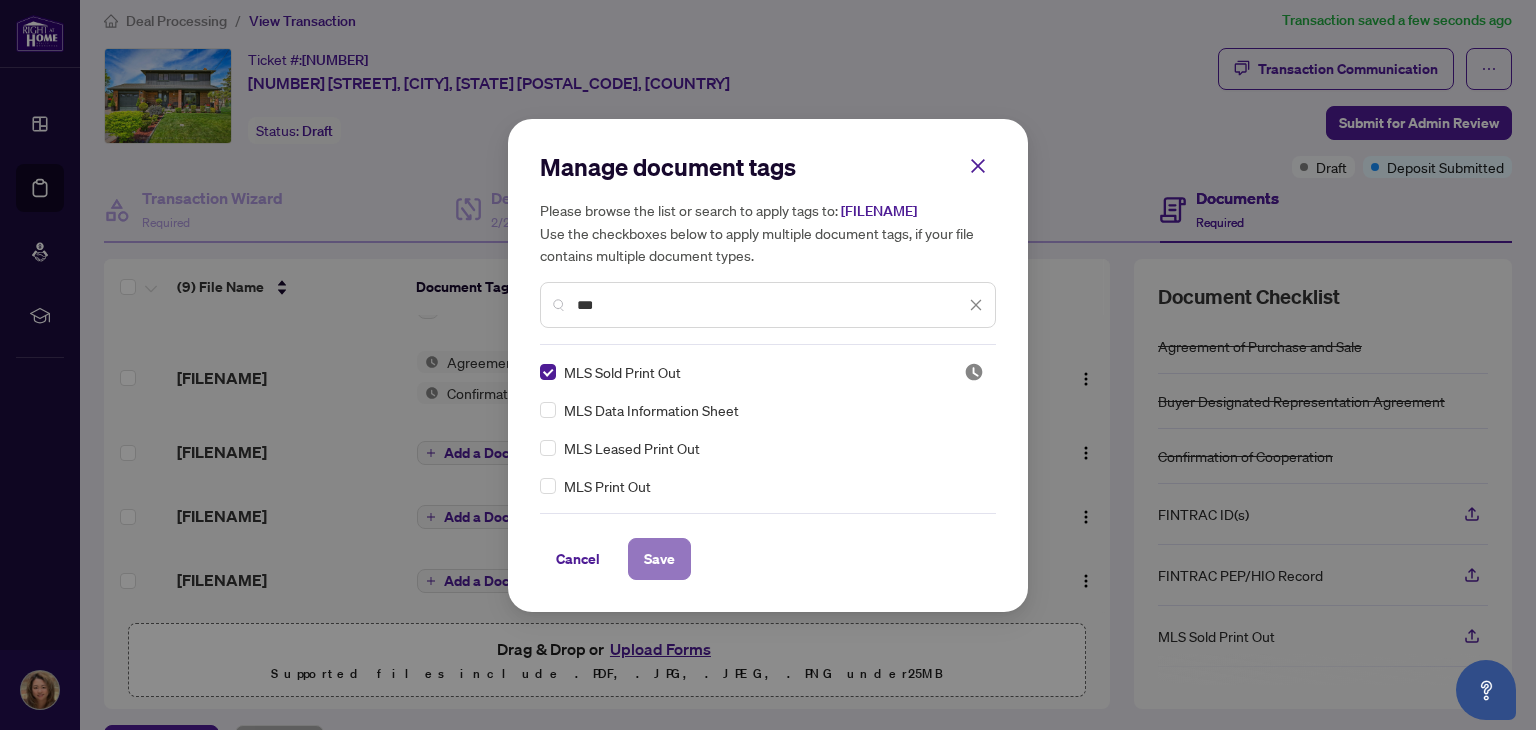 click on "Save" at bounding box center [659, 559] 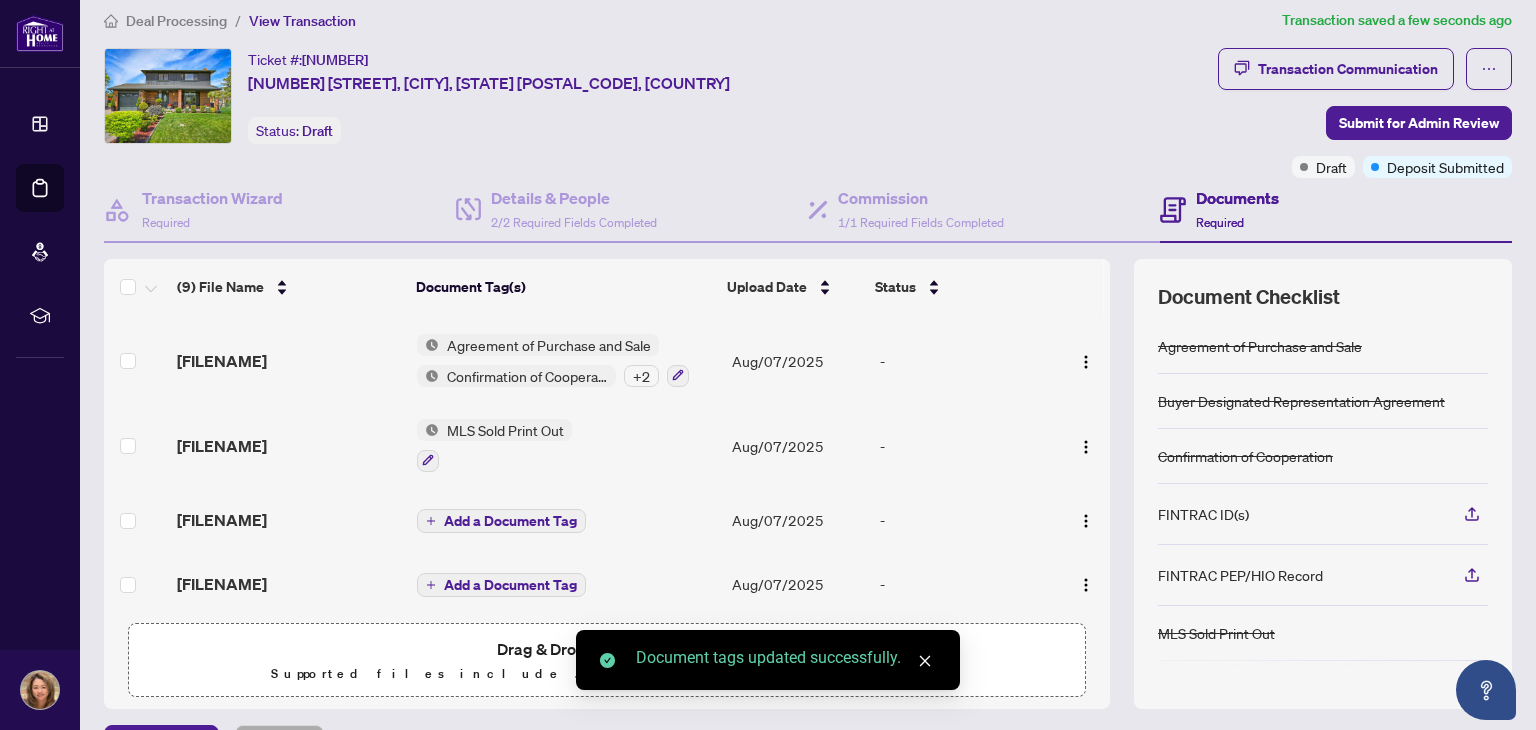 click on "Add a Document Tag" at bounding box center [510, 521] 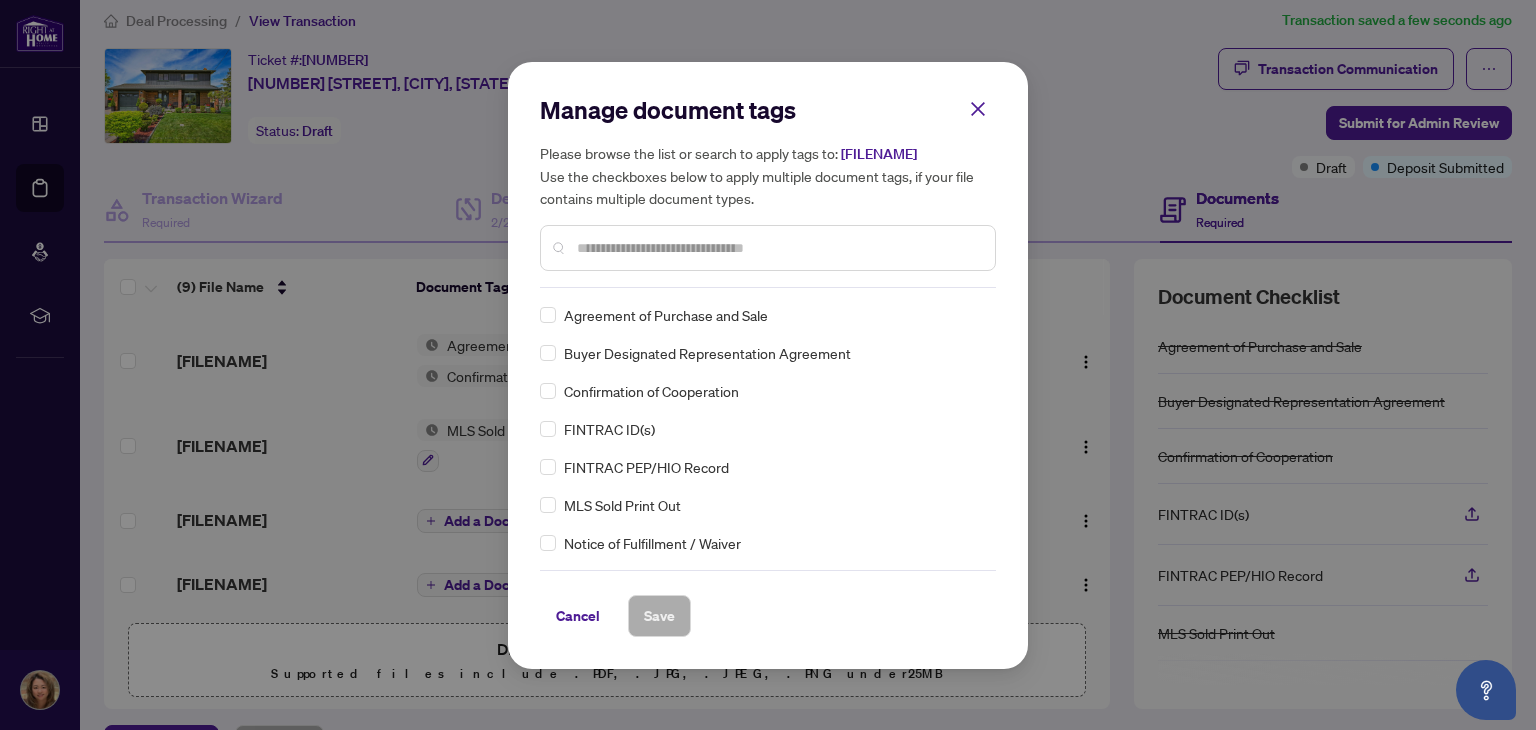 click at bounding box center [778, 248] 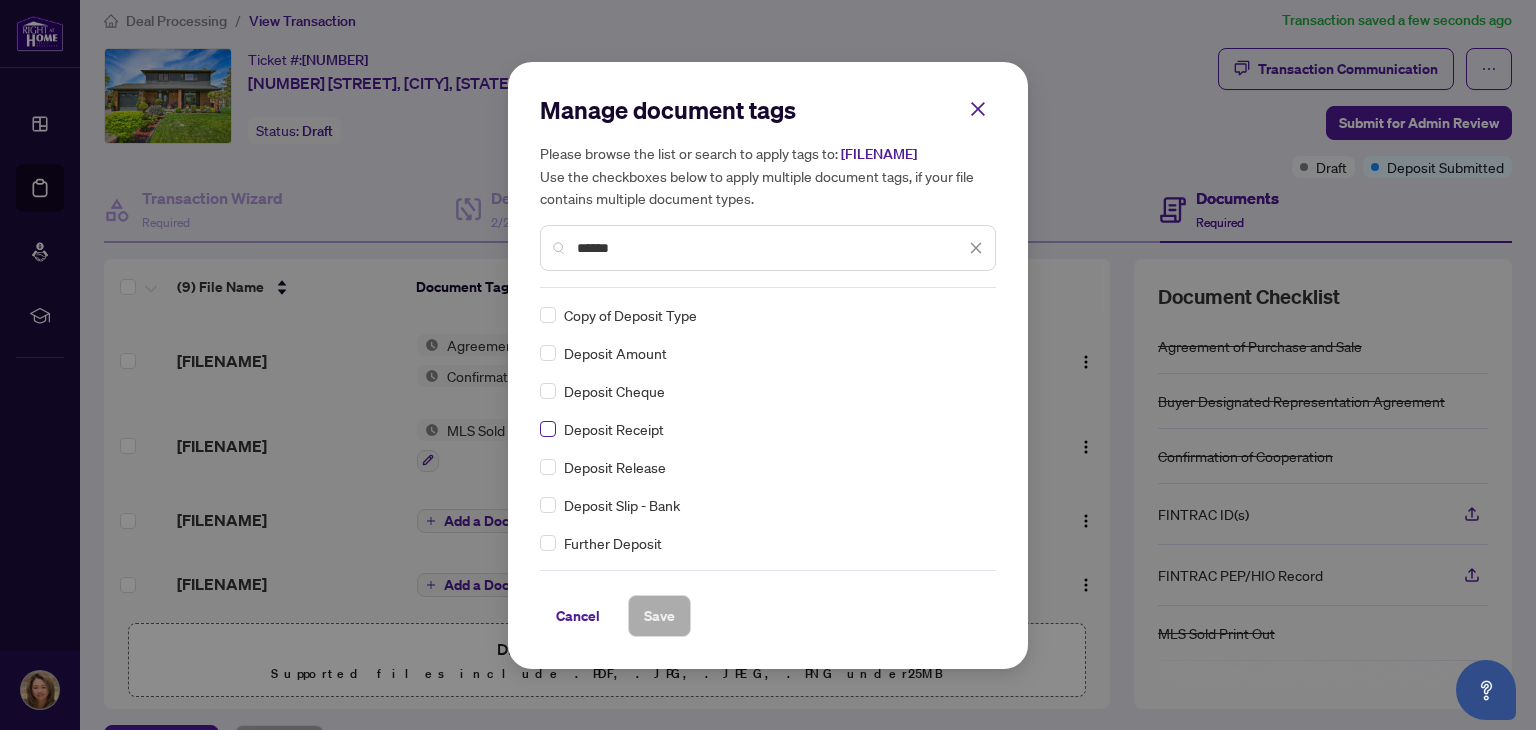 type on "******" 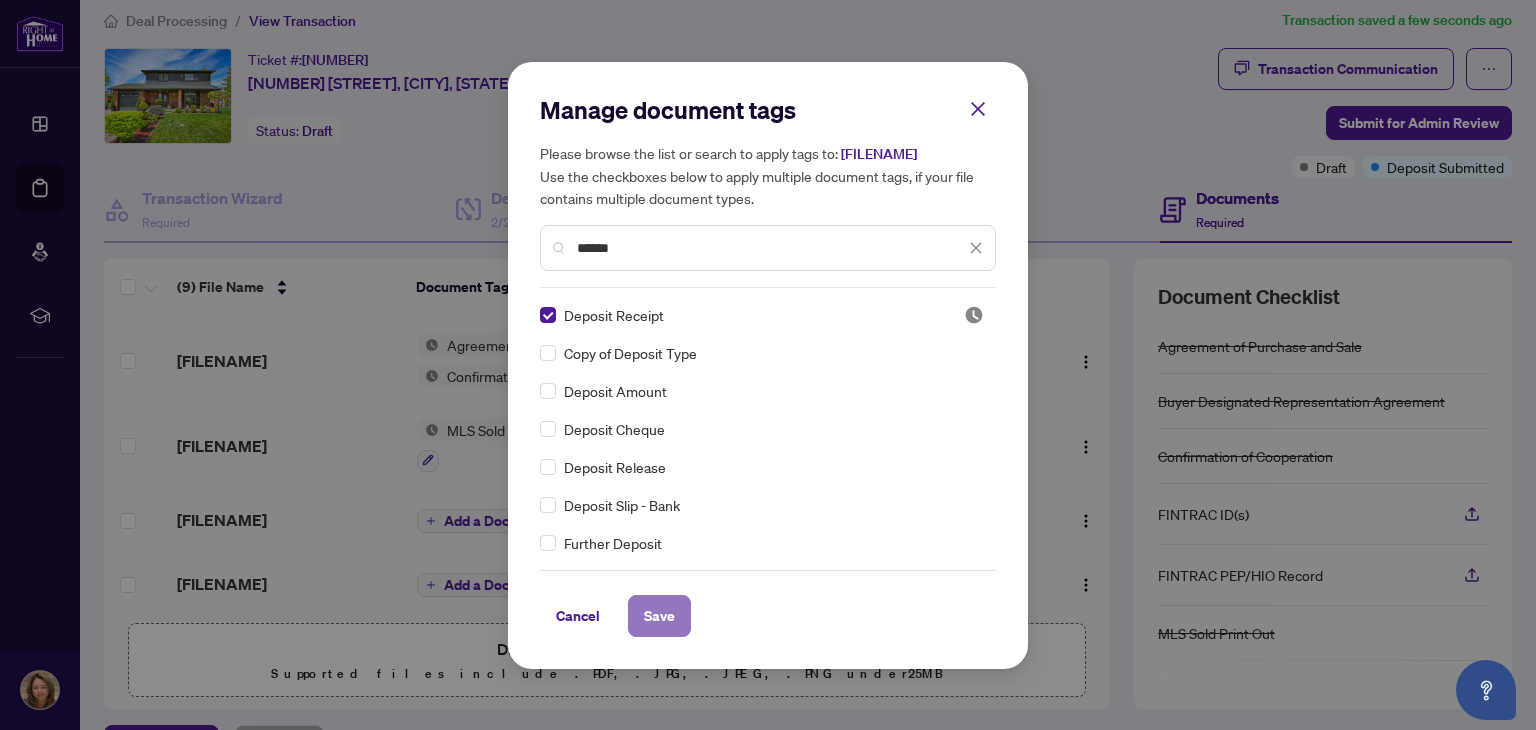 click on "Save" at bounding box center (659, 616) 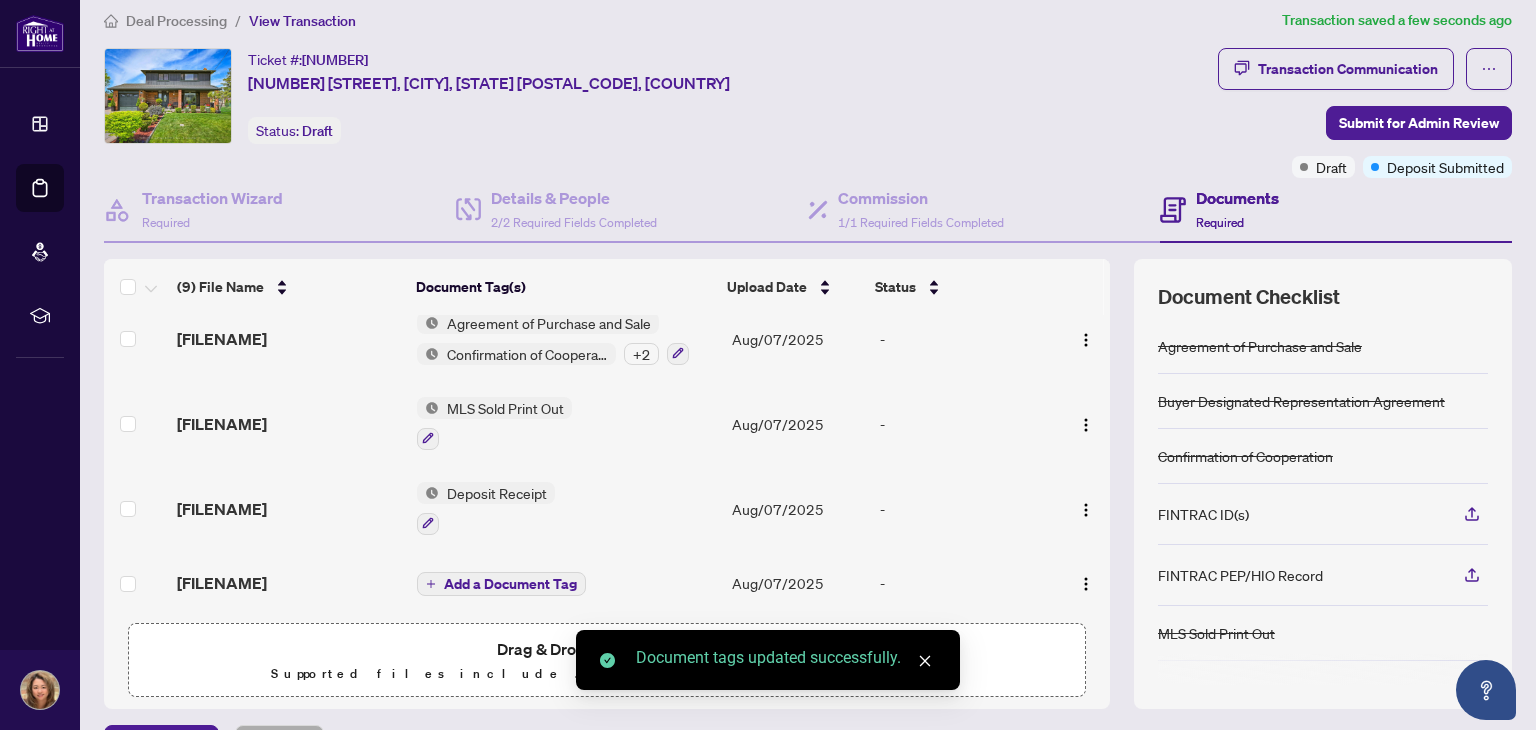 scroll, scrollTop: 463, scrollLeft: 0, axis: vertical 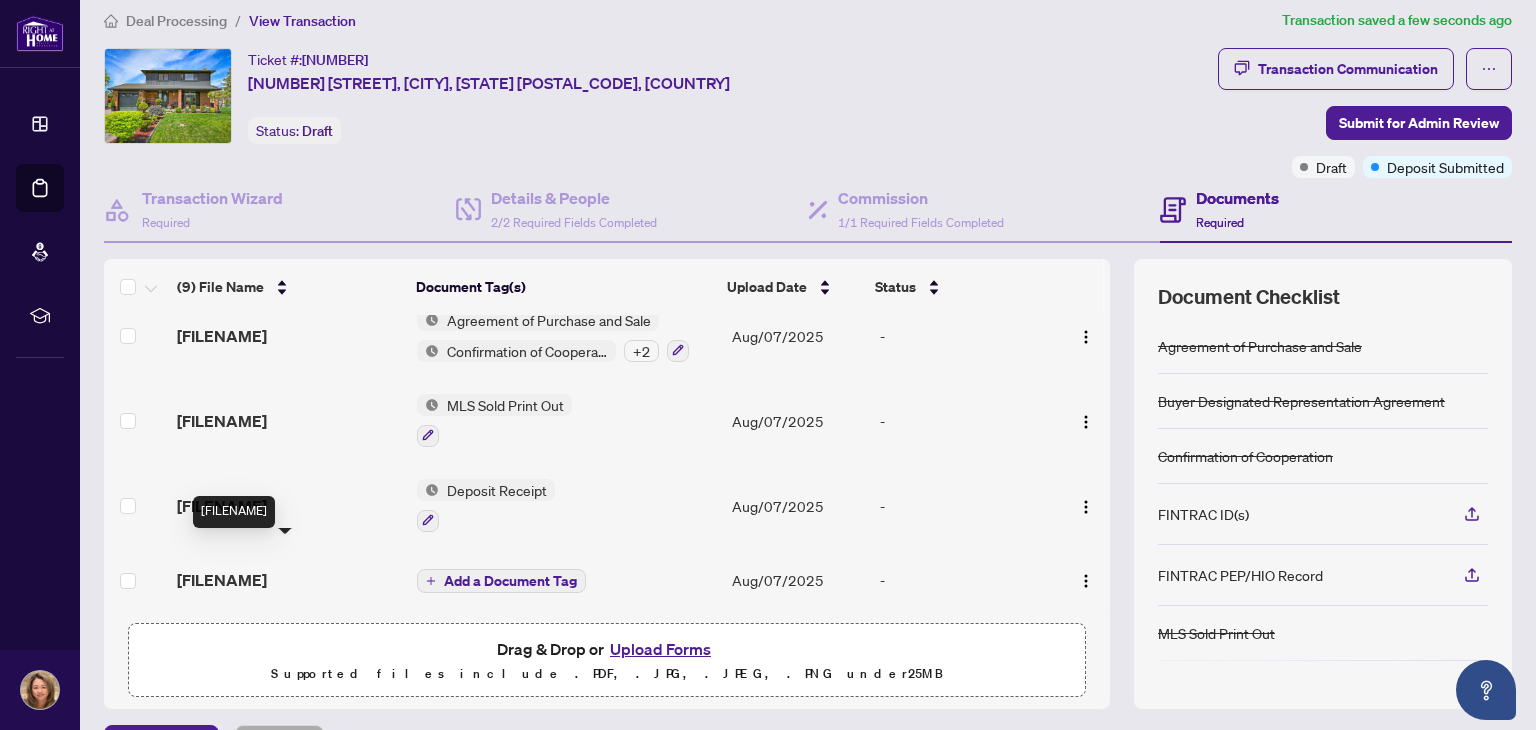 click on "[FILENAME]" at bounding box center [222, 580] 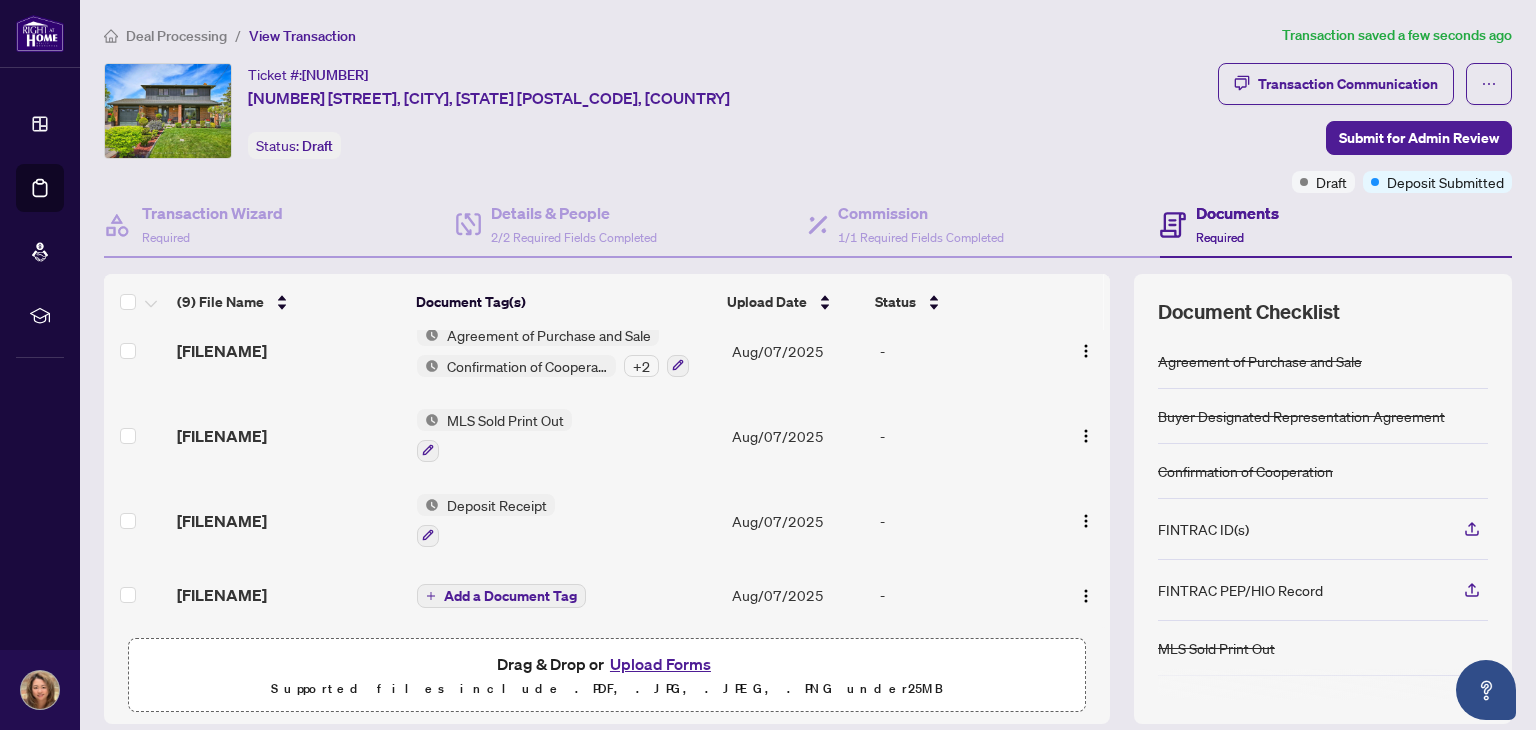 scroll, scrollTop: 463, scrollLeft: 0, axis: vertical 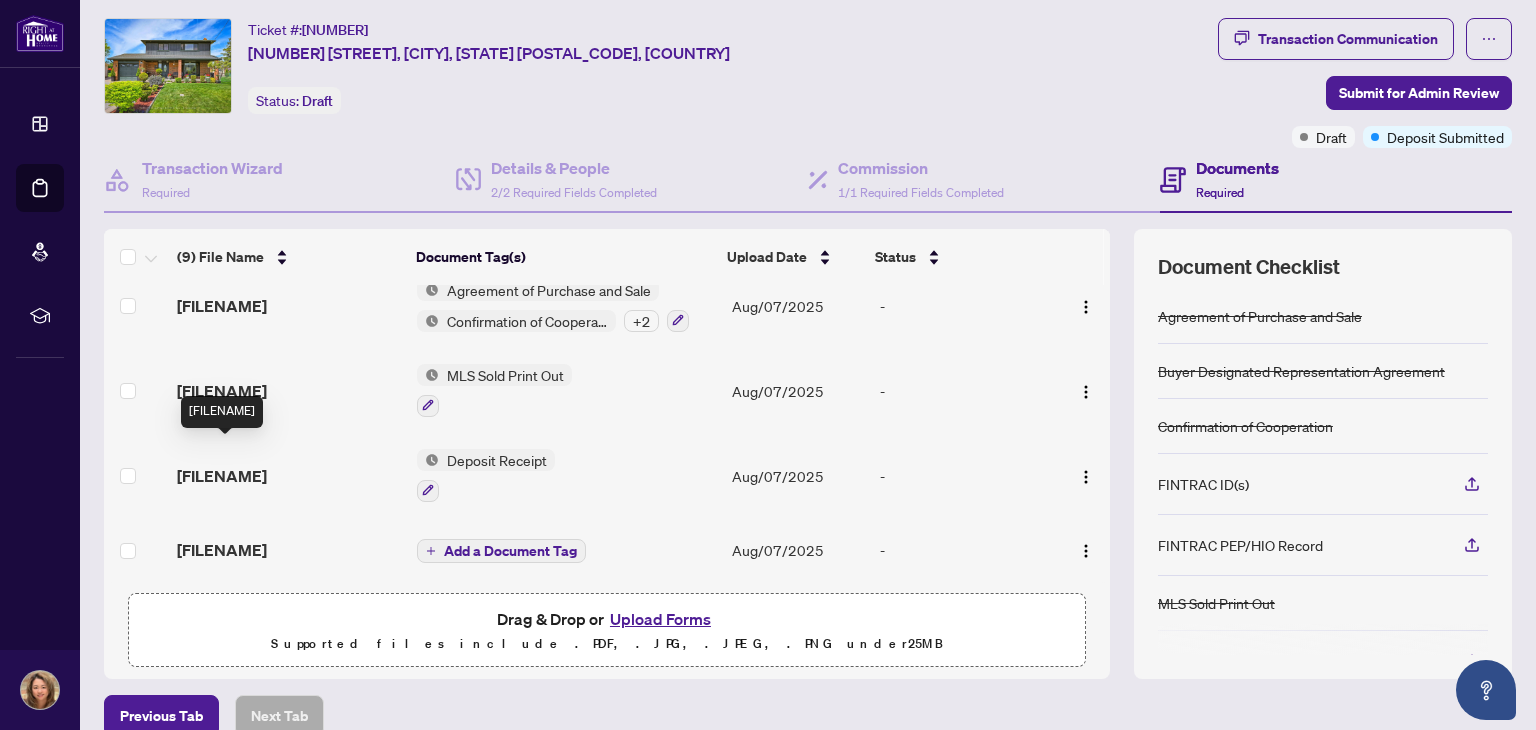 click on "[FILENAME]" at bounding box center (222, 476) 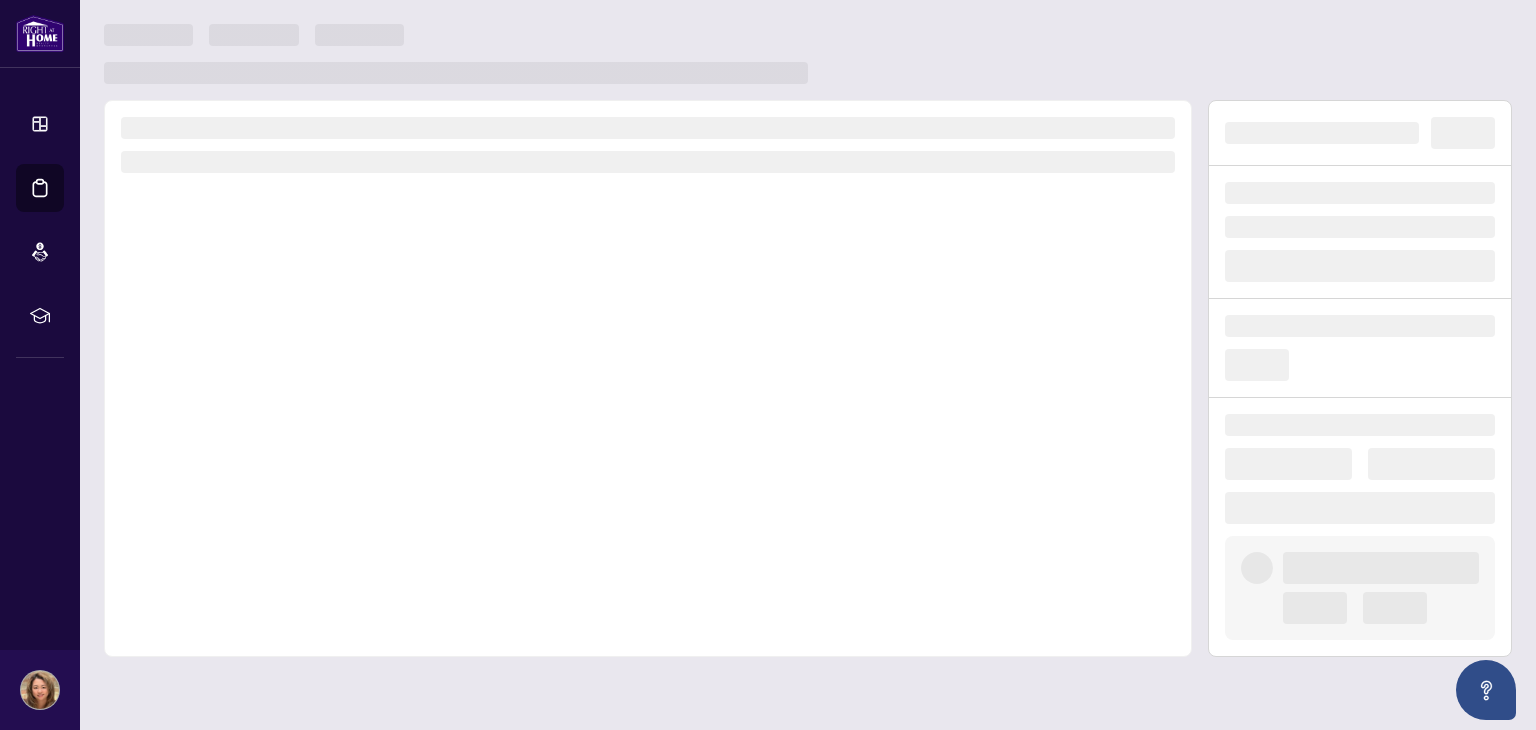scroll, scrollTop: 0, scrollLeft: 0, axis: both 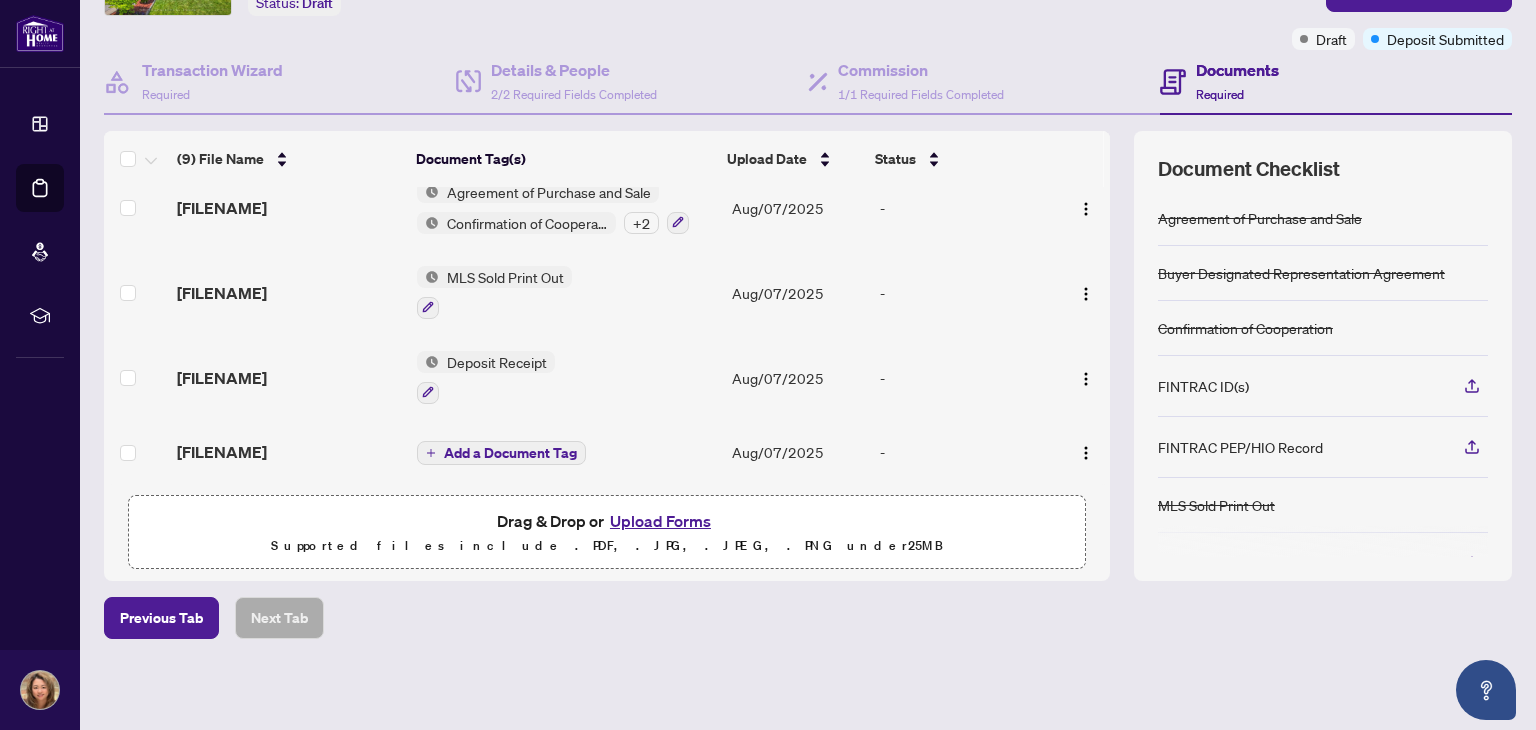 click on "Deposit Receipt" at bounding box center [497, 362] 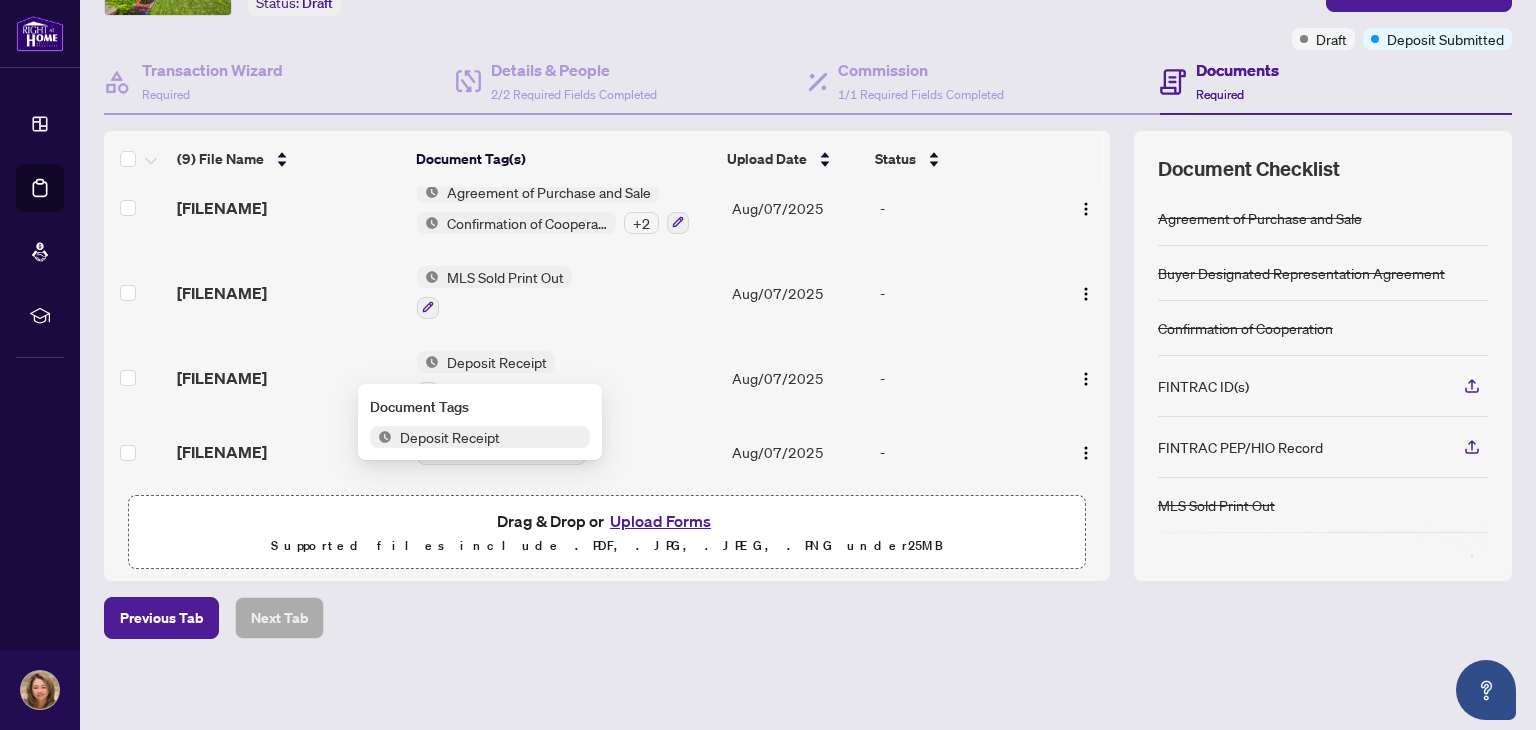 click on "Deposit Receipt" at bounding box center (566, 377) 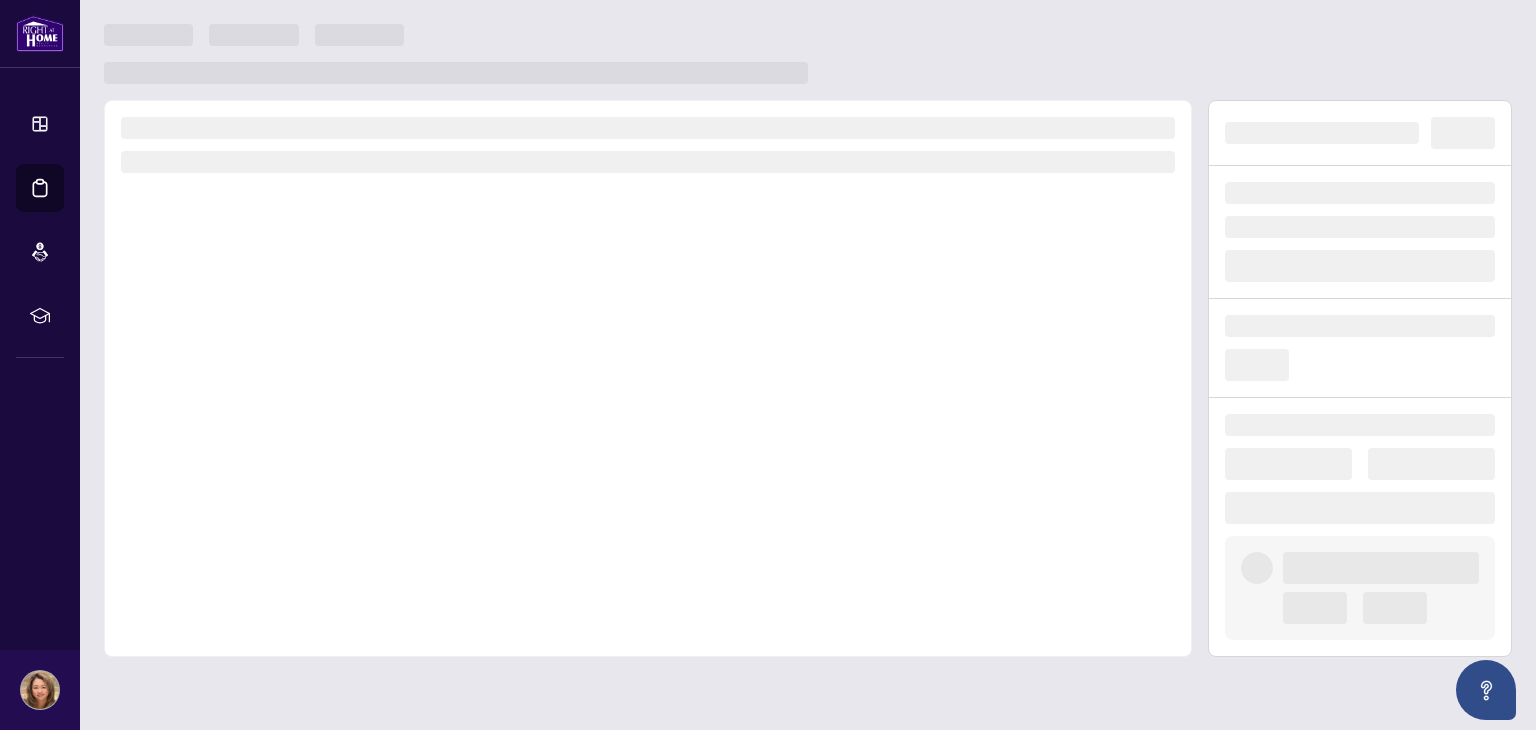 scroll, scrollTop: 0, scrollLeft: 0, axis: both 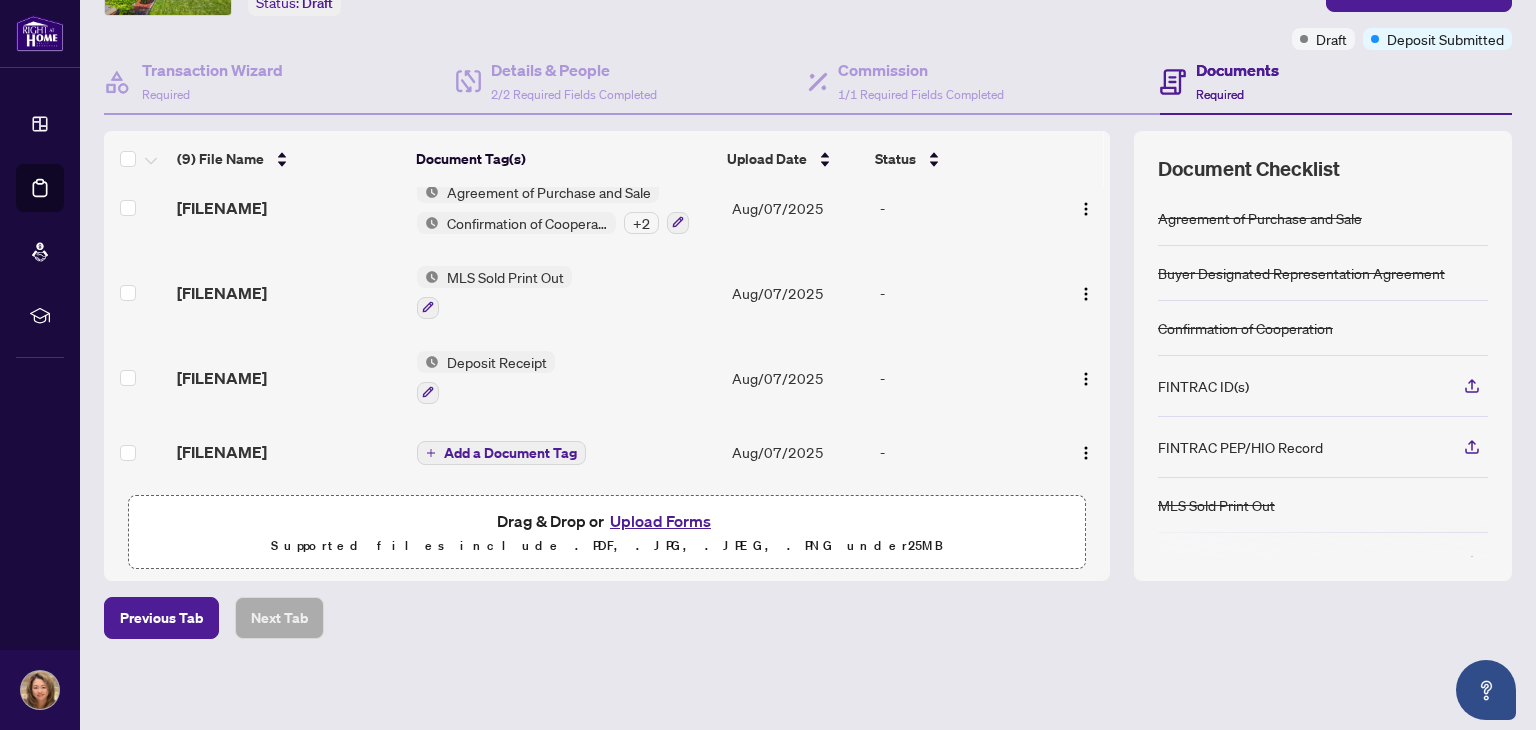 click on "Add a Document Tag" at bounding box center (510, 453) 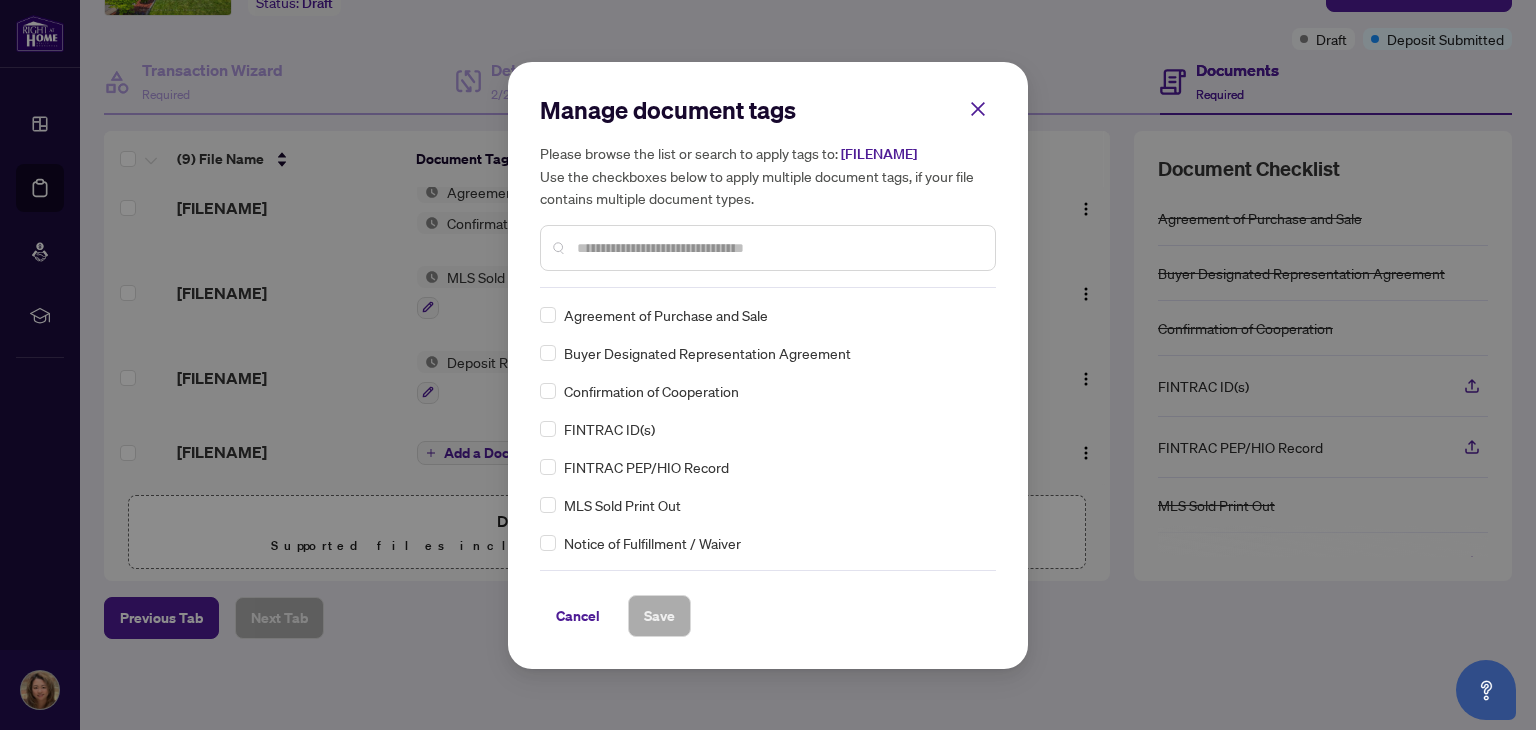 click at bounding box center (778, 248) 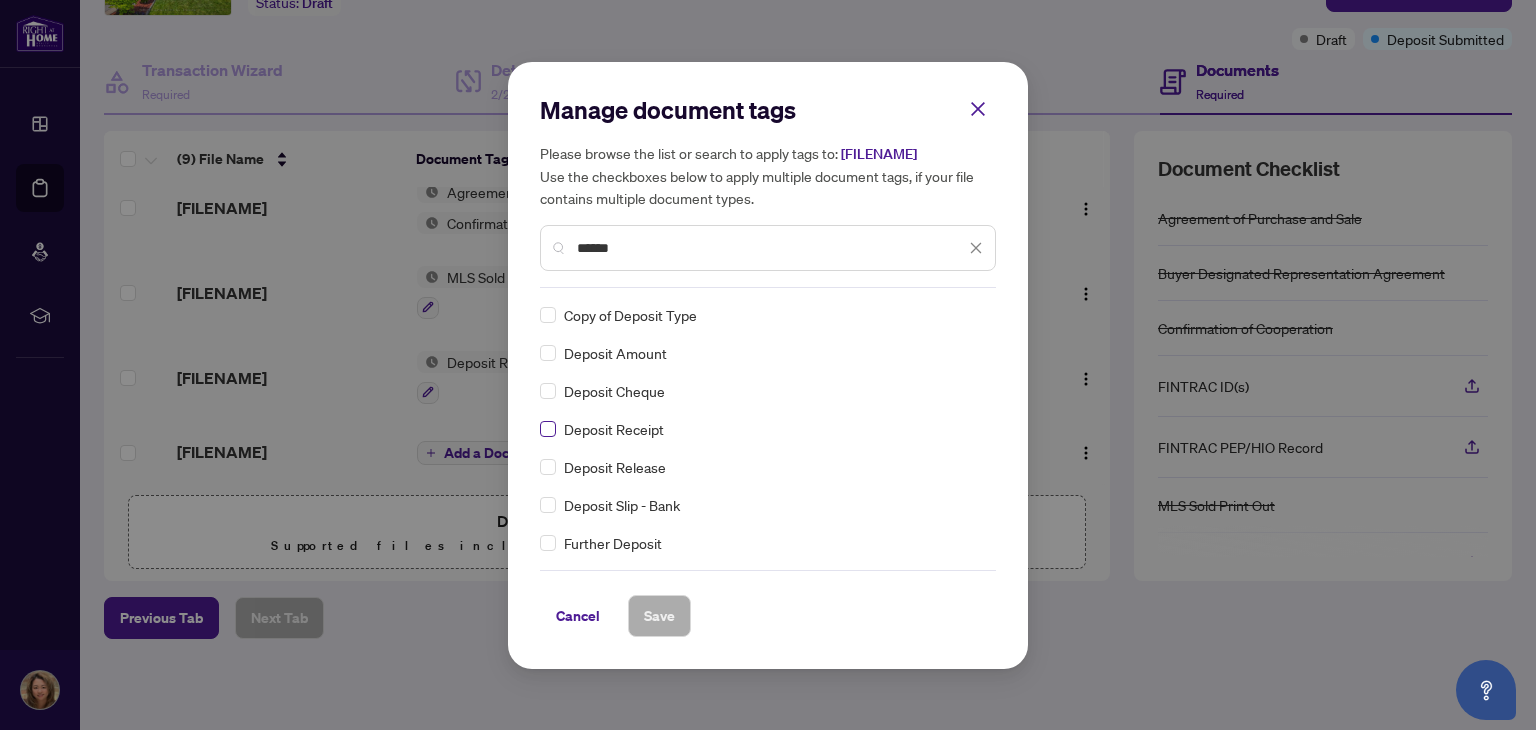 type on "******" 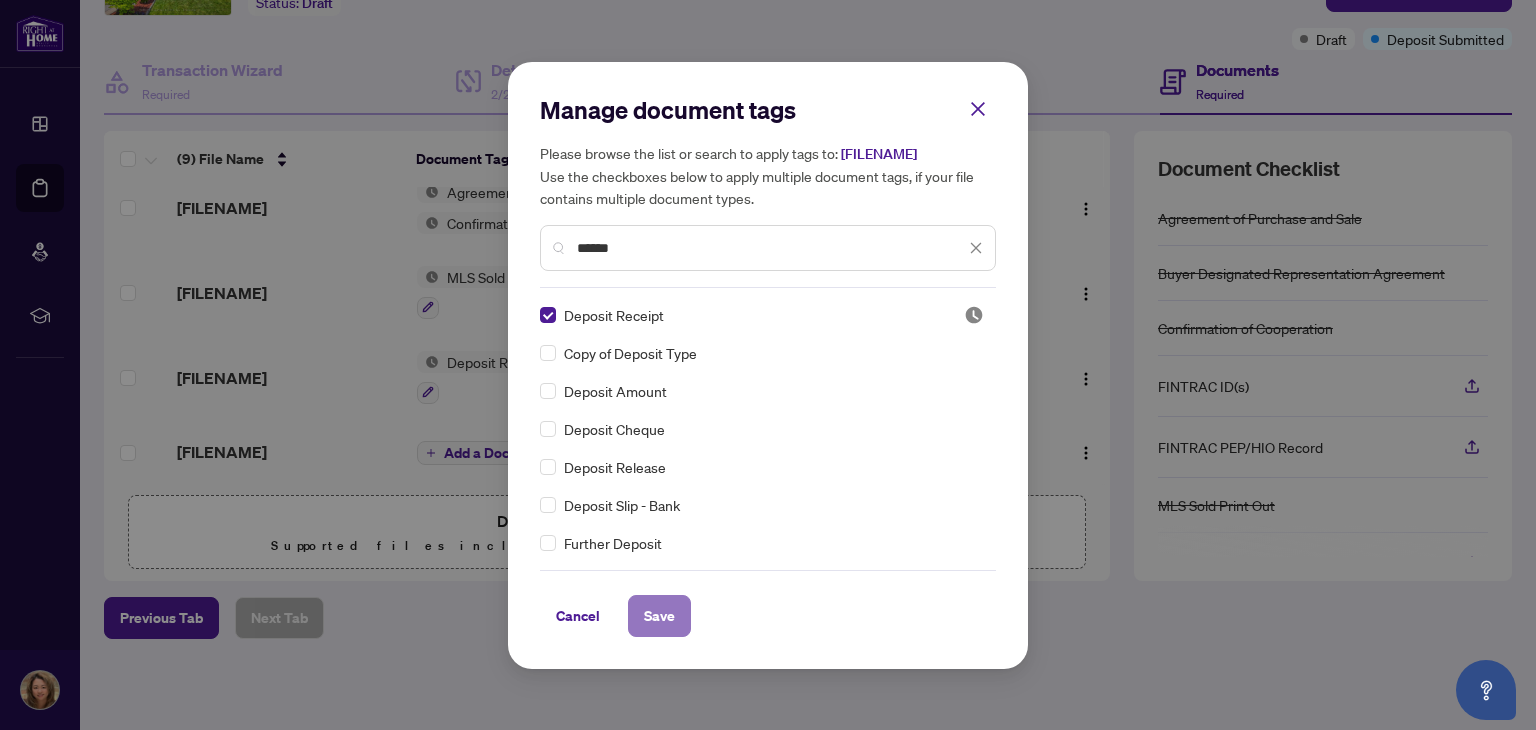 click on "Save" at bounding box center (659, 616) 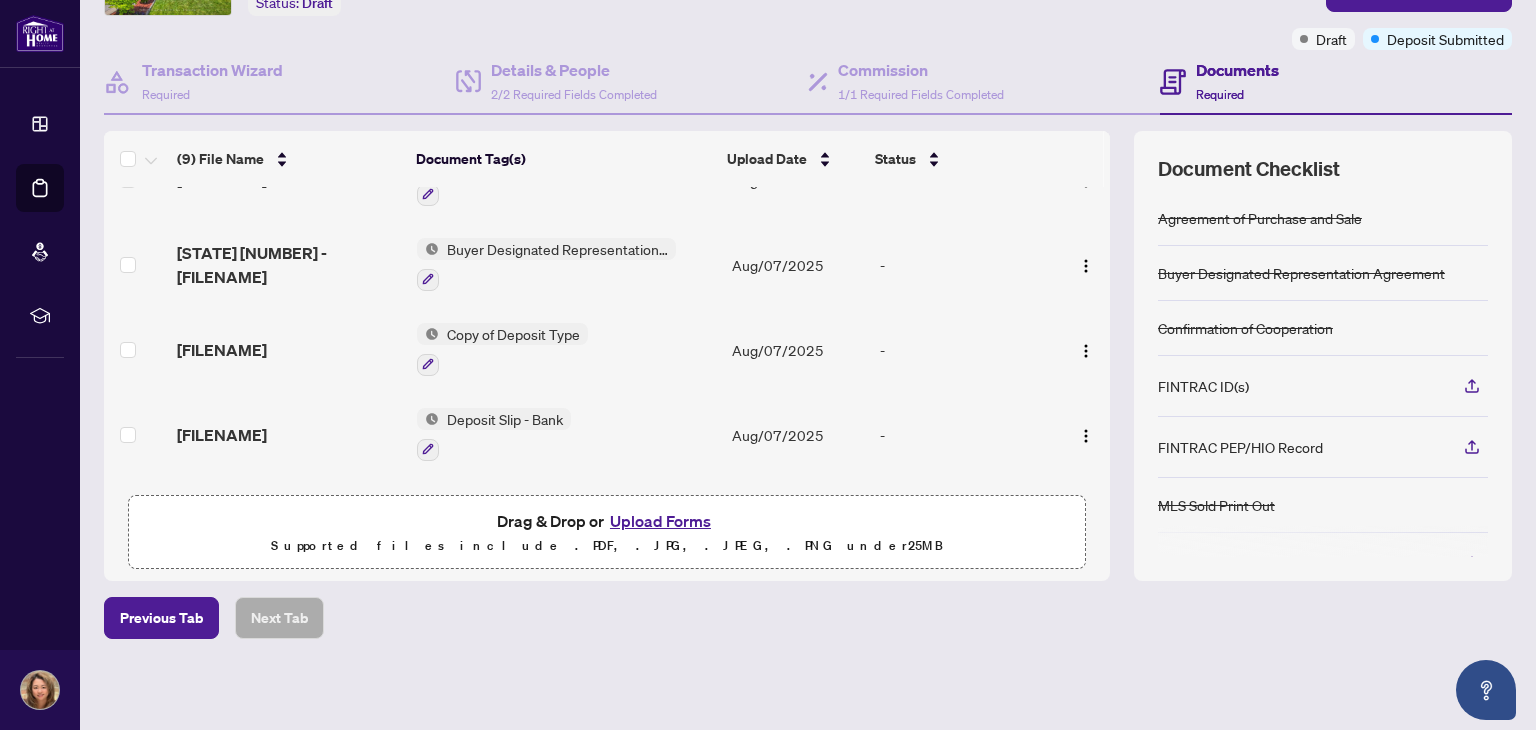 scroll, scrollTop: 0, scrollLeft: 0, axis: both 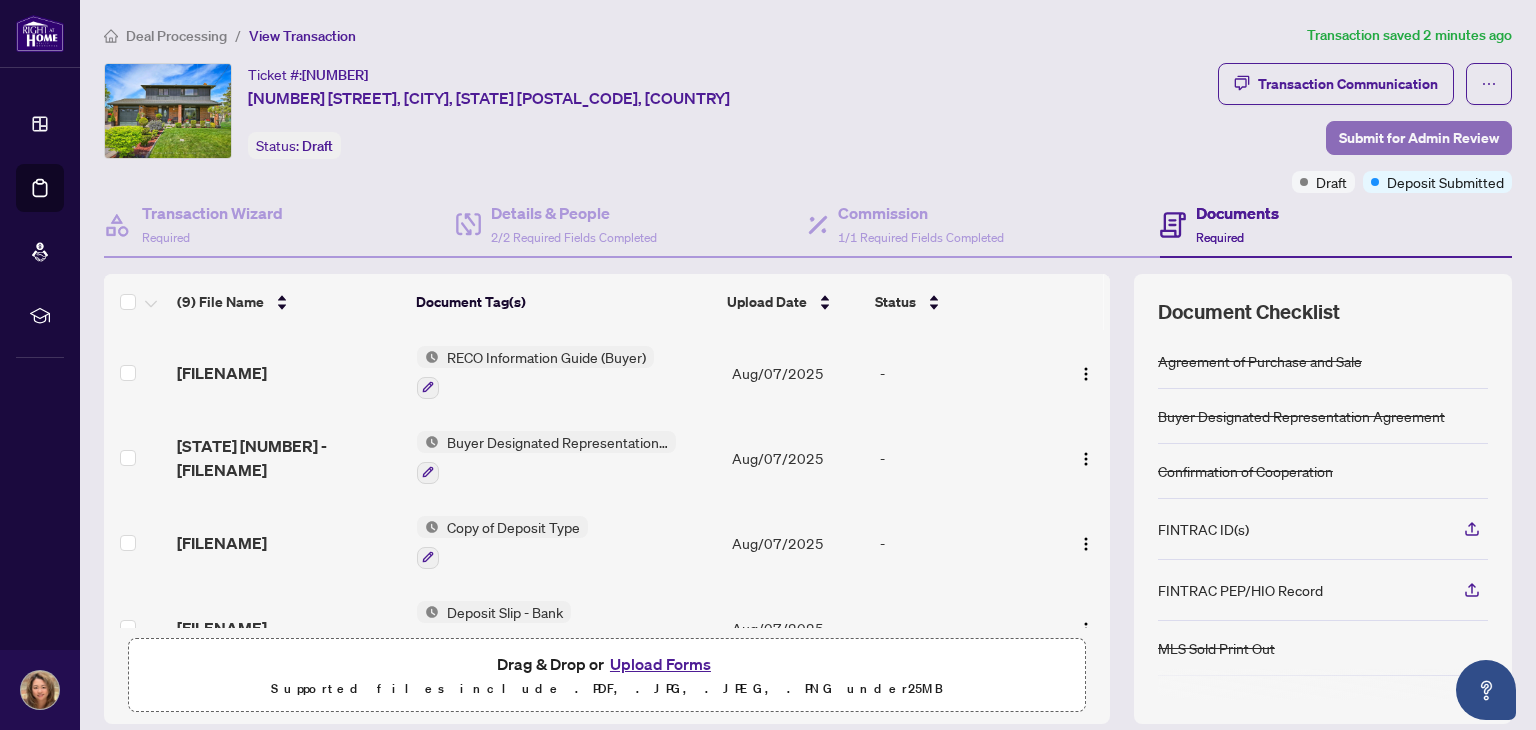 click on "Submit for Admin Review" at bounding box center (1419, 138) 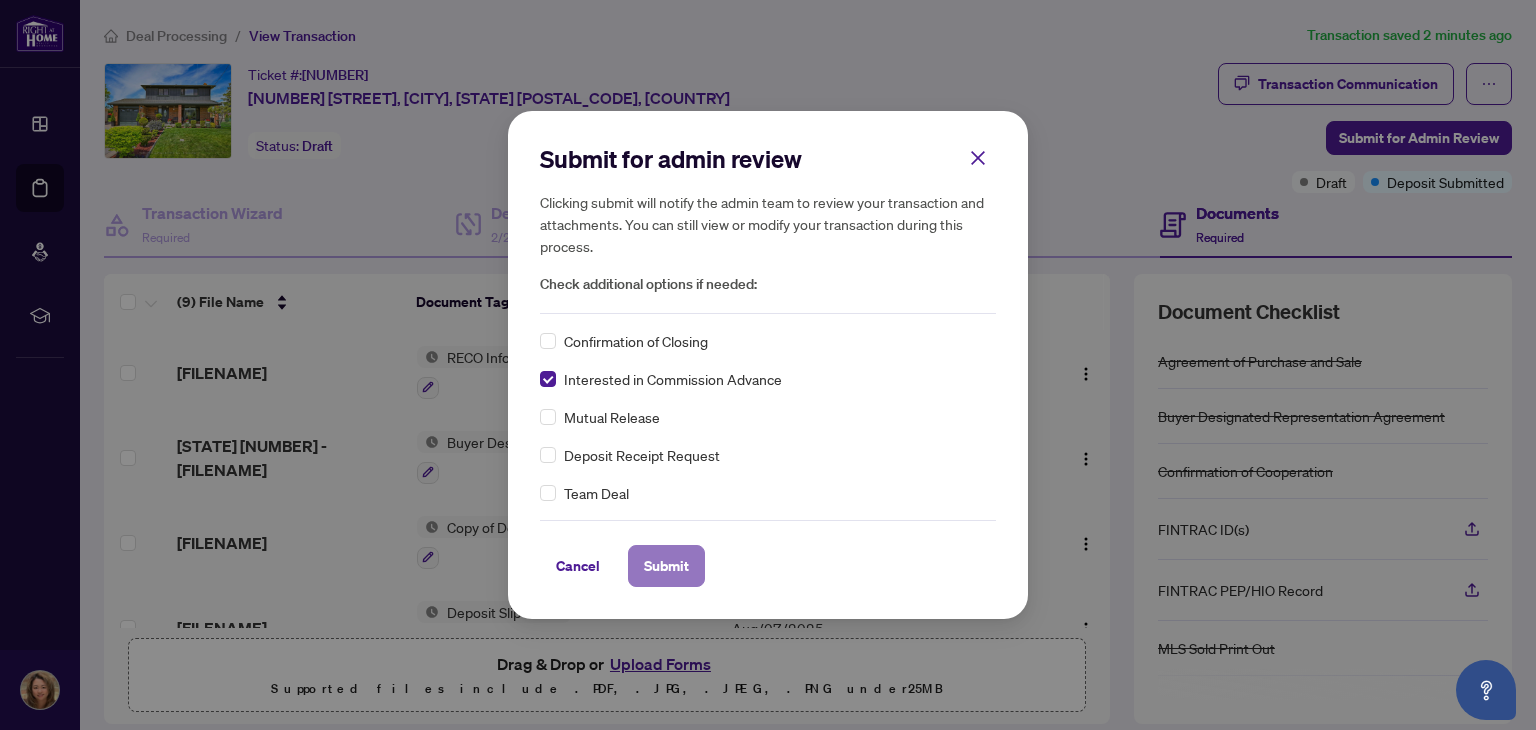 click on "Submit" at bounding box center [666, 566] 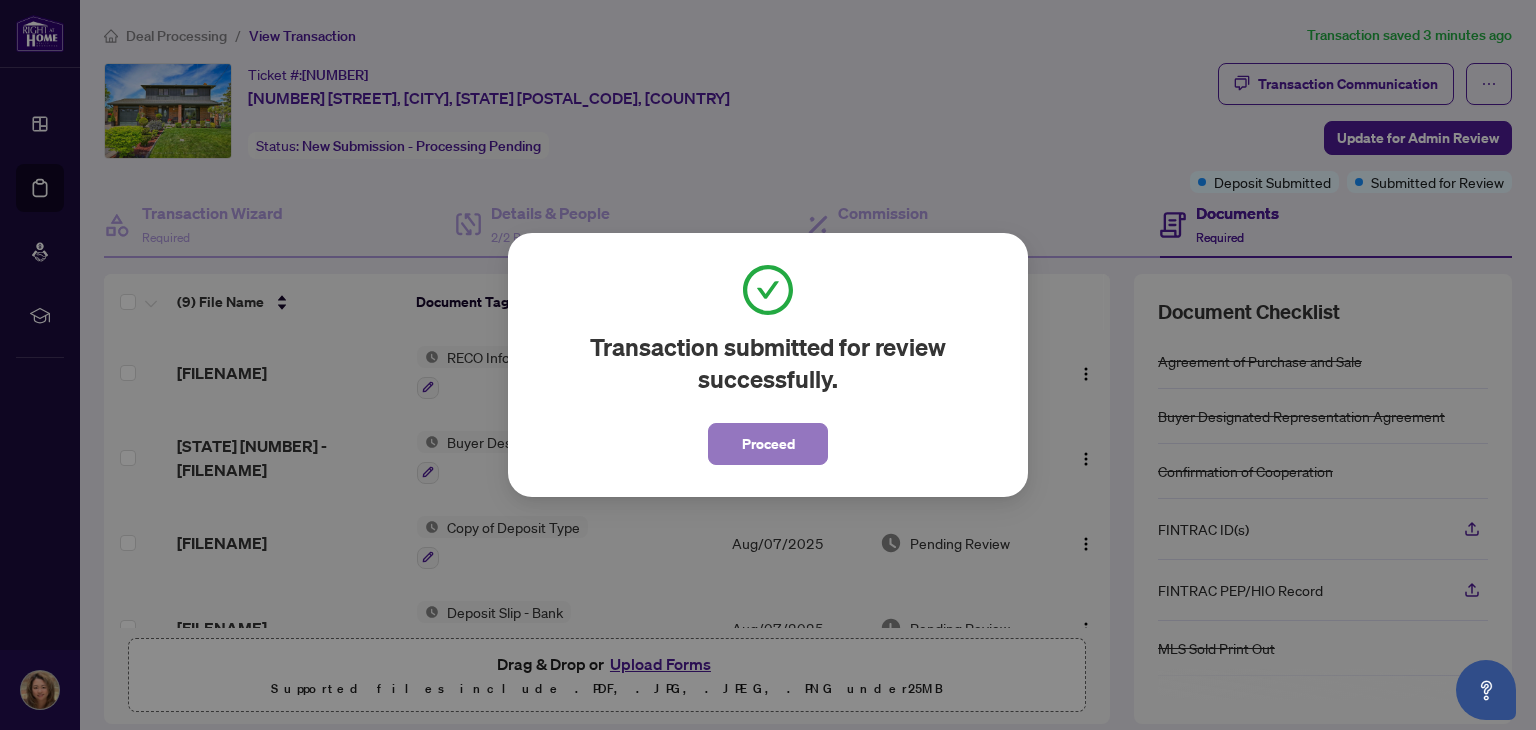 click on "Proceed" at bounding box center (768, 444) 